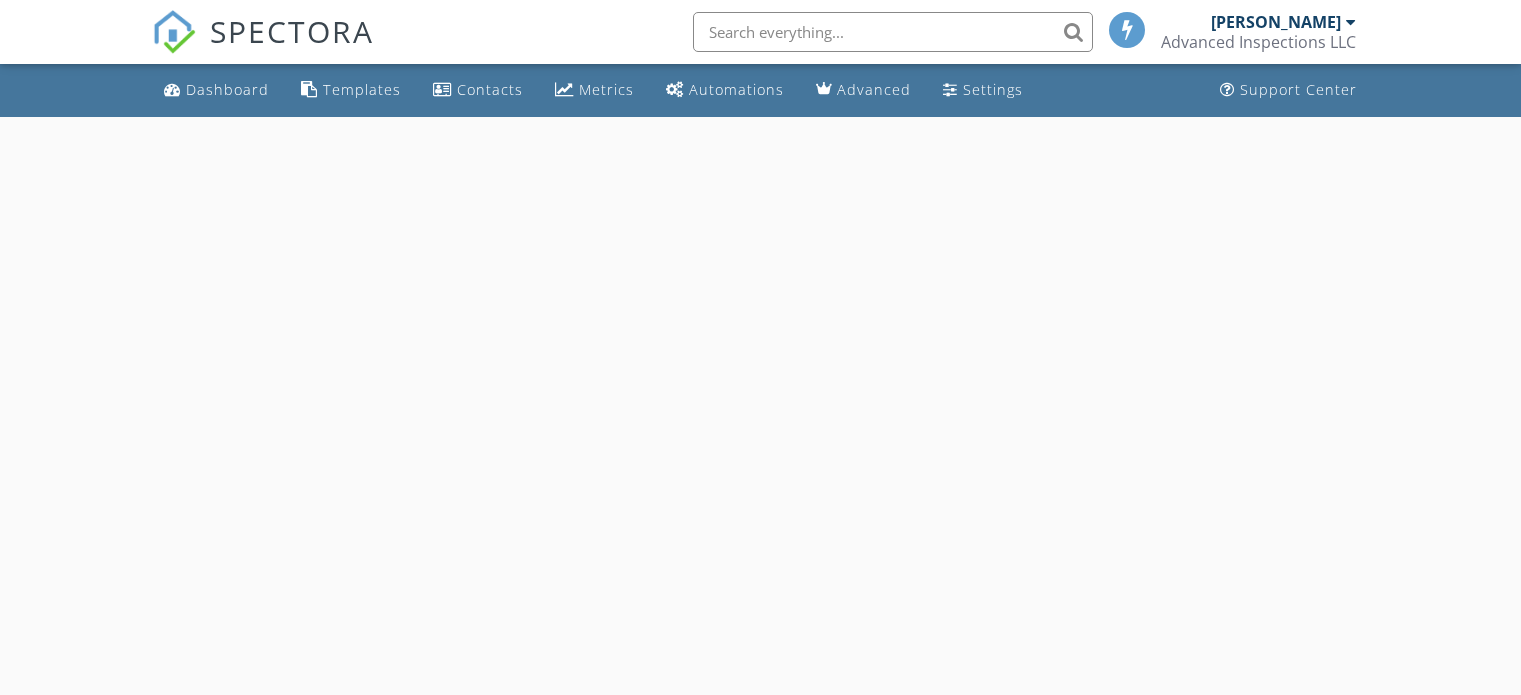 scroll, scrollTop: 0, scrollLeft: 0, axis: both 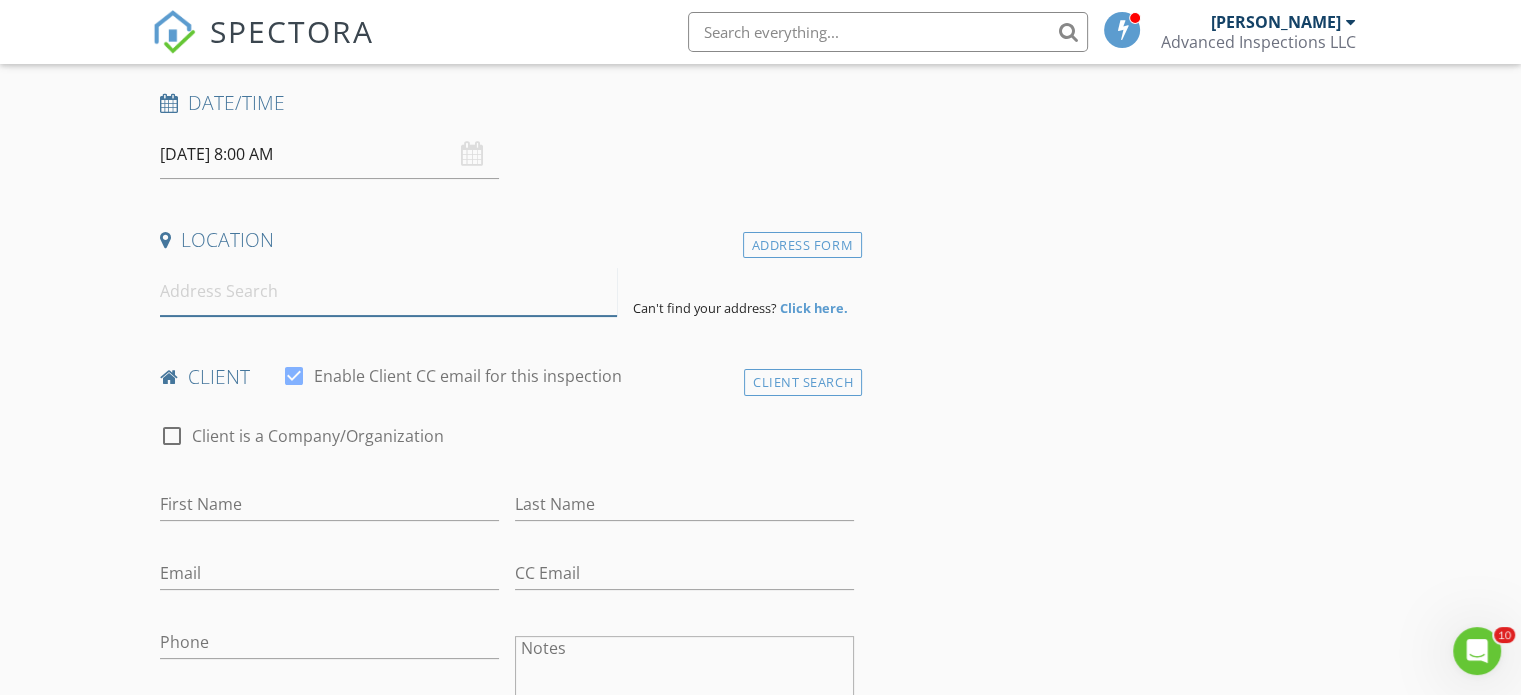 click at bounding box center [388, 291] 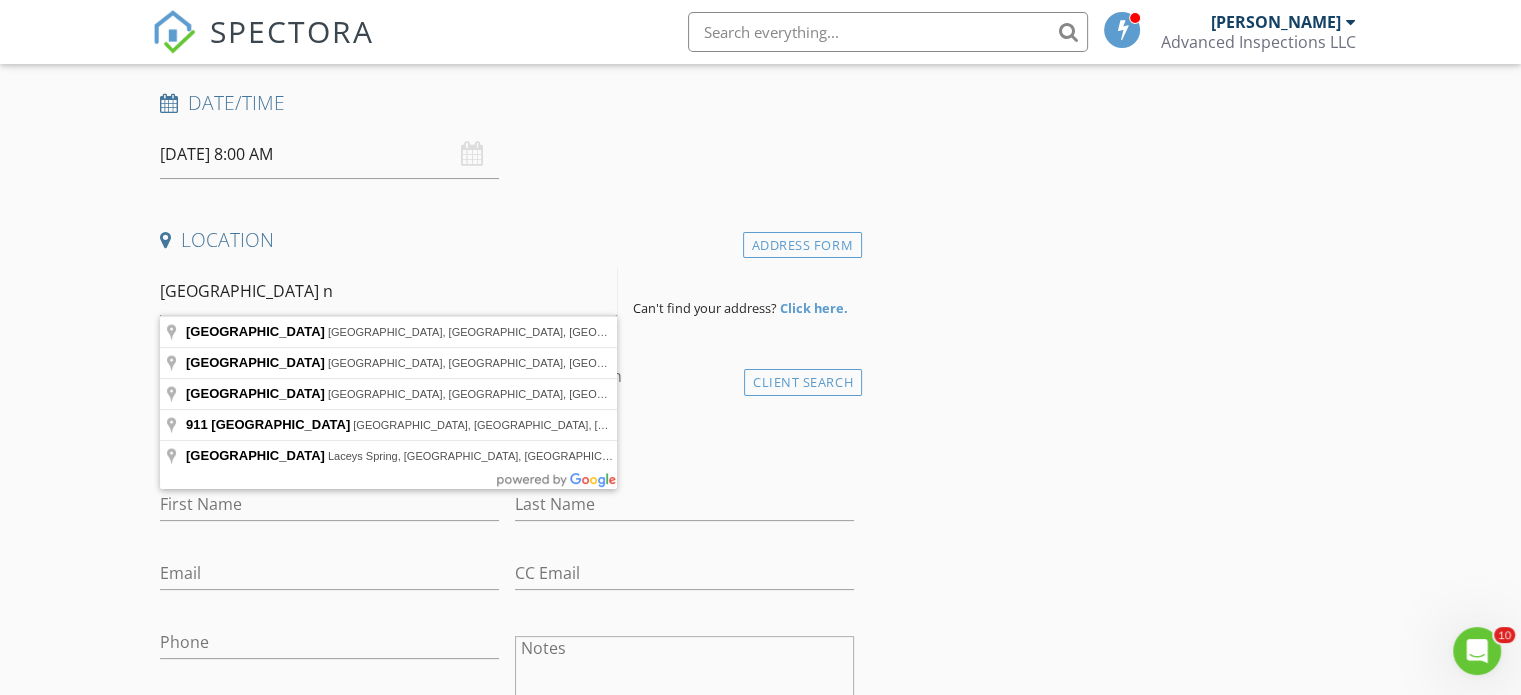 type on "[GEOGRAPHIC_DATA] nv" 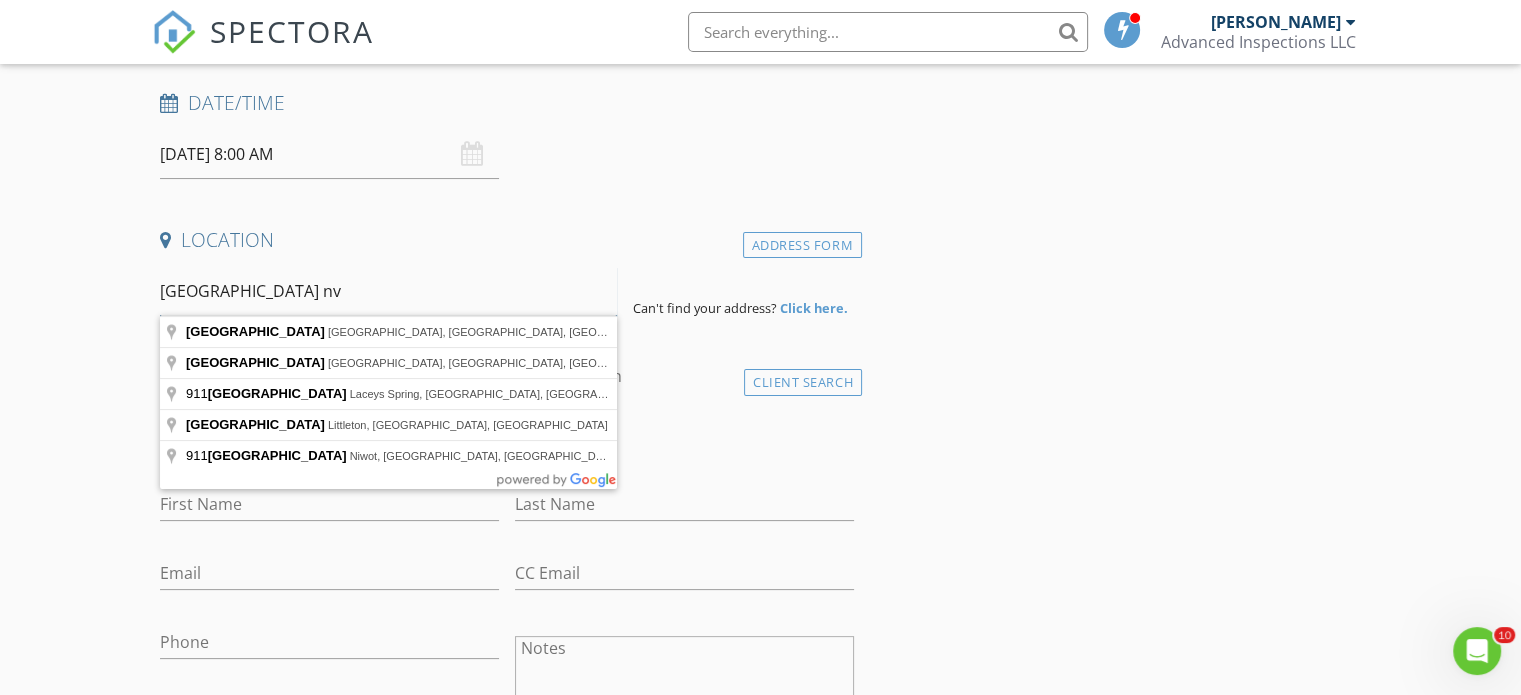 drag, startPoint x: 397, startPoint y: 287, endPoint x: 158, endPoint y: 289, distance: 239.00836 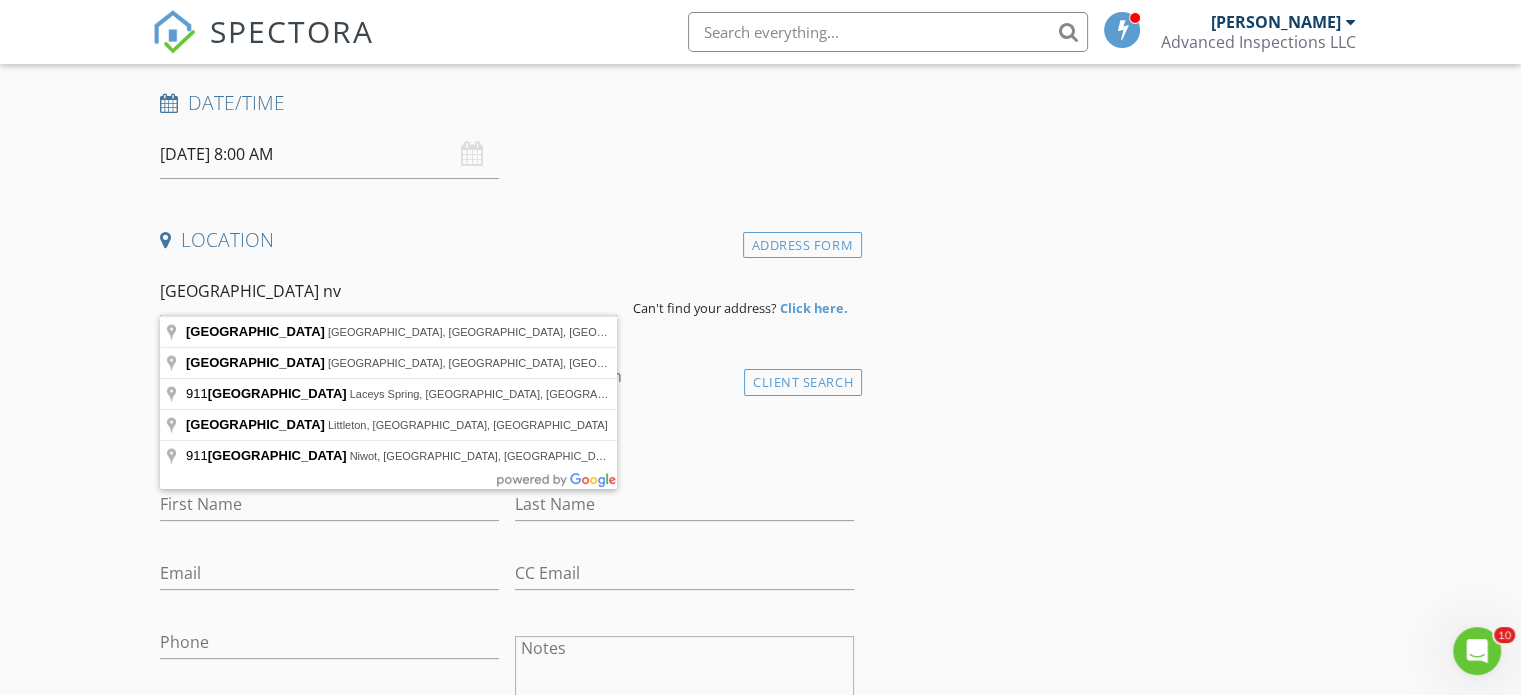 click on "Click here." at bounding box center (814, 308) 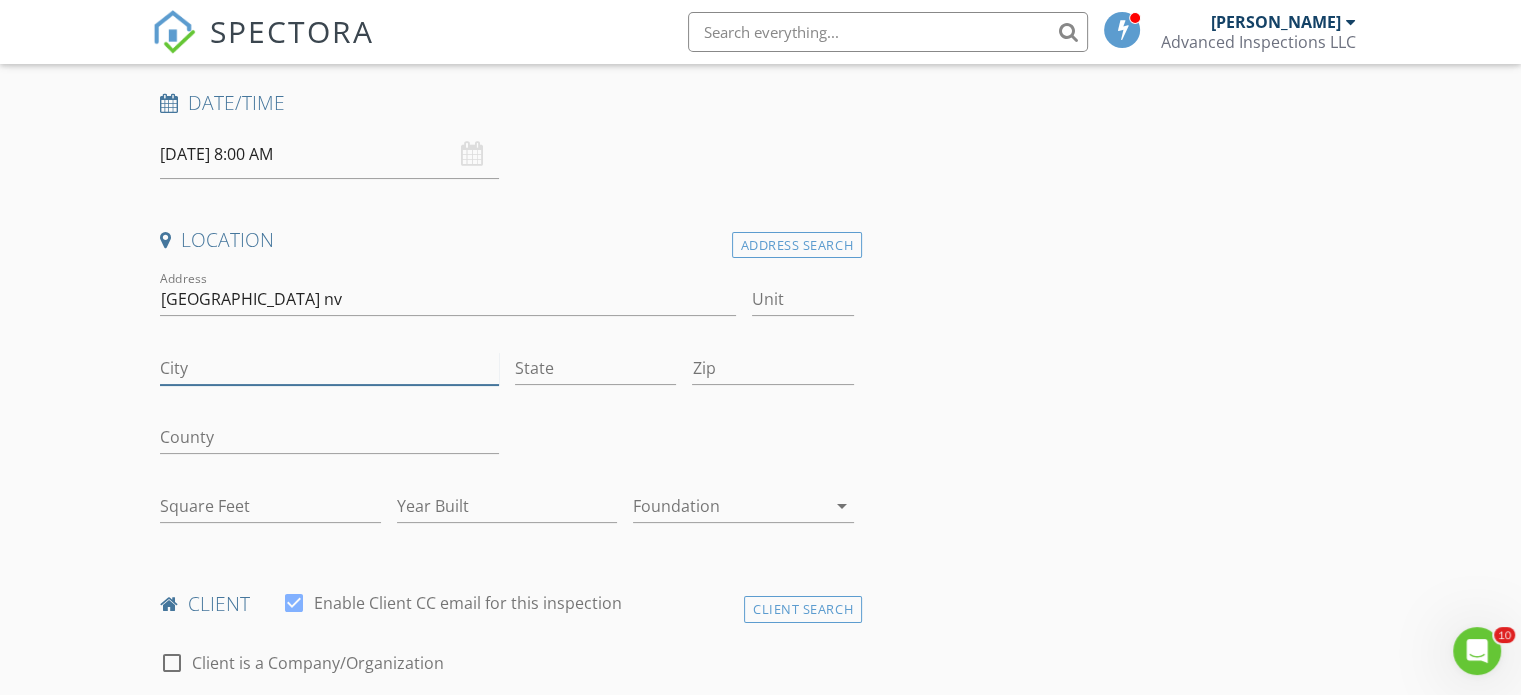 click on "City" at bounding box center [329, 368] 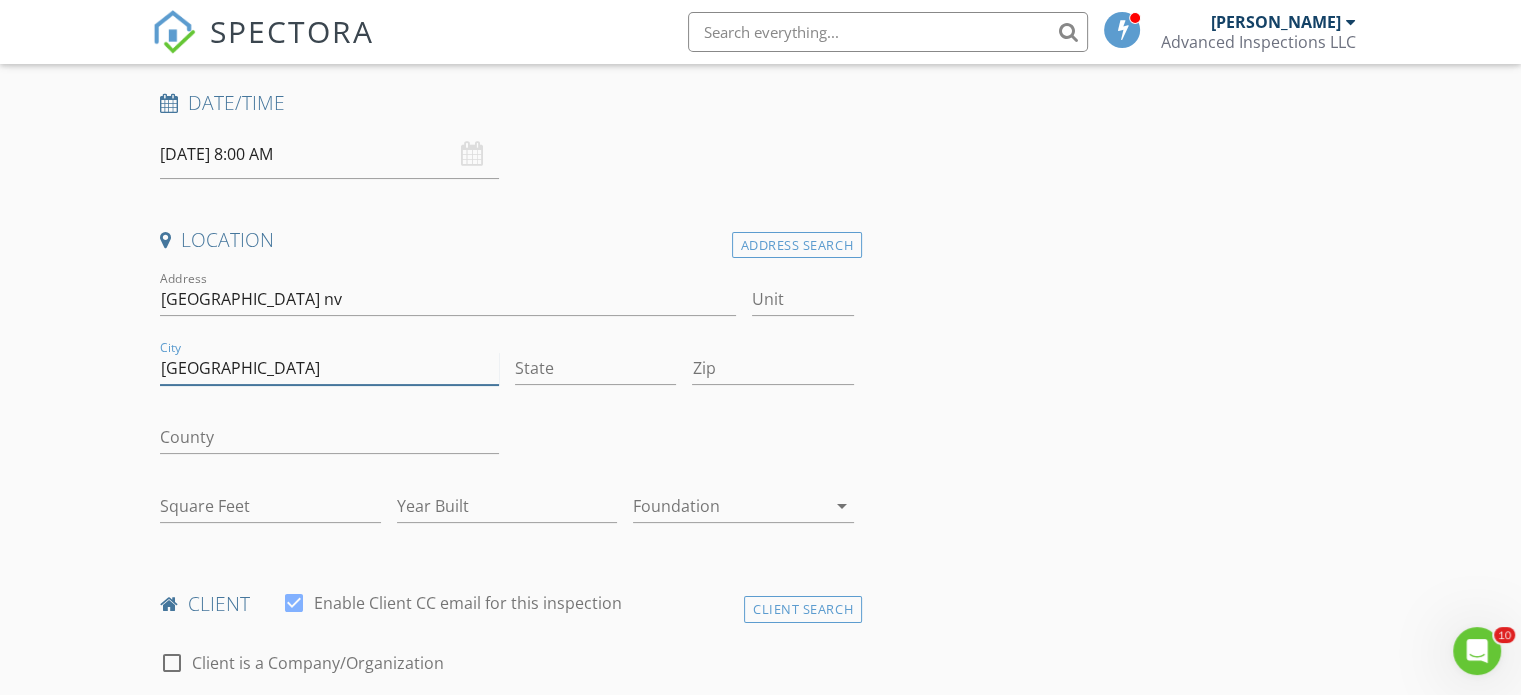 type on "Dayton" 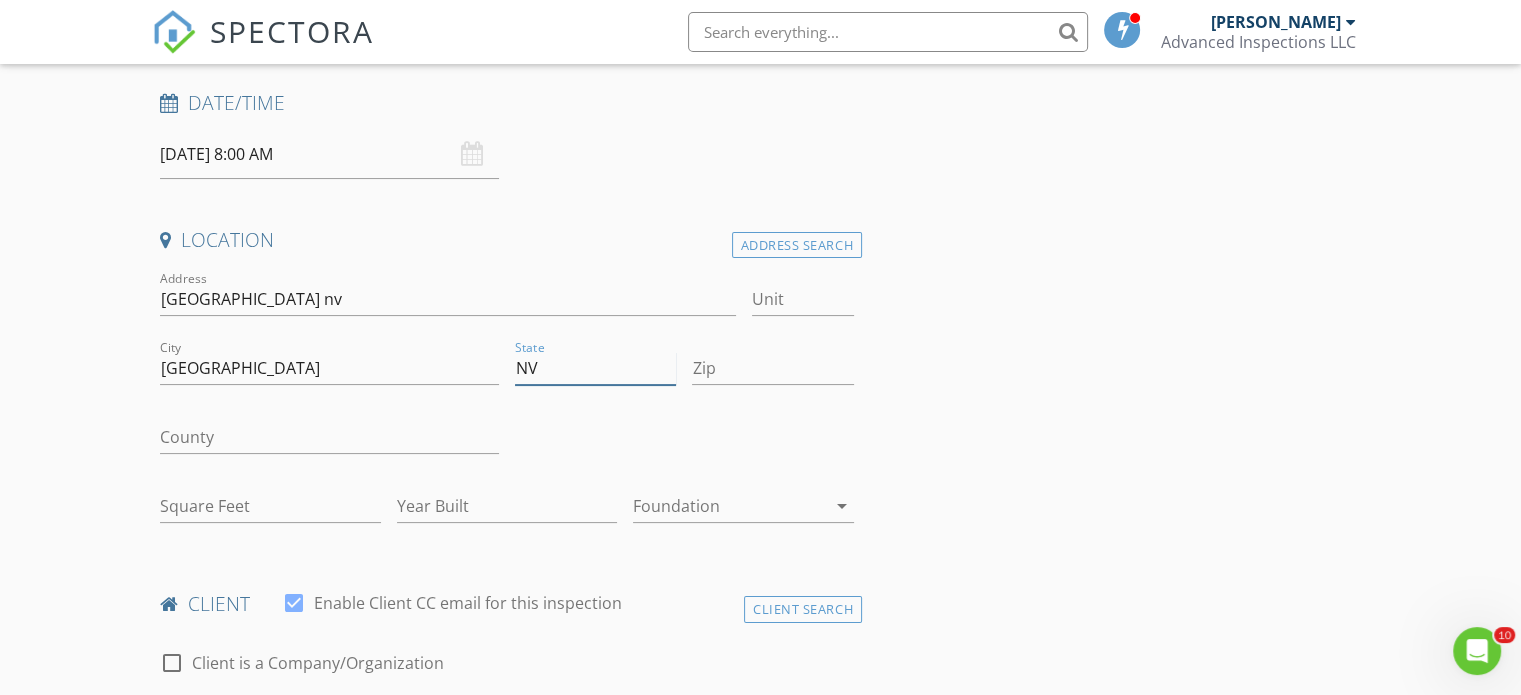 type on "NV" 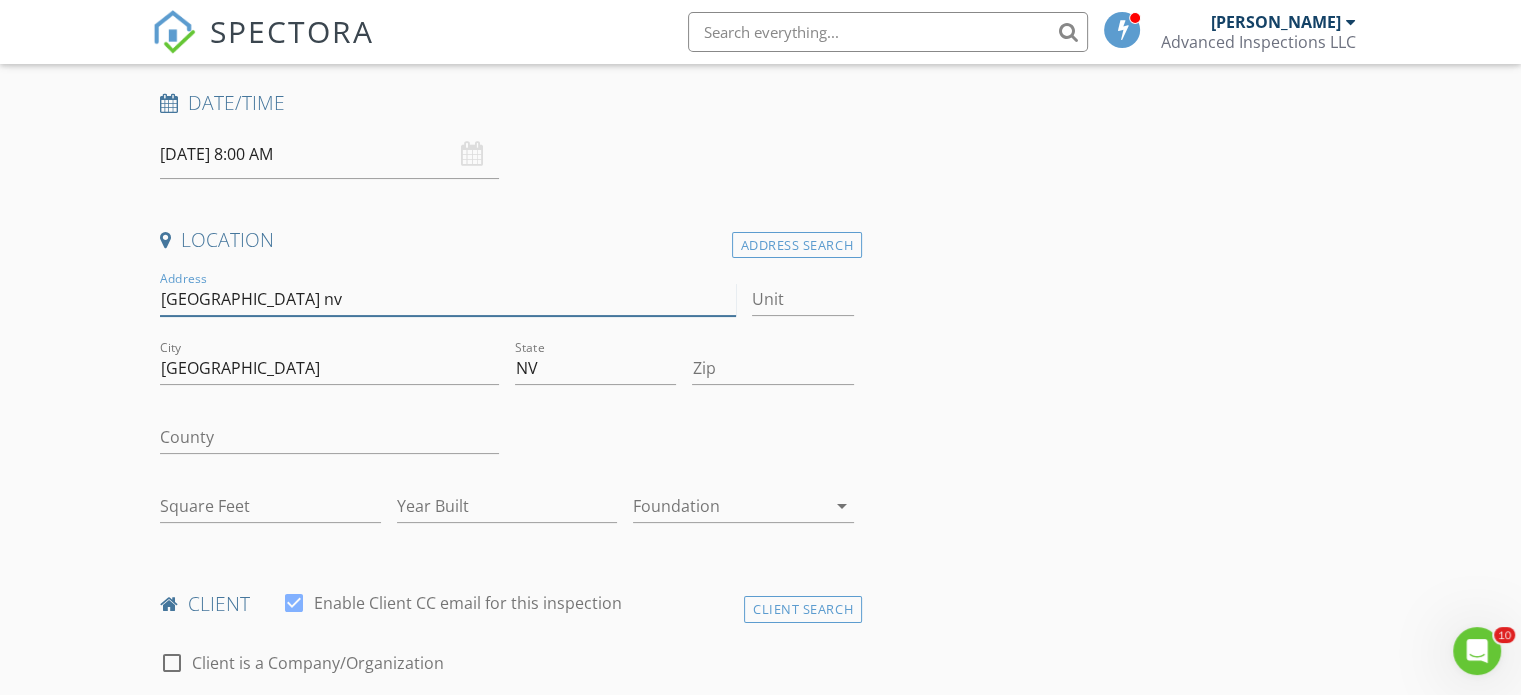 click on "911 Dry Creek Circle Dayton nv" at bounding box center [447, 299] 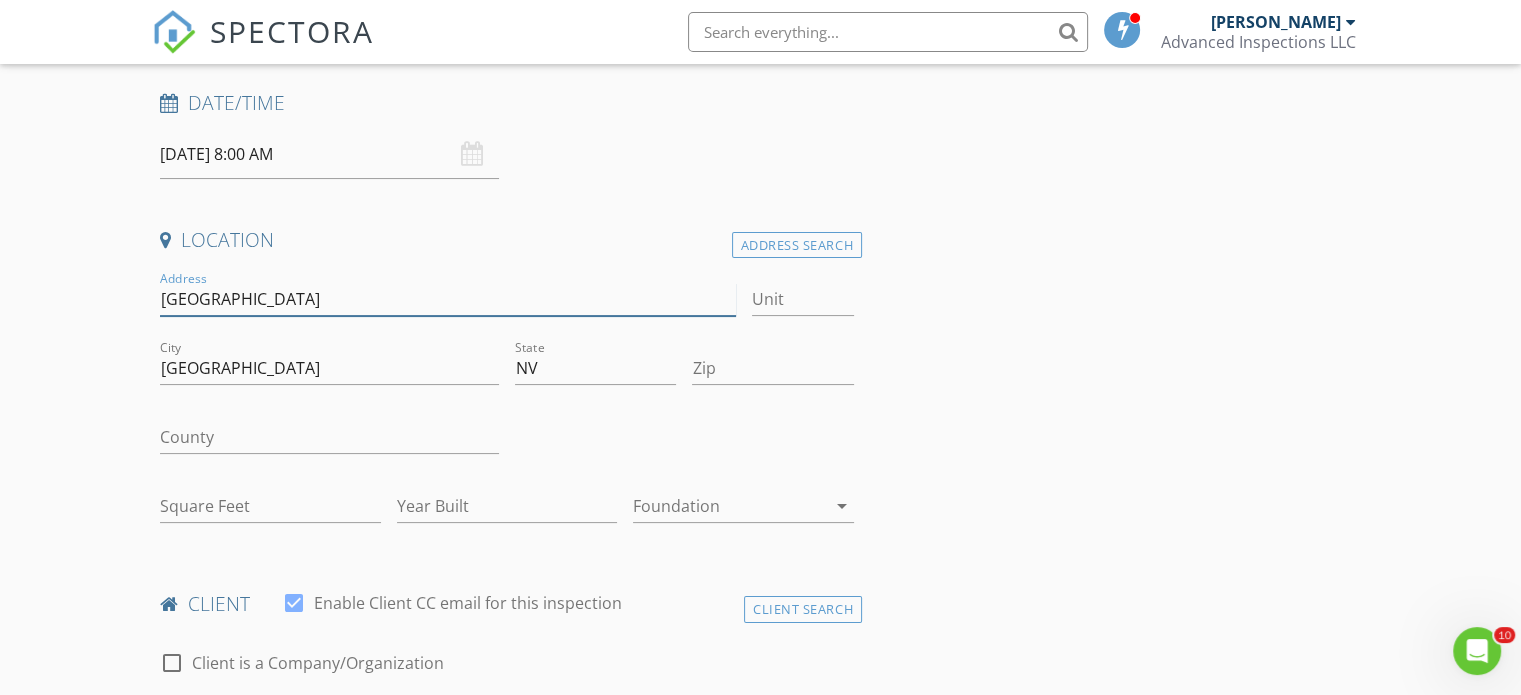 type on "911 Dry Creek Circle" 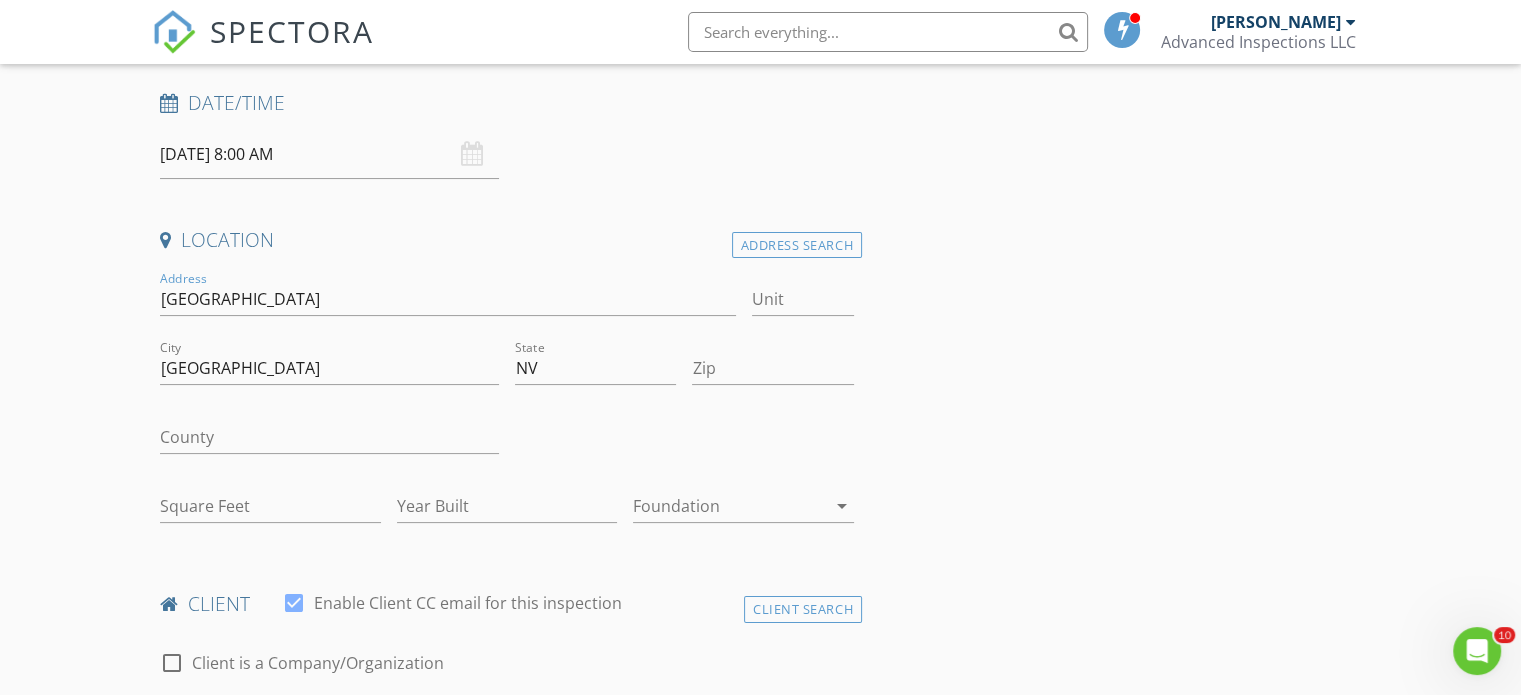 click on "New Inspection
Click here to use the New Order Form
INSPECTOR(S)
check_box   Joel Morgan   PRIMARY   Joel Morgan arrow_drop_down   check_box_outline_blank Joel Morgan specifically requested
Date/Time
07/10/2025 8:00 AM
Location
Address Search       Address 911 Dry Creek Circle   Unit   City Dayton   State NV   Zip   County     Square Feet   Year Built   Foundation arrow_drop_down
client
check_box Enable Client CC email for this inspection   Client Search     check_box_outline_blank Client is a Company/Organization     First Name   Last Name   Email   CC Email   Phone           Notes   Private Notes
ADD ADDITIONAL client
SERVICES
check_box_outline_blank   Residential Inspection   check_box_outline_blank   Residential Inspection - Condo/Townhome     Re-Inspection" at bounding box center (760, 1447) 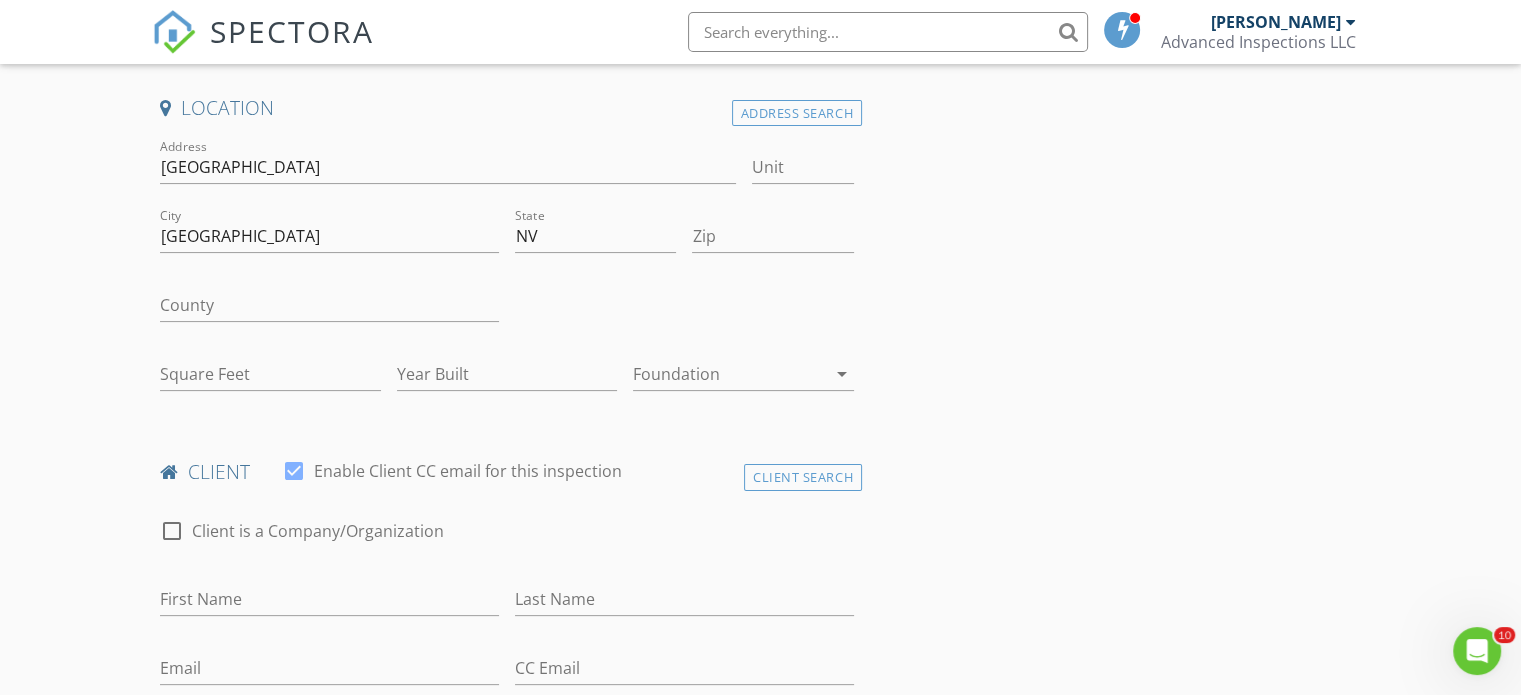 scroll, scrollTop: 400, scrollLeft: 0, axis: vertical 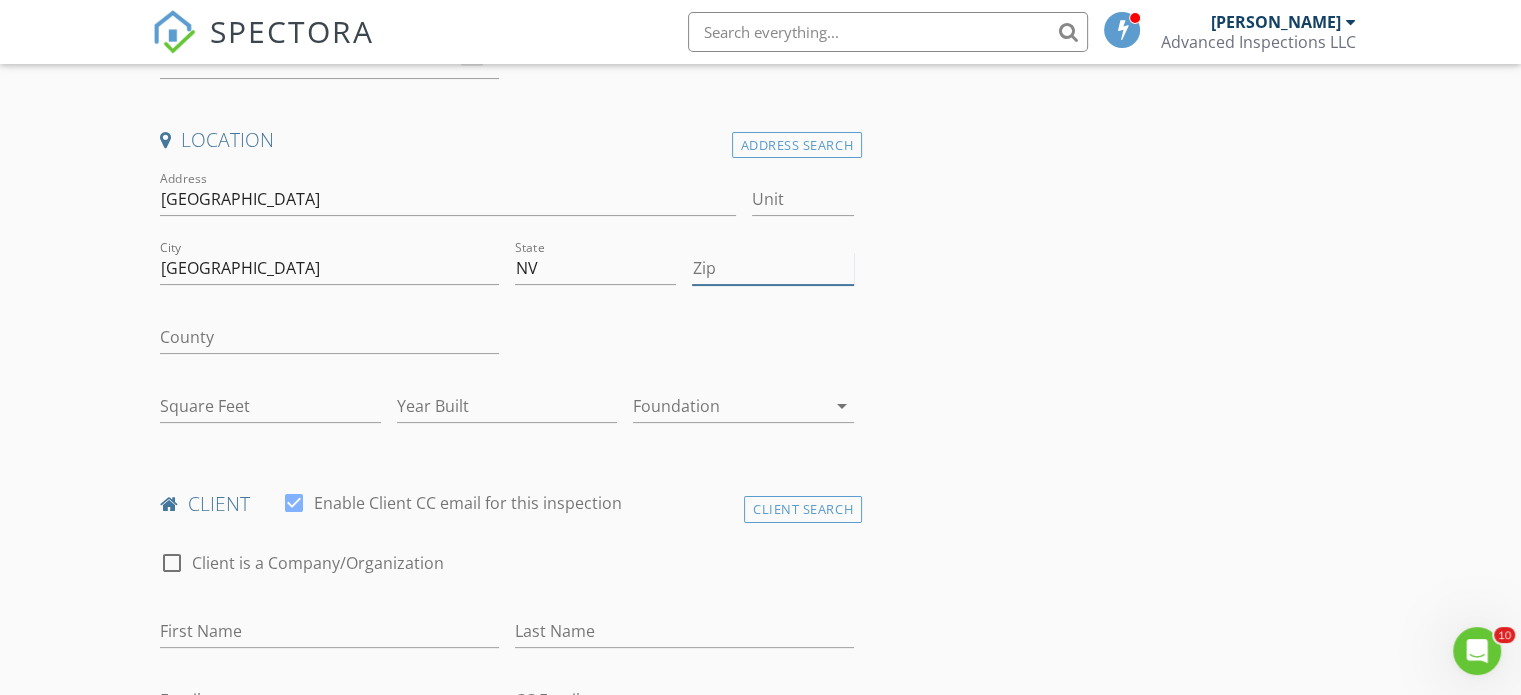 click on "Zip" at bounding box center [772, 268] 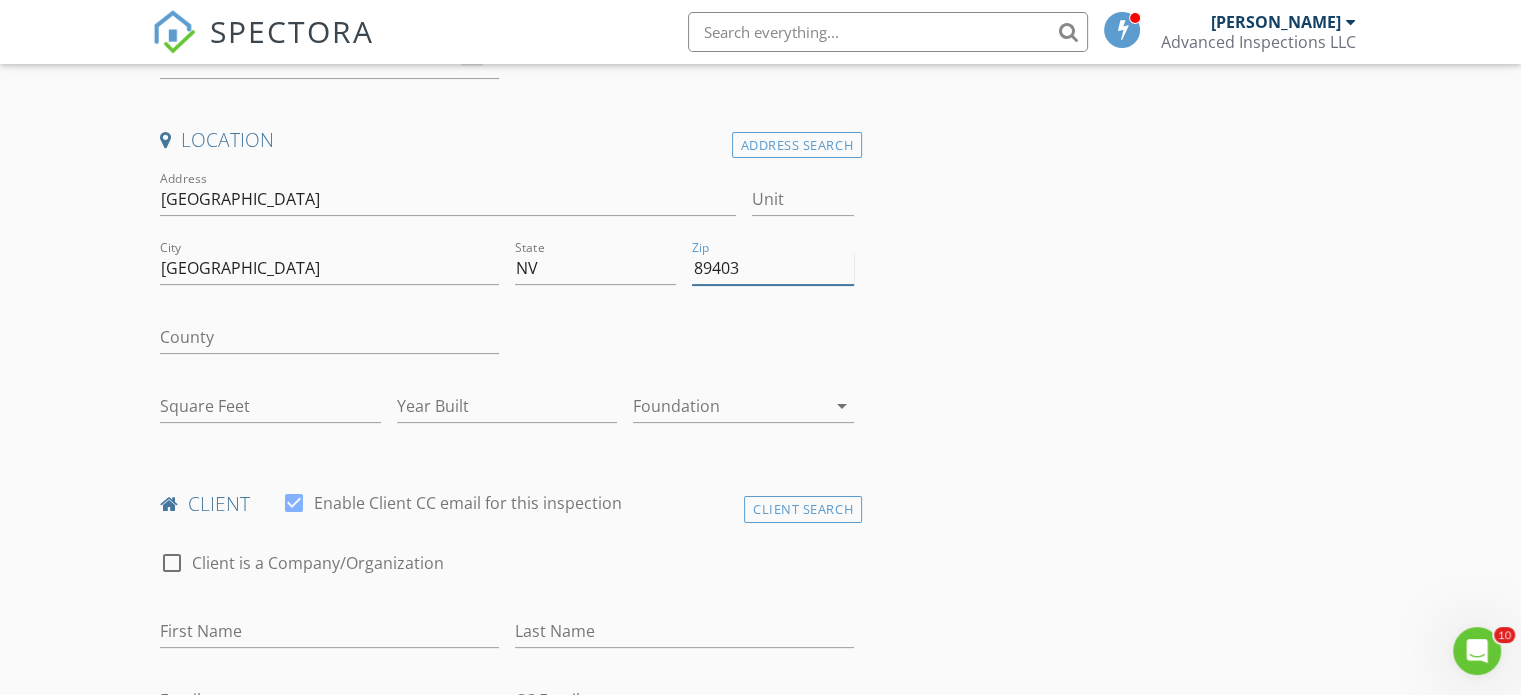 type on "89403" 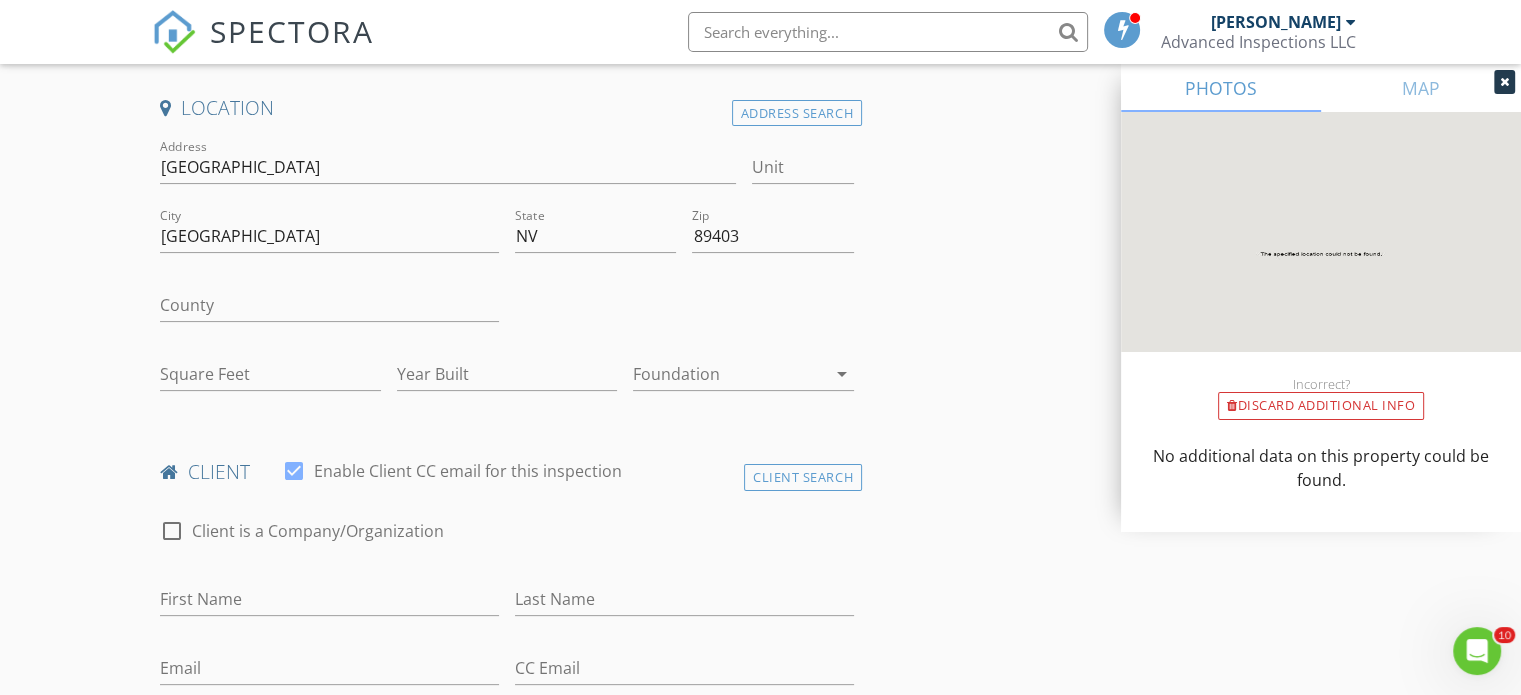 scroll, scrollTop: 400, scrollLeft: 0, axis: vertical 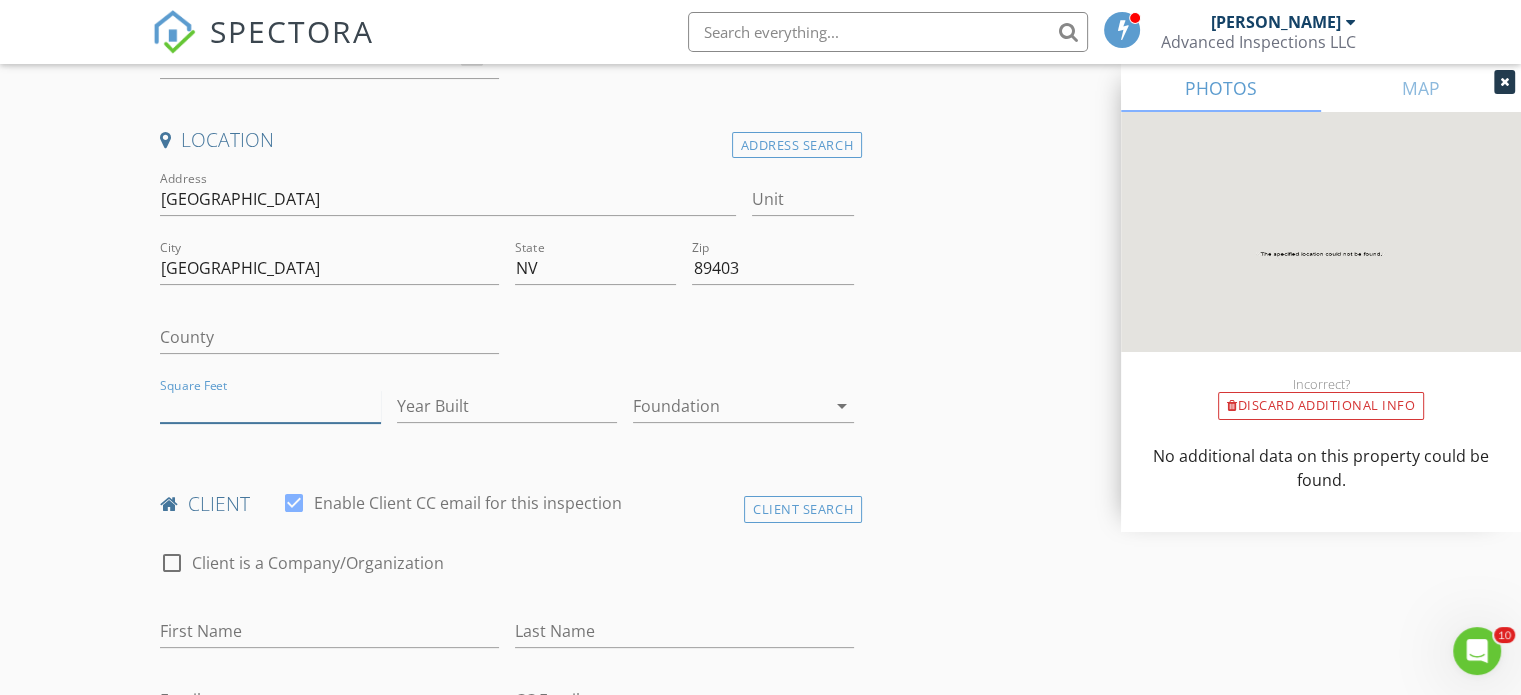 click on "Square Feet" at bounding box center [270, 406] 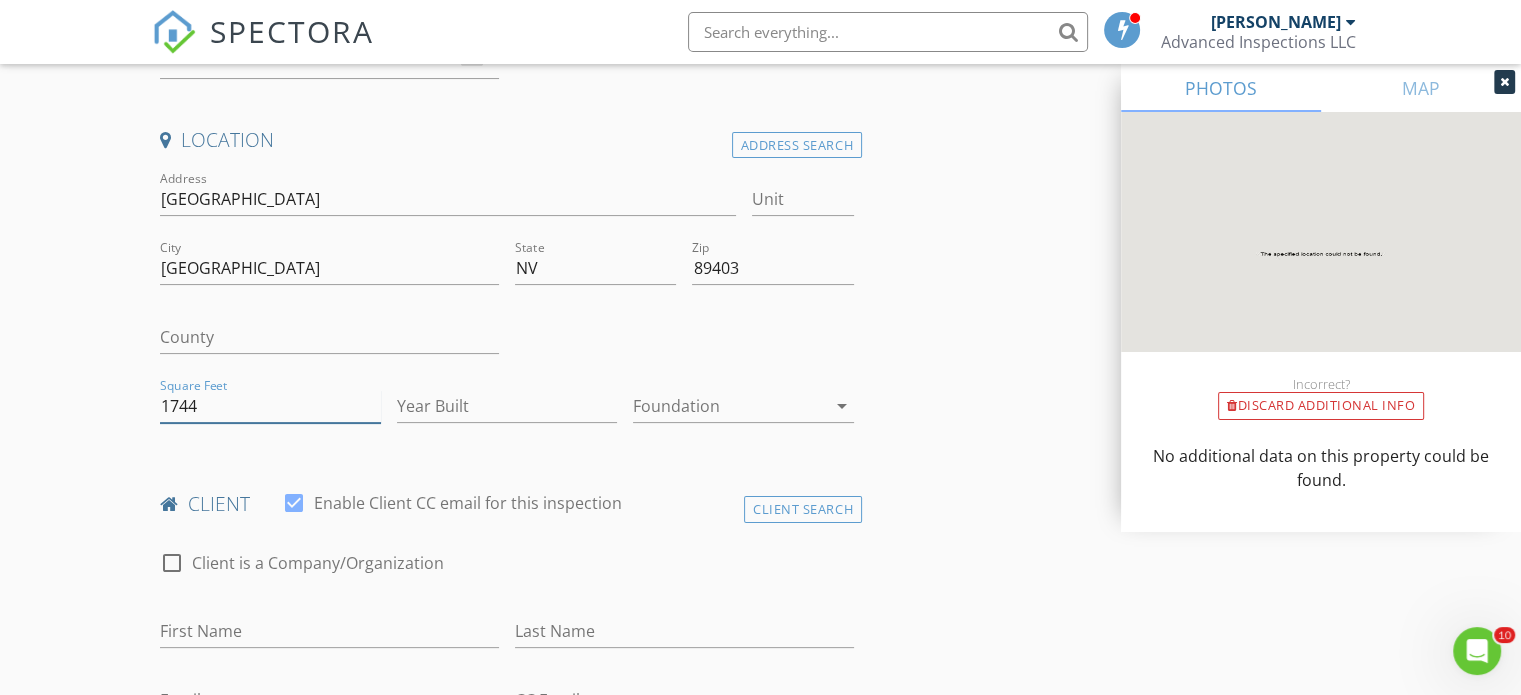 type on "1744" 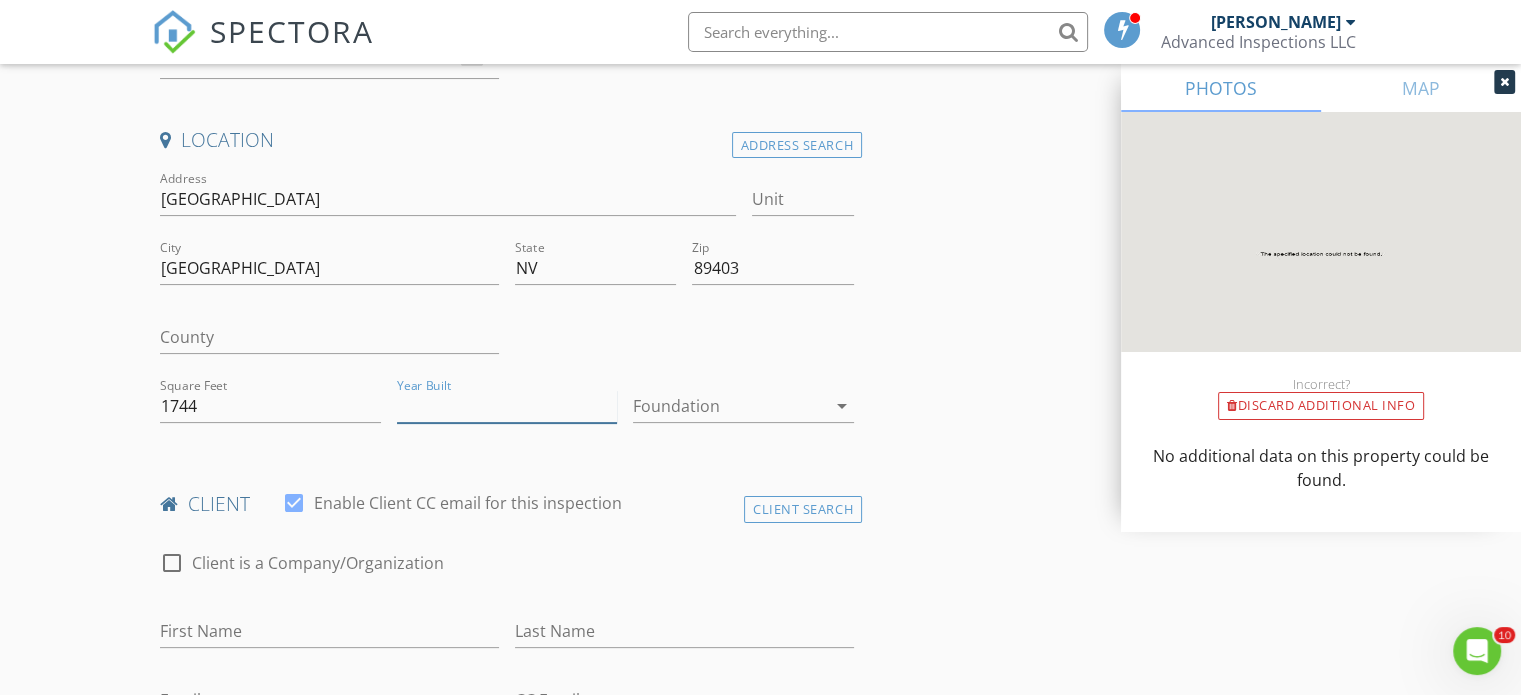 click on "Year Built" at bounding box center [507, 406] 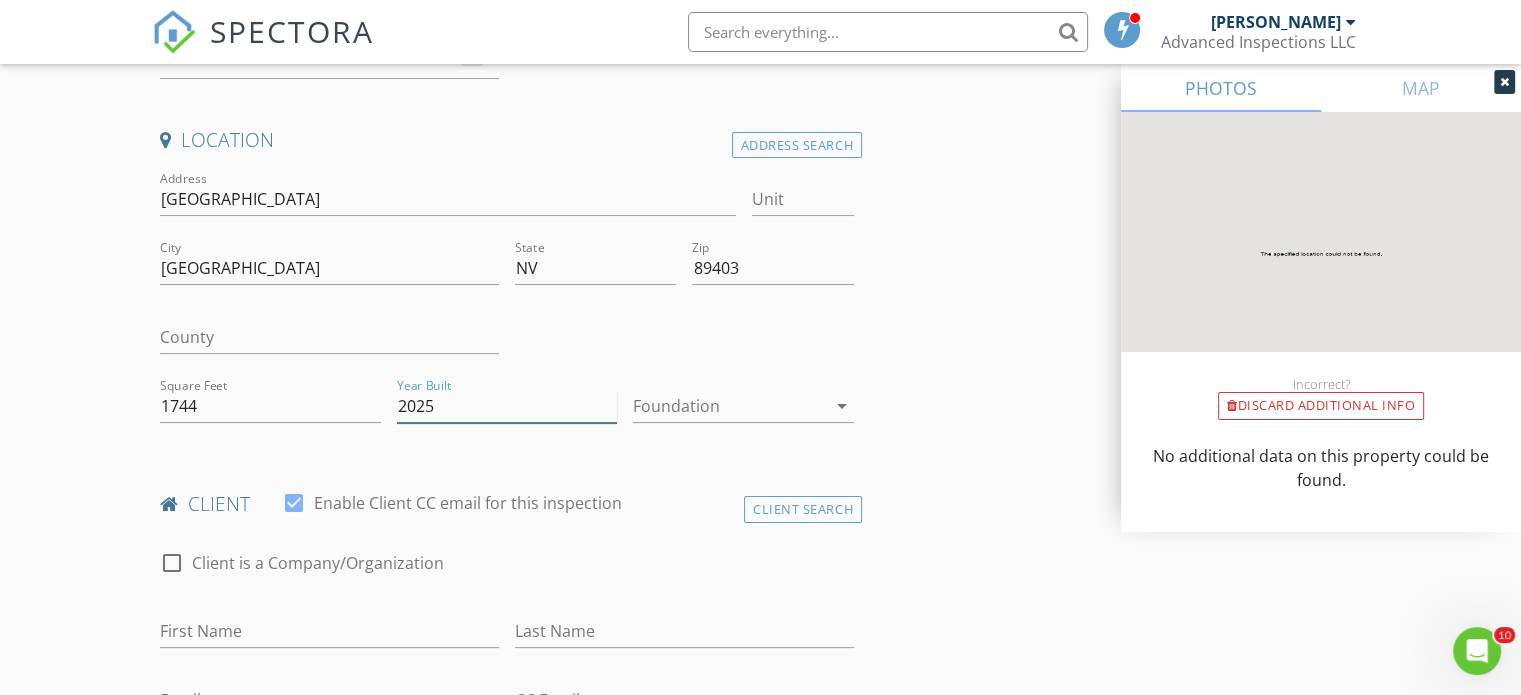 type on "2025" 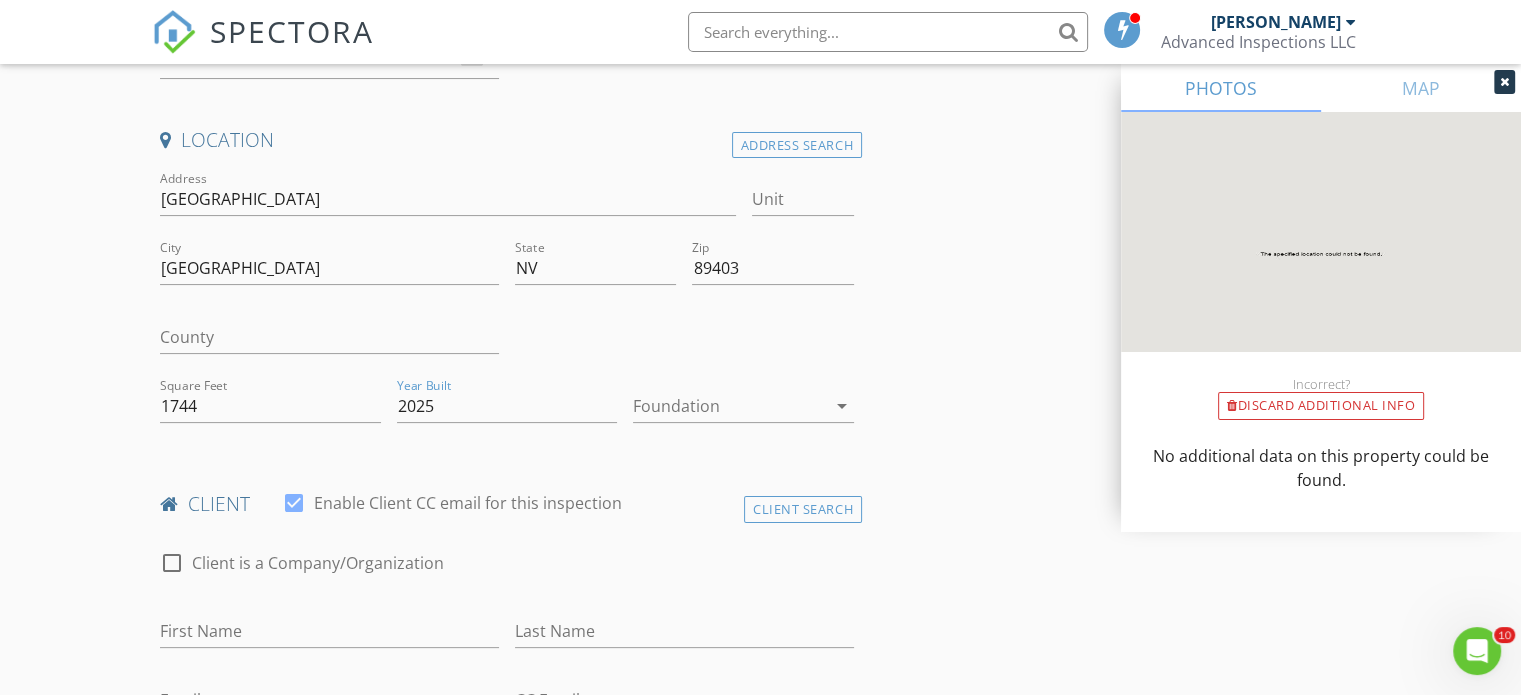 click on "New Inspection
Click here to use the New Order Form
INSPECTOR(S)
check_box   Joel Morgan   PRIMARY   Joel Morgan arrow_drop_down   check_box_outline_blank Joel Morgan specifically requested
Date/Time
07/10/2025 8:00 AM
Location
Address Search       Address 911 Dry Creek Circle   Unit   City Dayton   State NV   Zip 89403   County     Square Feet 1744   Year Built 2025   Foundation arrow_drop_down
client
check_box Enable Client CC email for this inspection   Client Search     check_box_outline_blank Client is a Company/Organization     First Name   Last Name   Email   CC Email   Phone           Notes   Private Notes
ADD ADDITIONAL client
SERVICES
check_box_outline_blank   Residential Inspection   check_box_outline_blank   Residential Inspection - Condo/Townhome" at bounding box center (760, 1347) 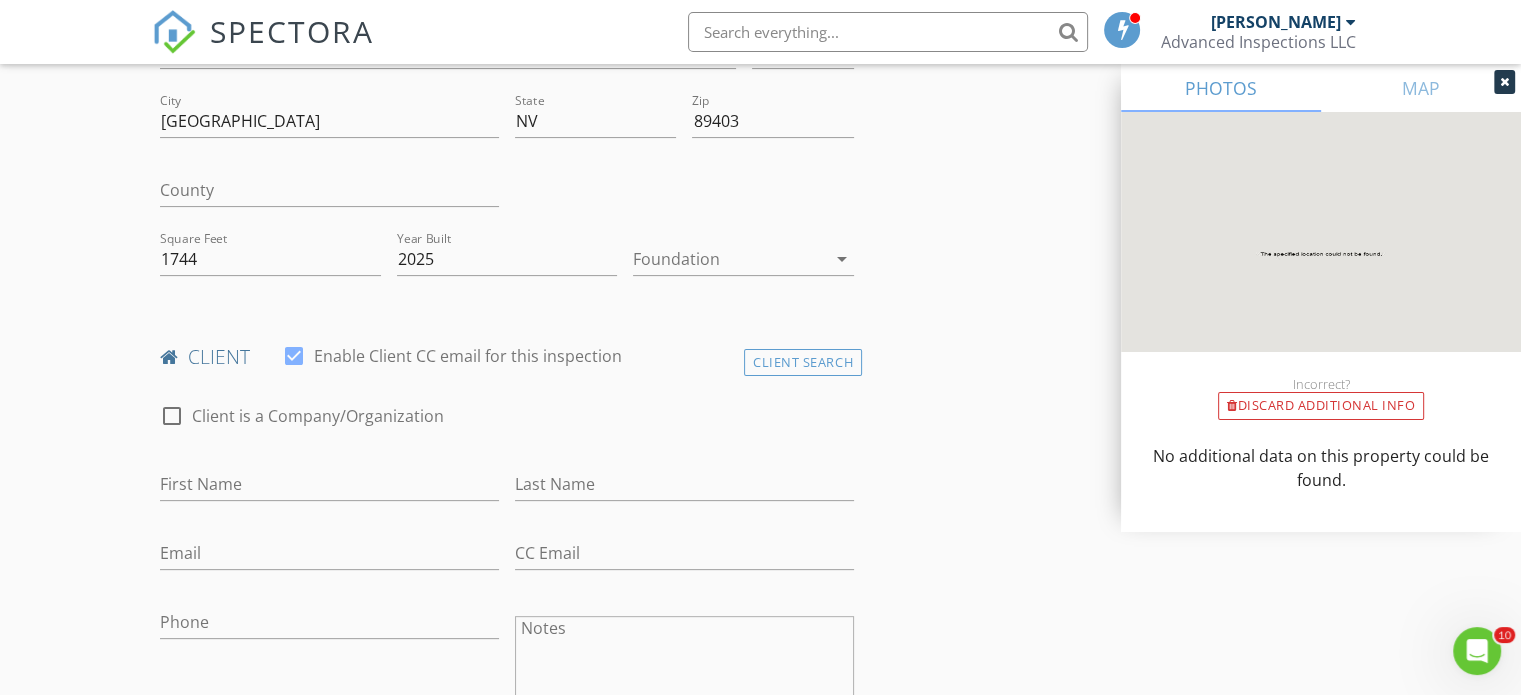 scroll, scrollTop: 600, scrollLeft: 0, axis: vertical 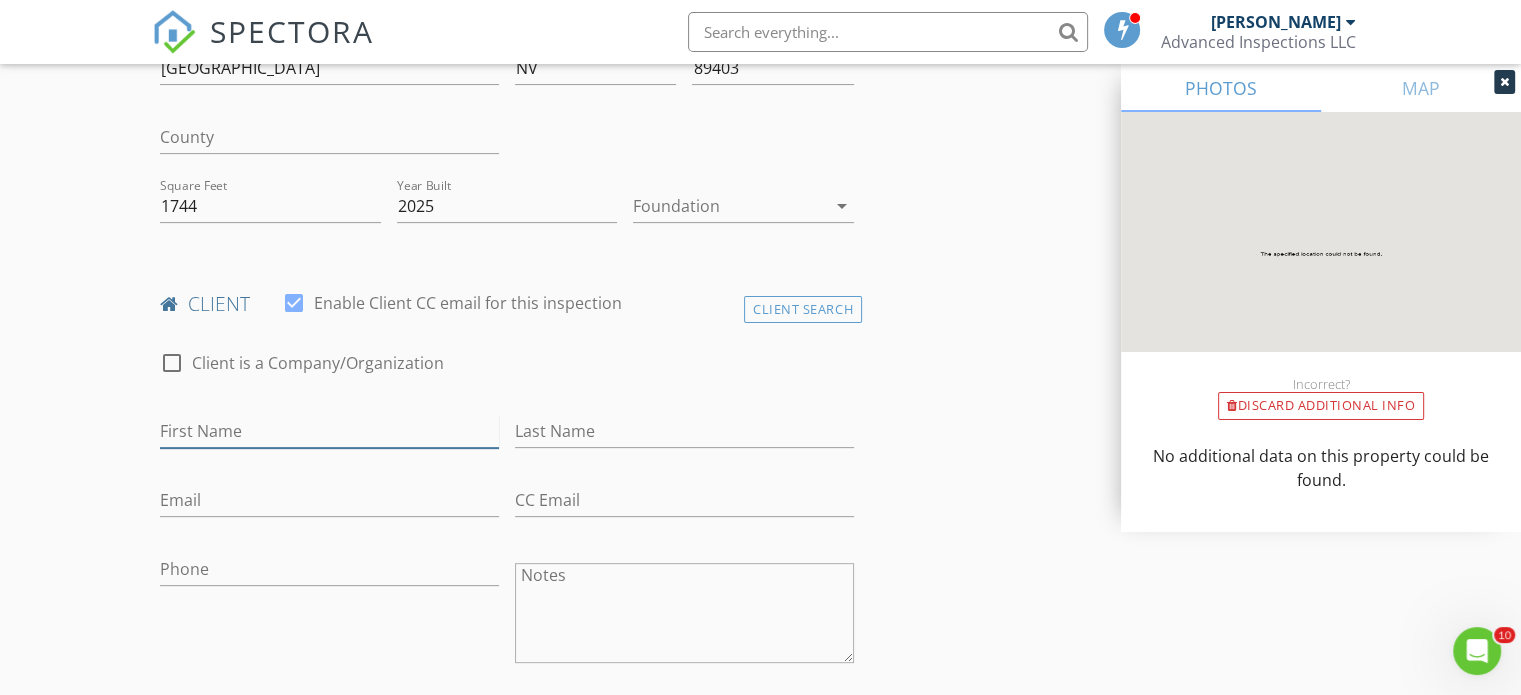 click on "First Name" at bounding box center [329, 431] 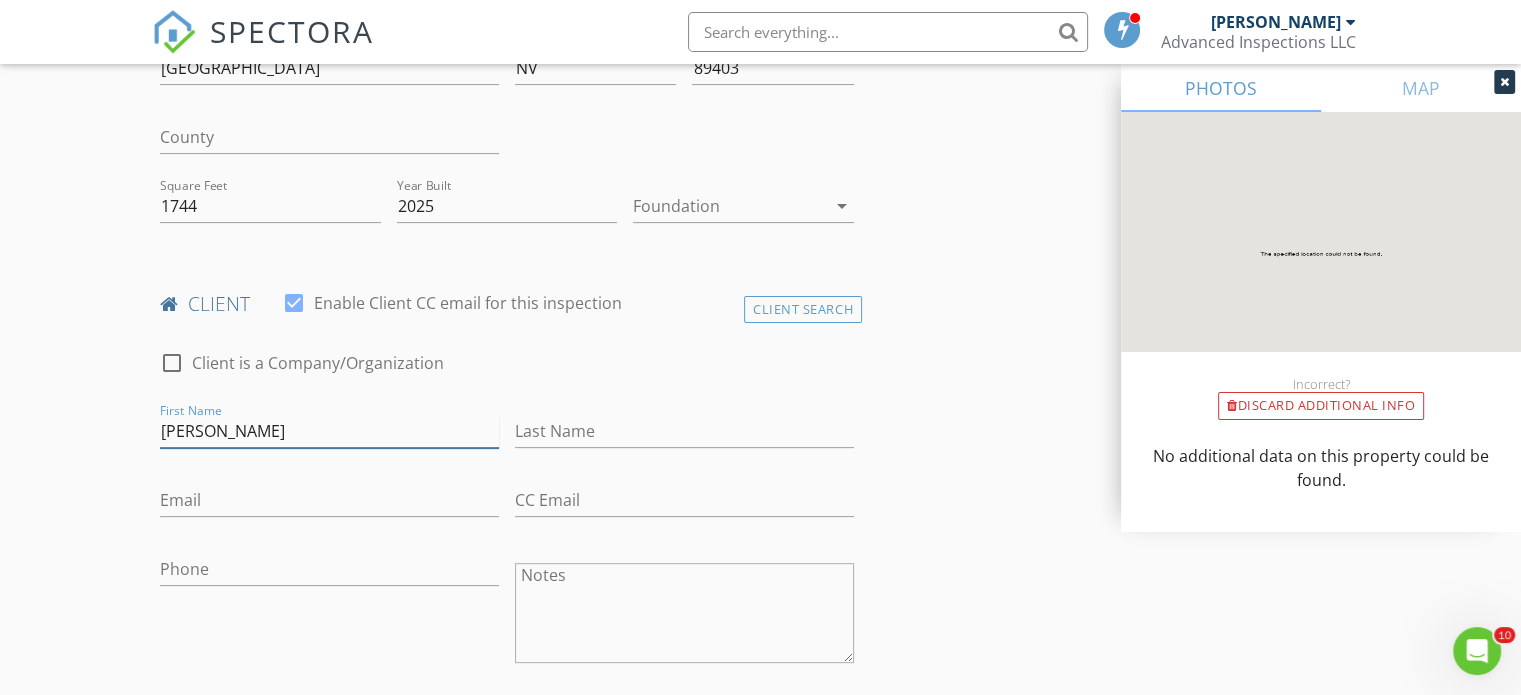 type on "Andrew" 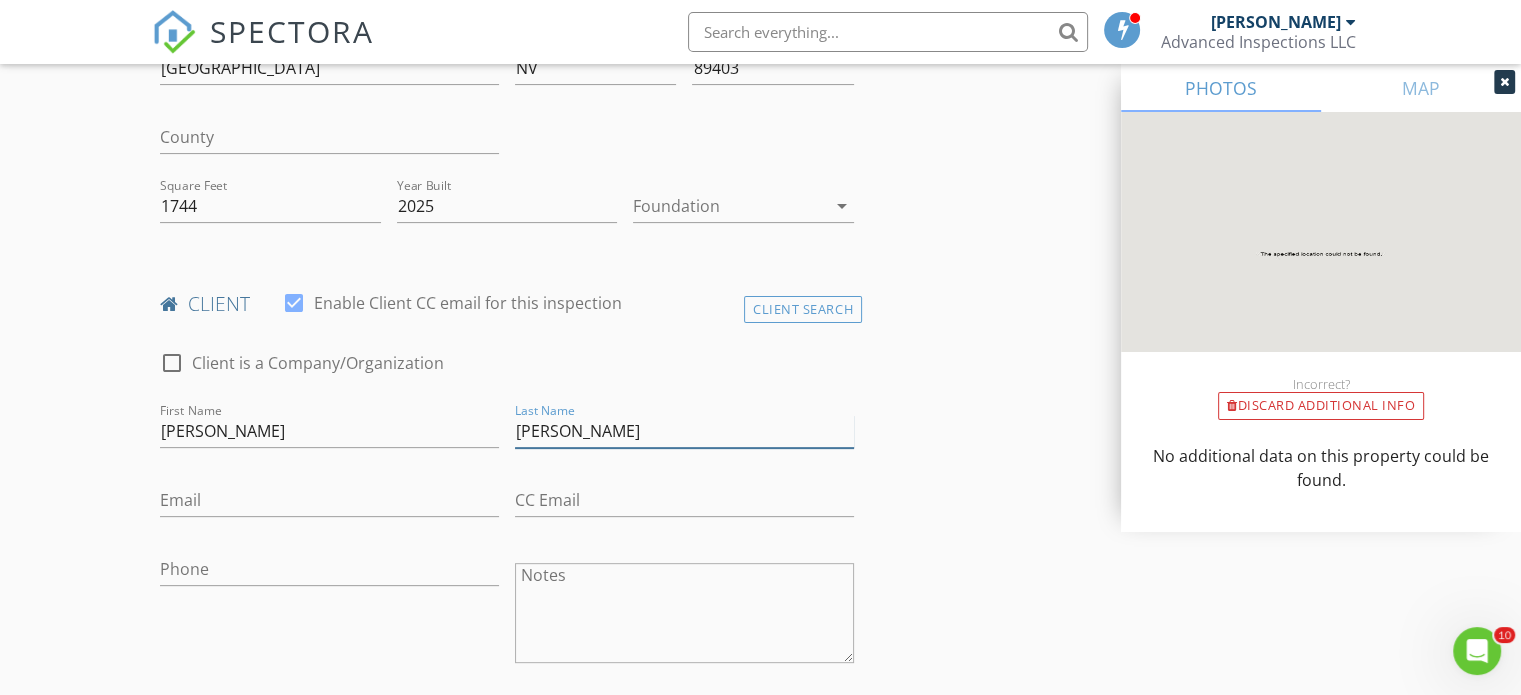 type on "Brach" 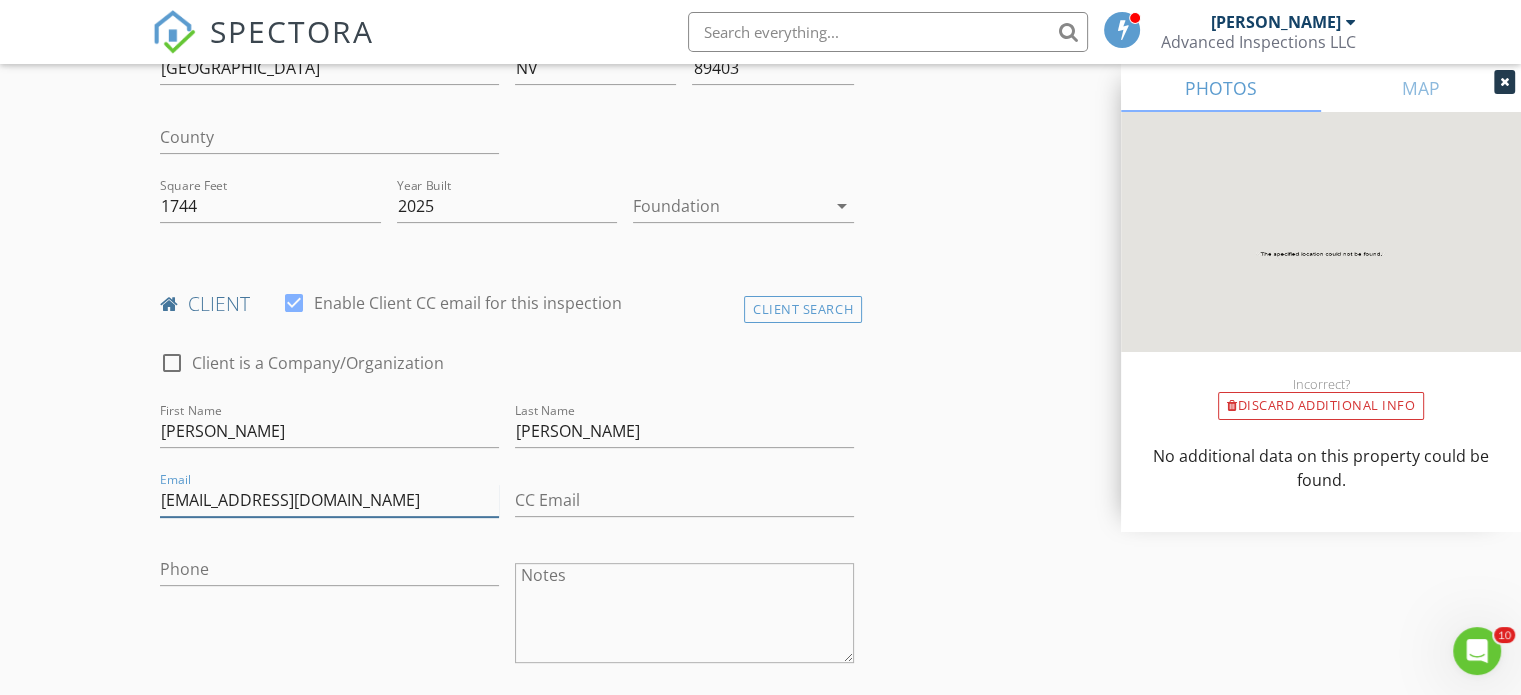 type on "brachandrew@gmail.com" 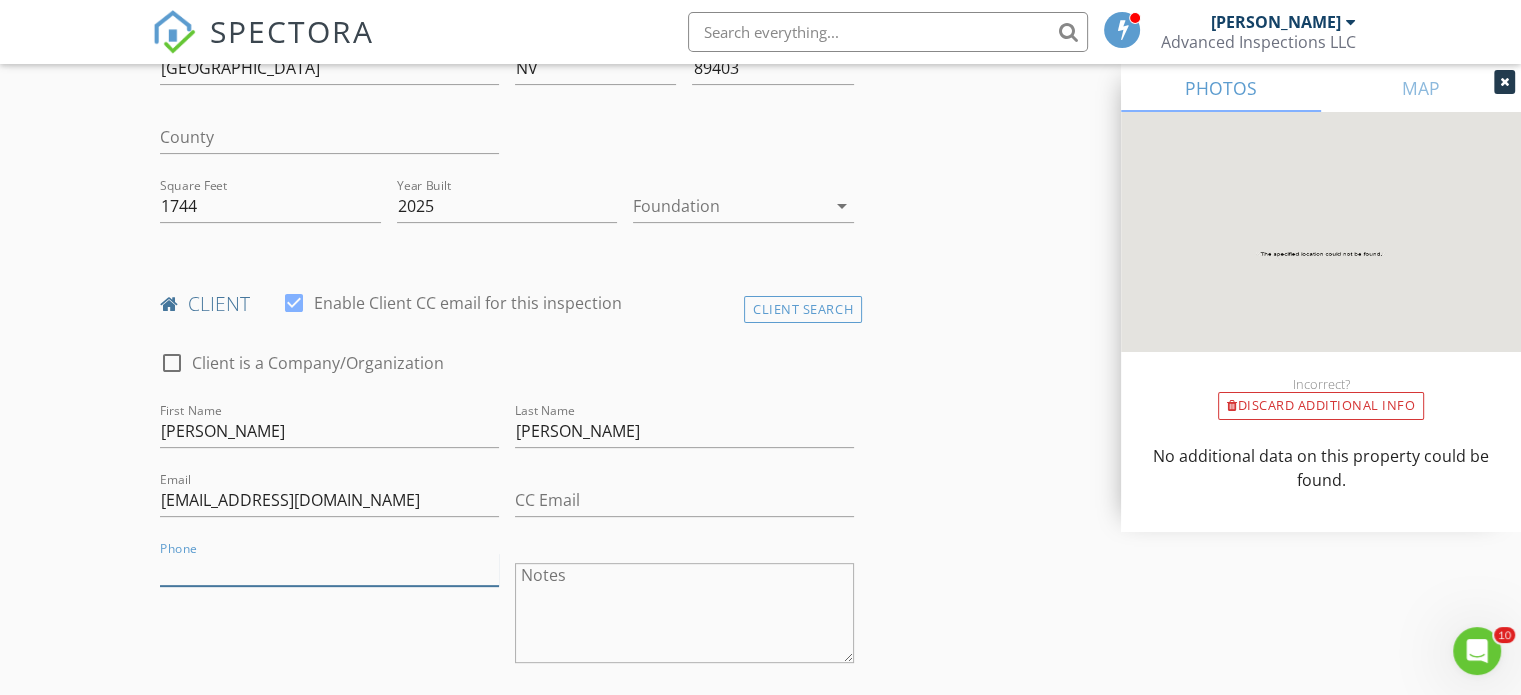 click on "Phone" at bounding box center [329, 569] 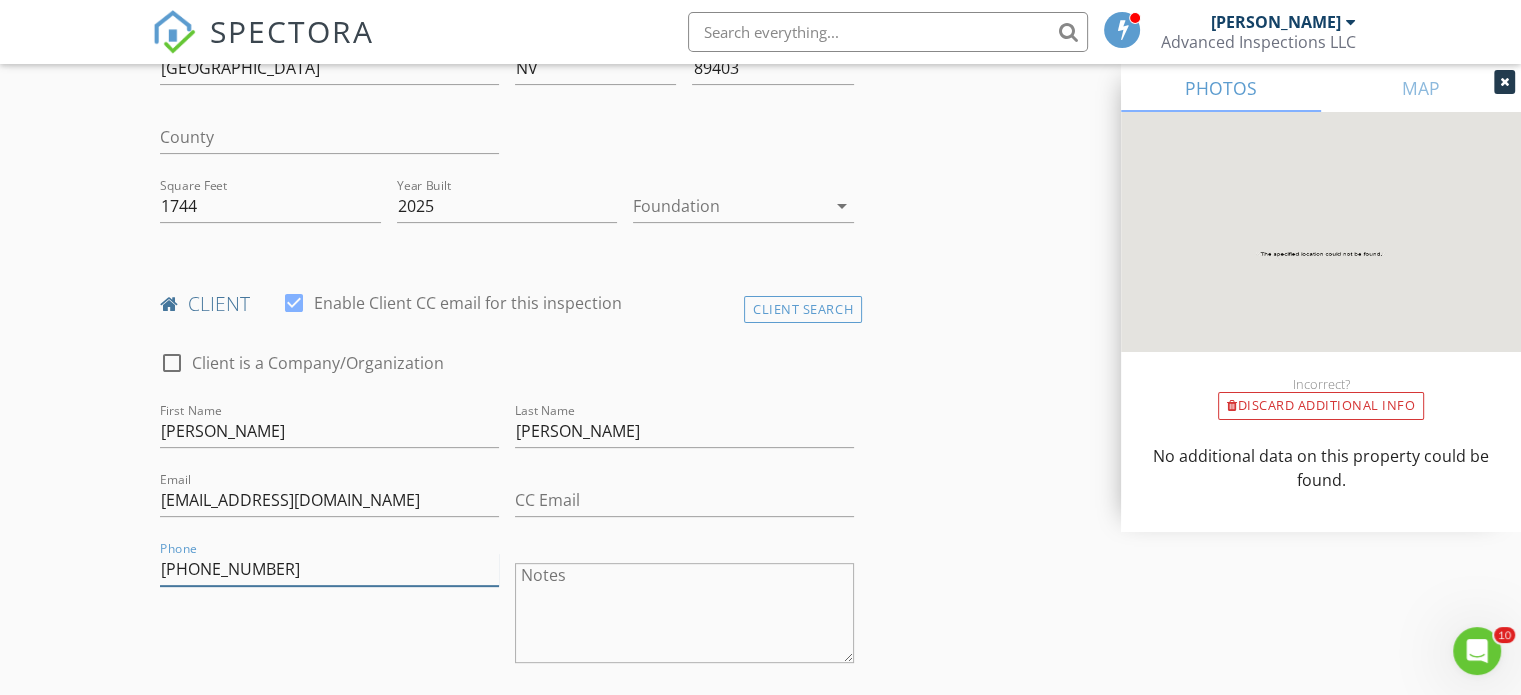 type on "209-505-7926" 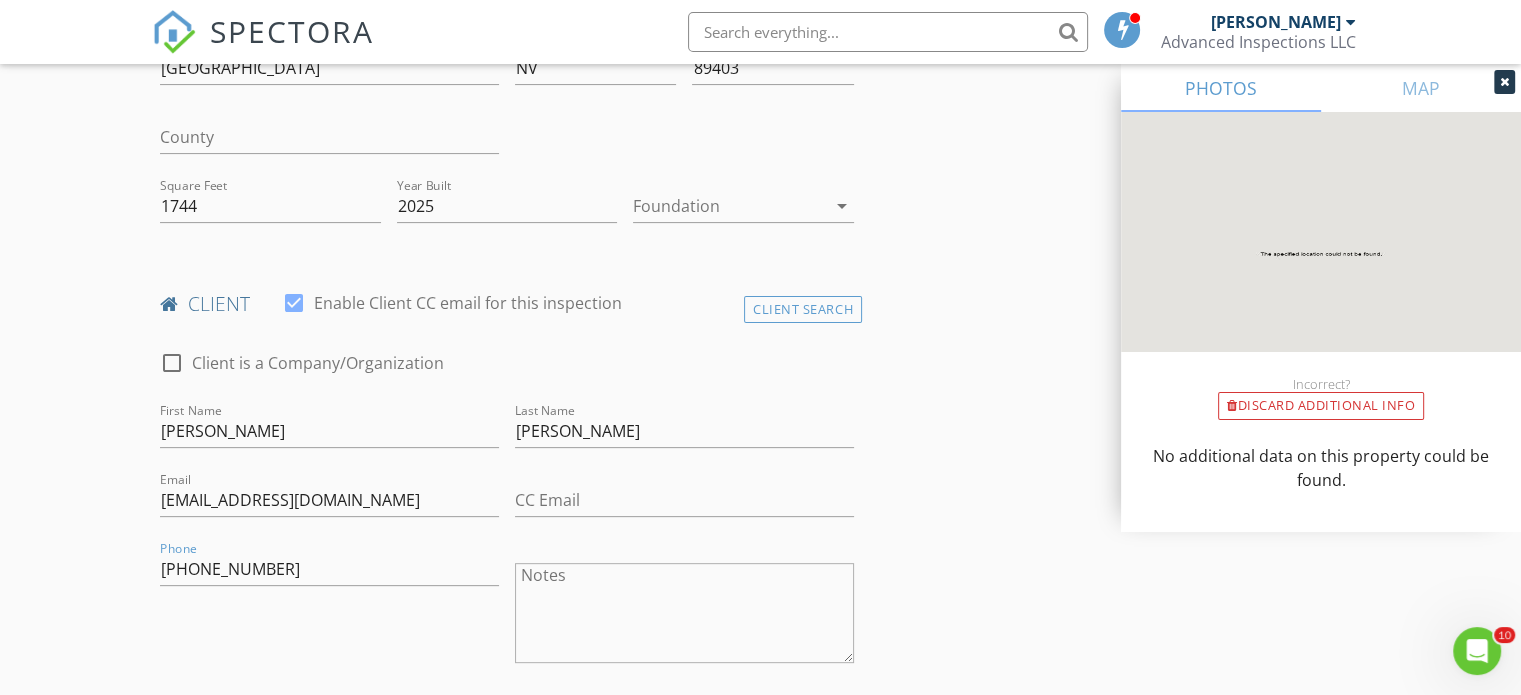 click on "Phone 209-505-7926" at bounding box center (329, 615) 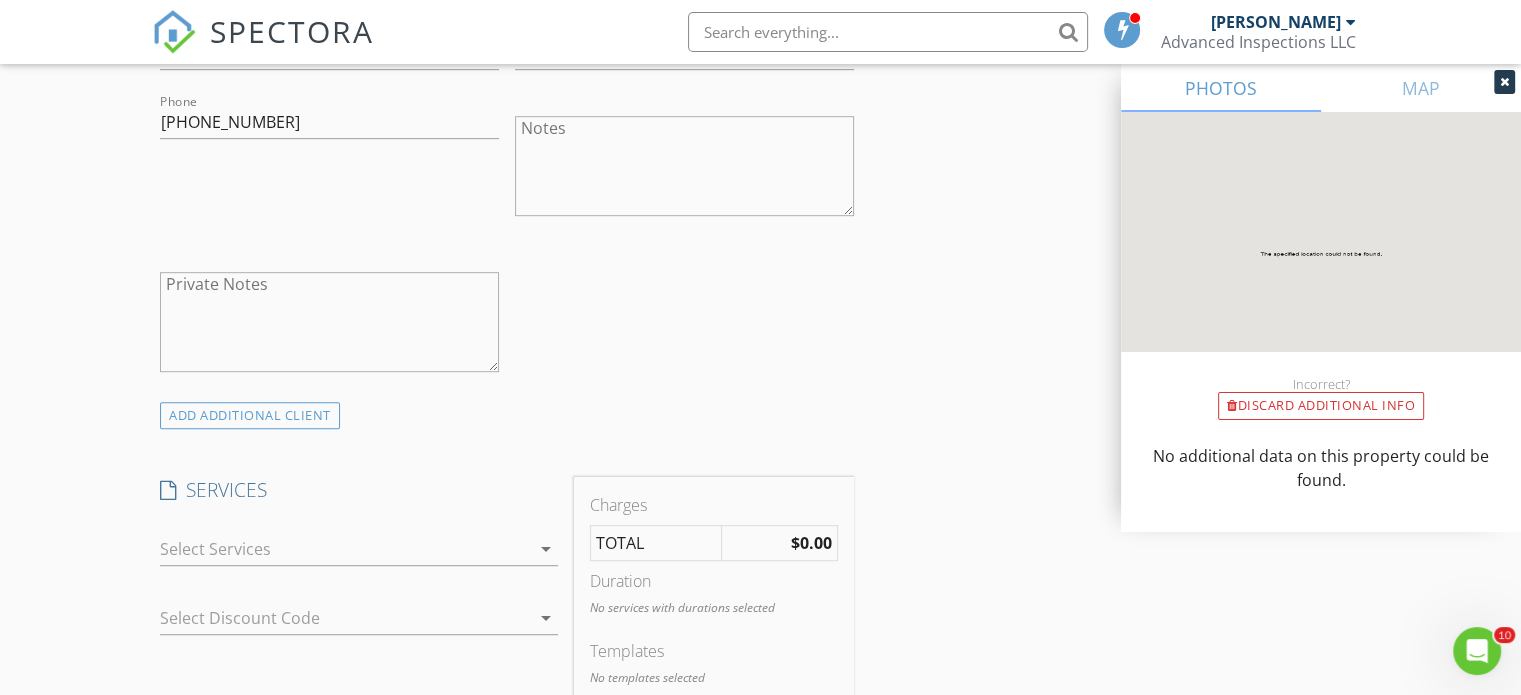 scroll, scrollTop: 1100, scrollLeft: 0, axis: vertical 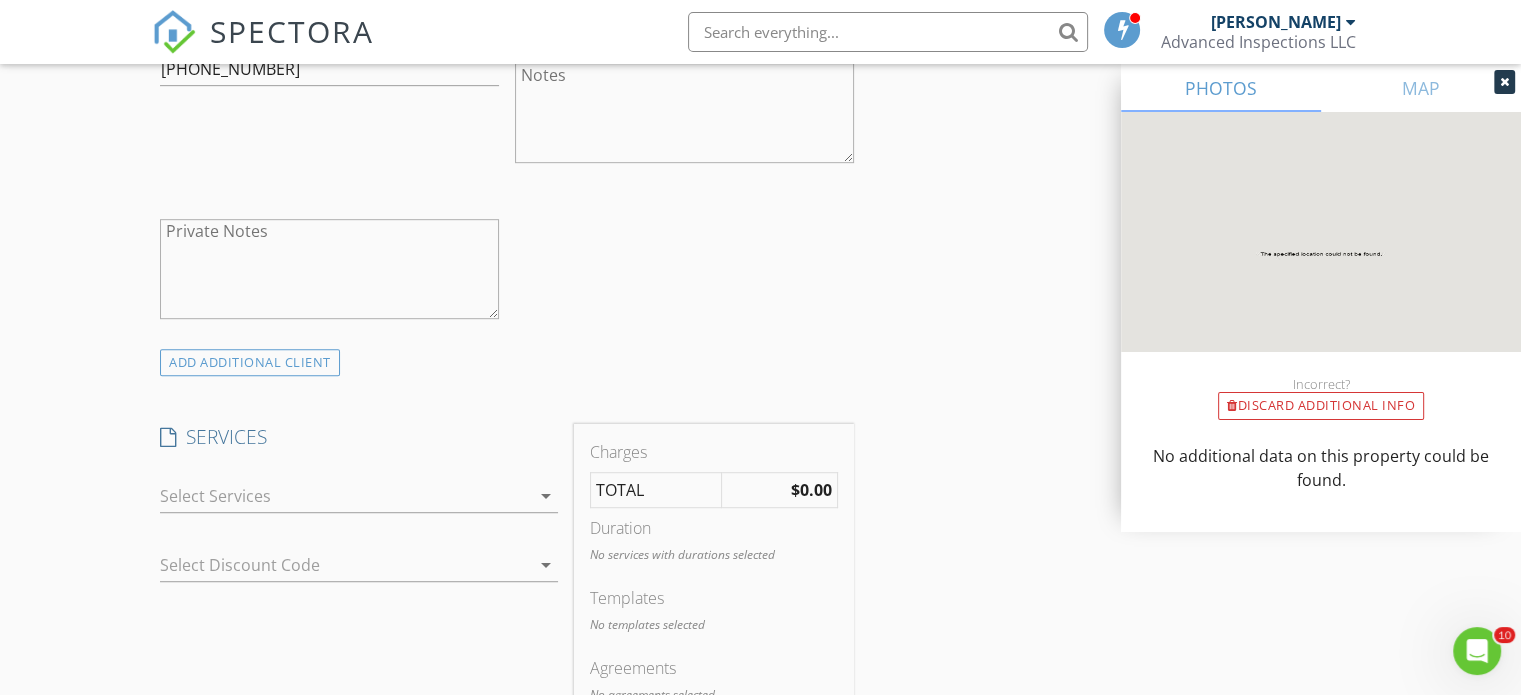 click at bounding box center [345, 496] 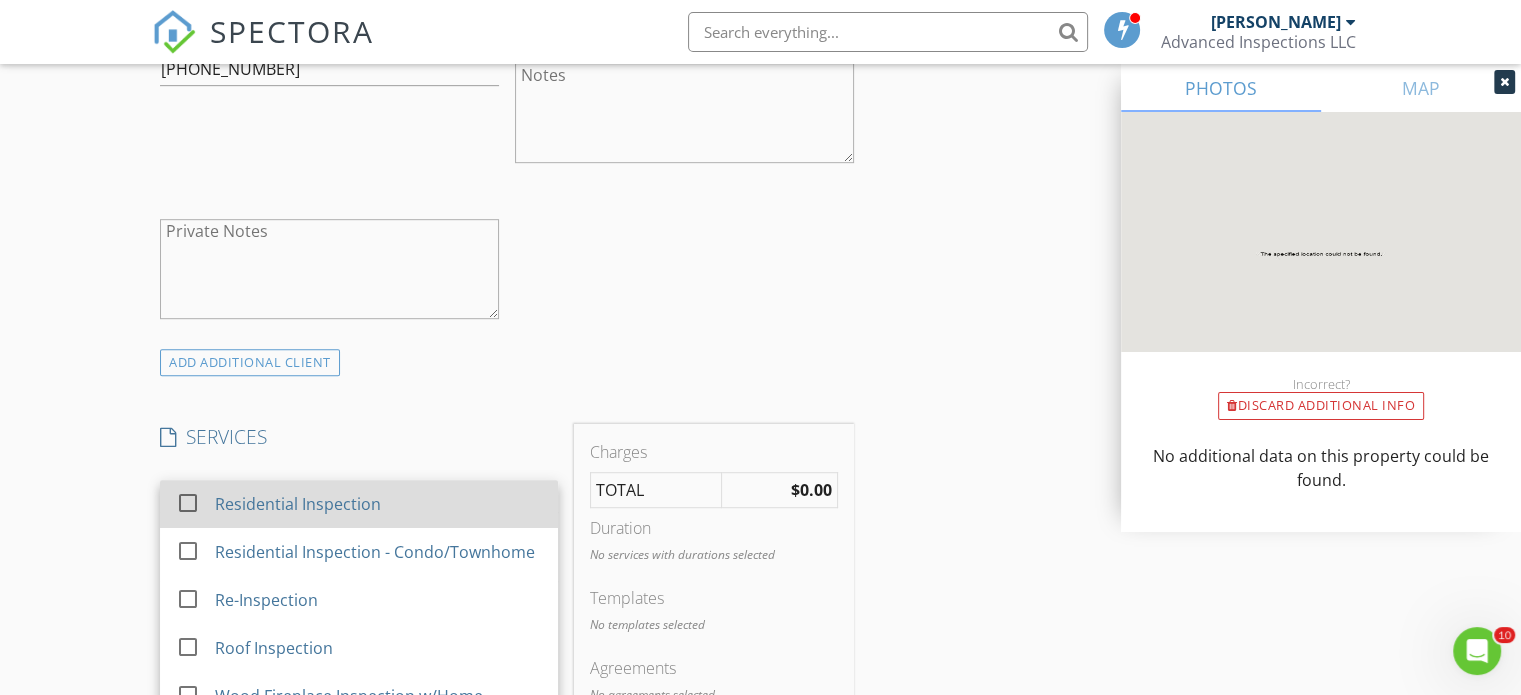 click on "Residential Inspection" at bounding box center (298, 504) 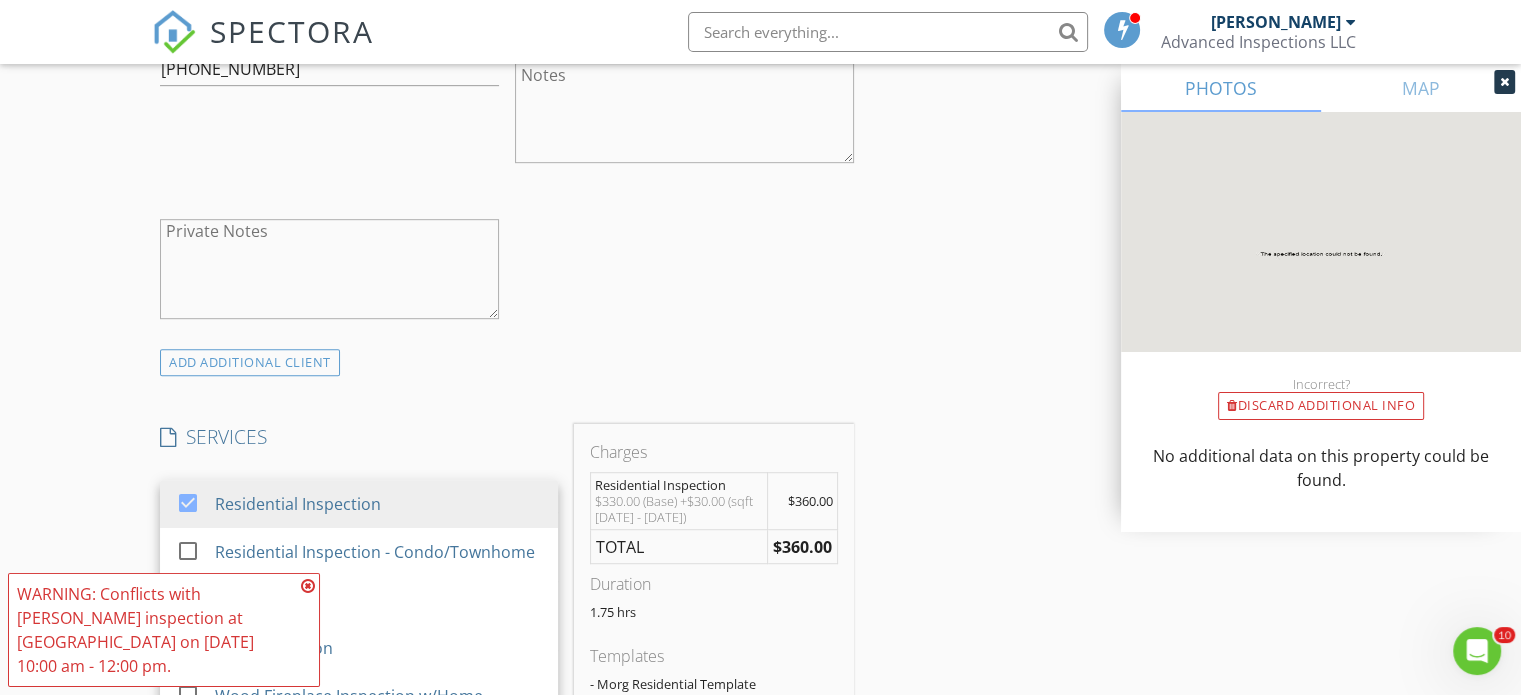 click at bounding box center [308, 586] 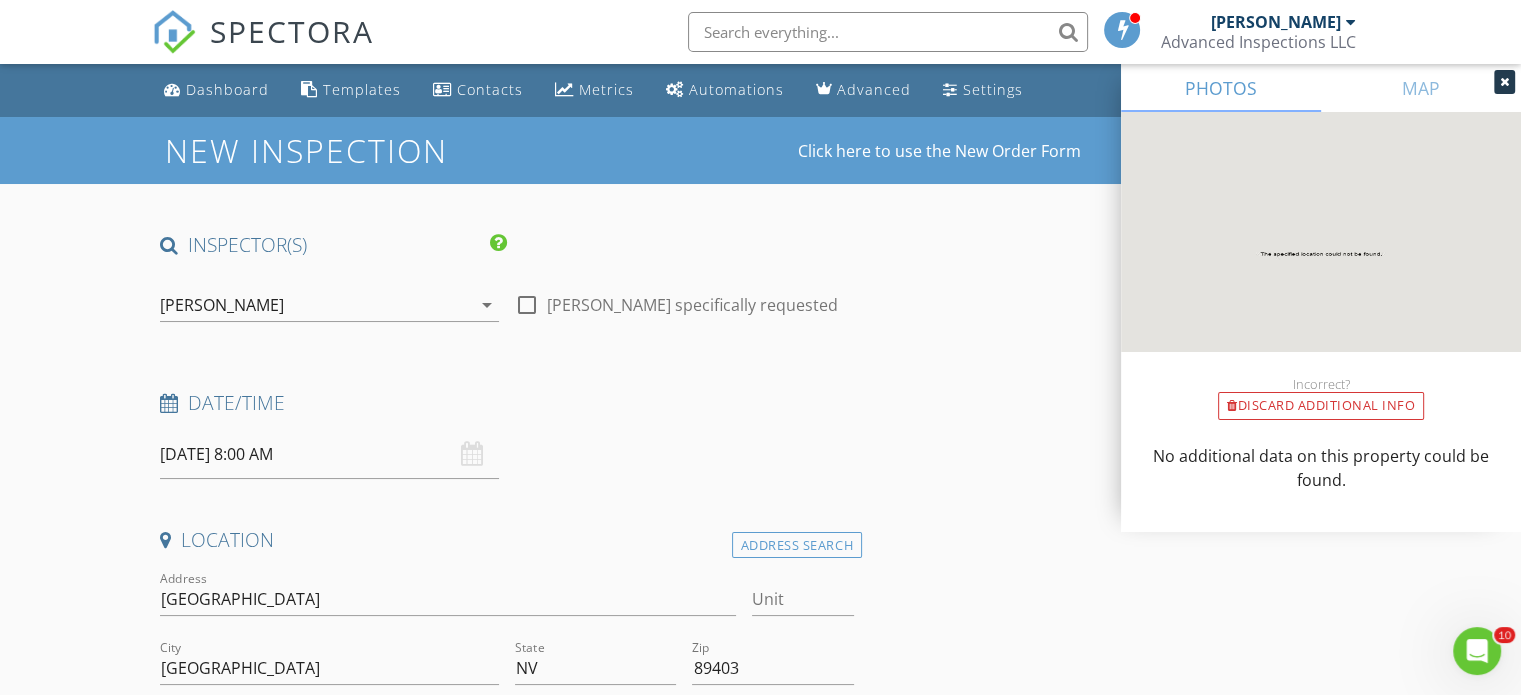 scroll, scrollTop: 0, scrollLeft: 0, axis: both 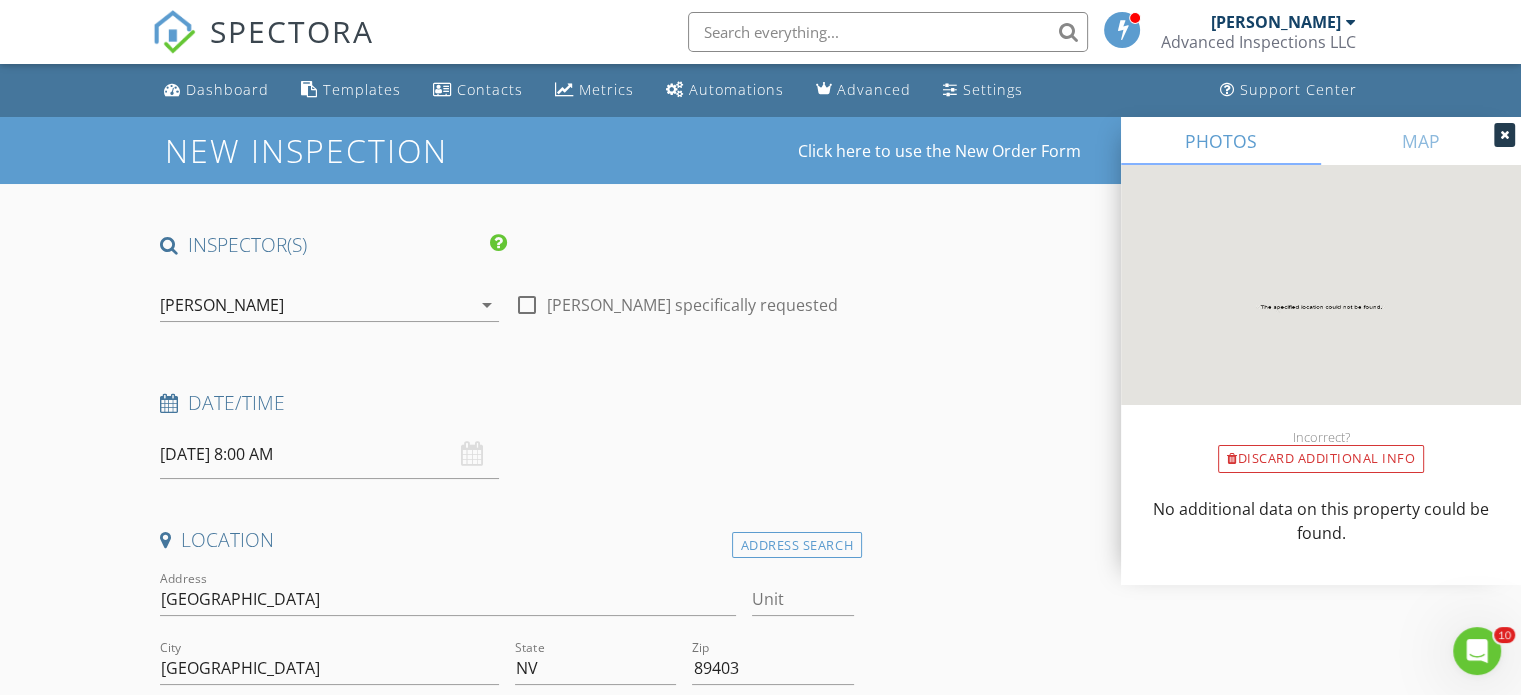 click on "07/10/2025 8:00 AM" at bounding box center (329, 454) 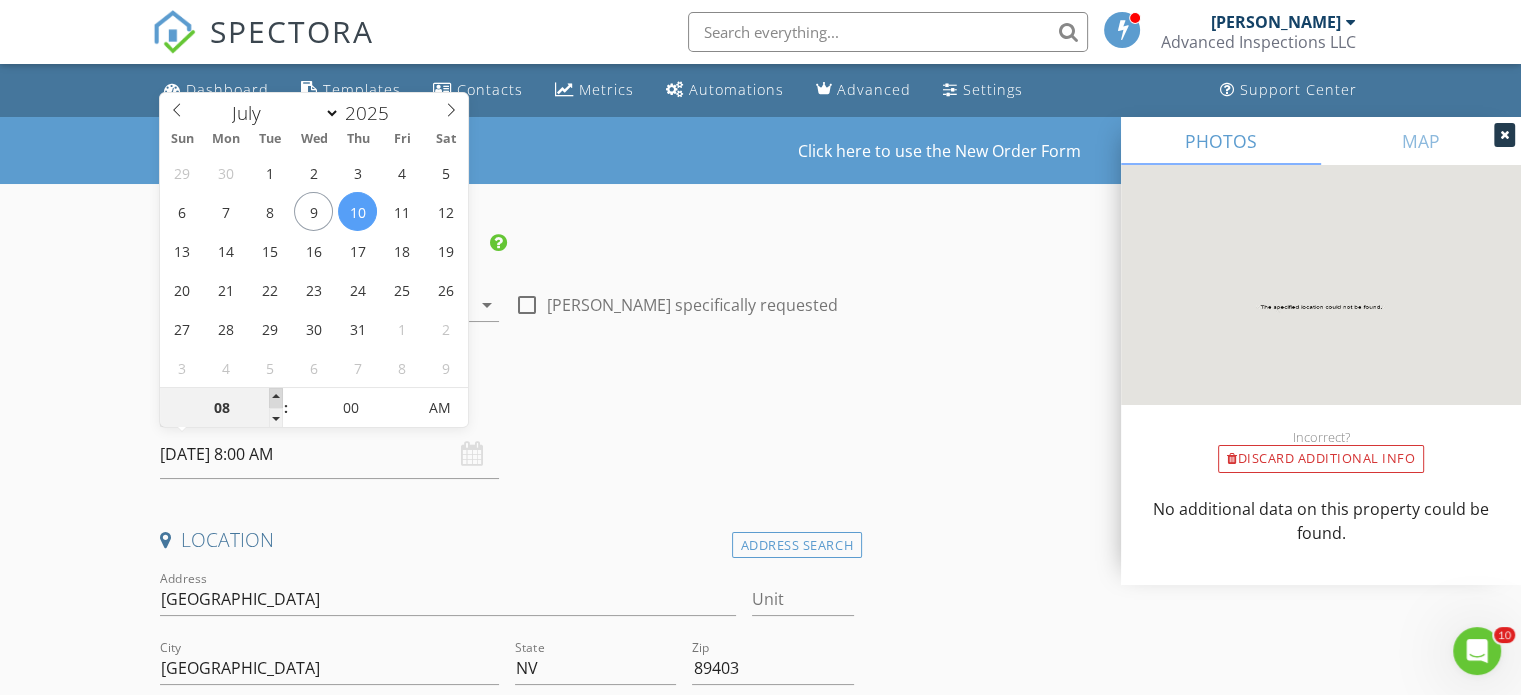 type on "09" 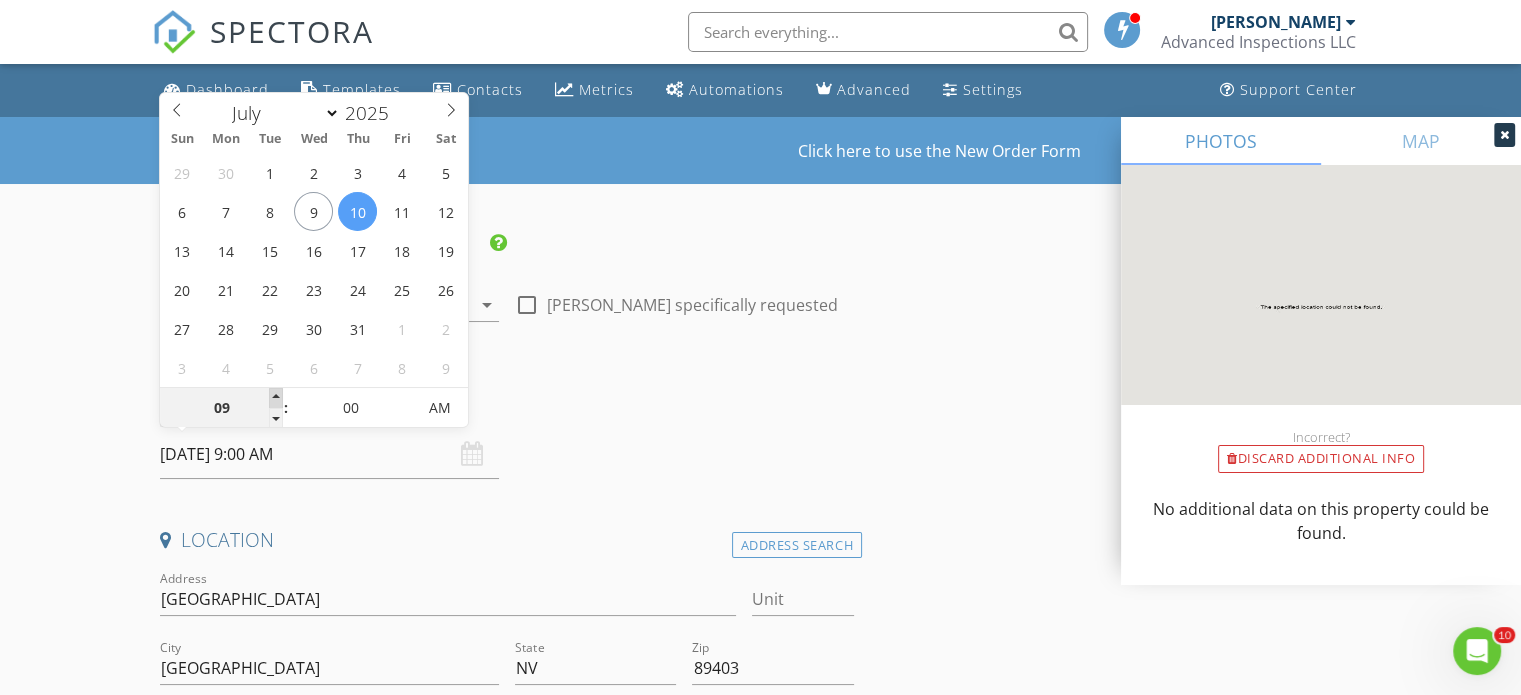 click at bounding box center [276, 398] 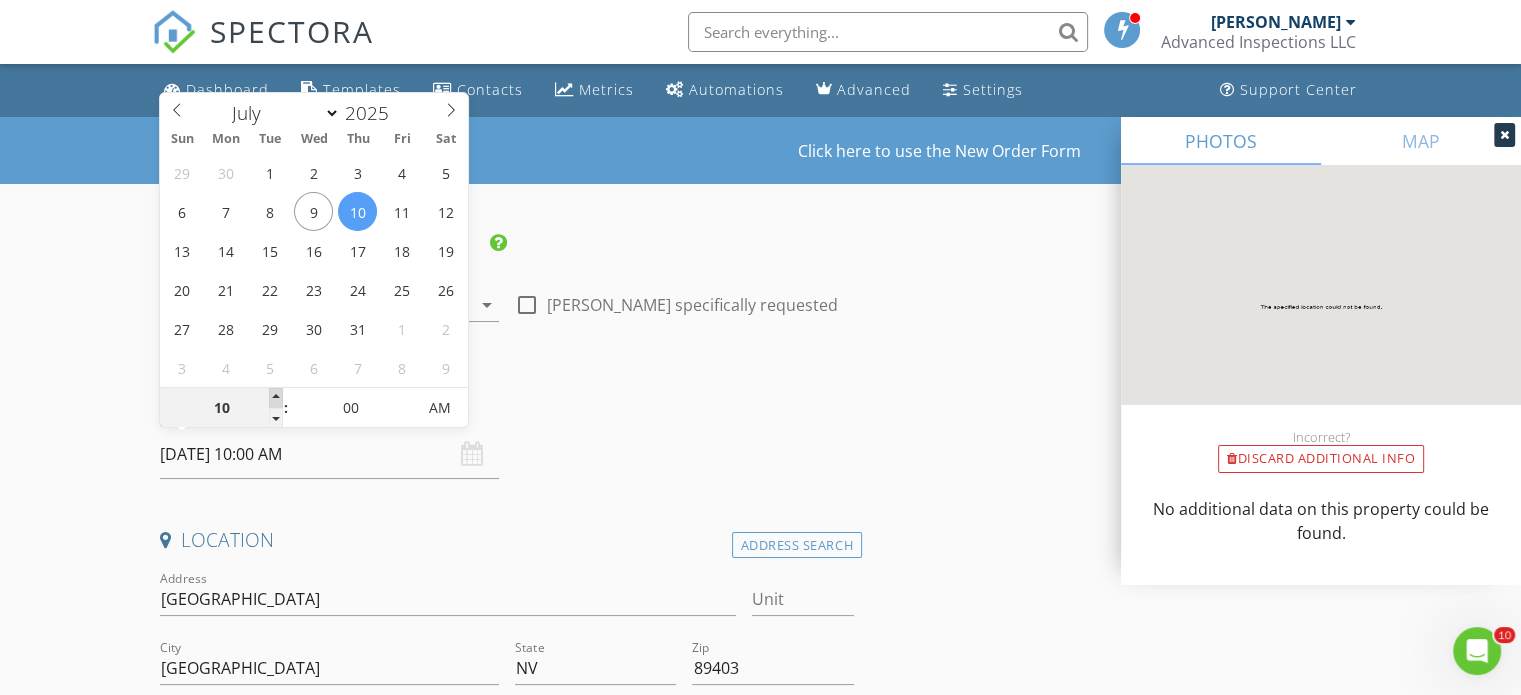 click at bounding box center [276, 398] 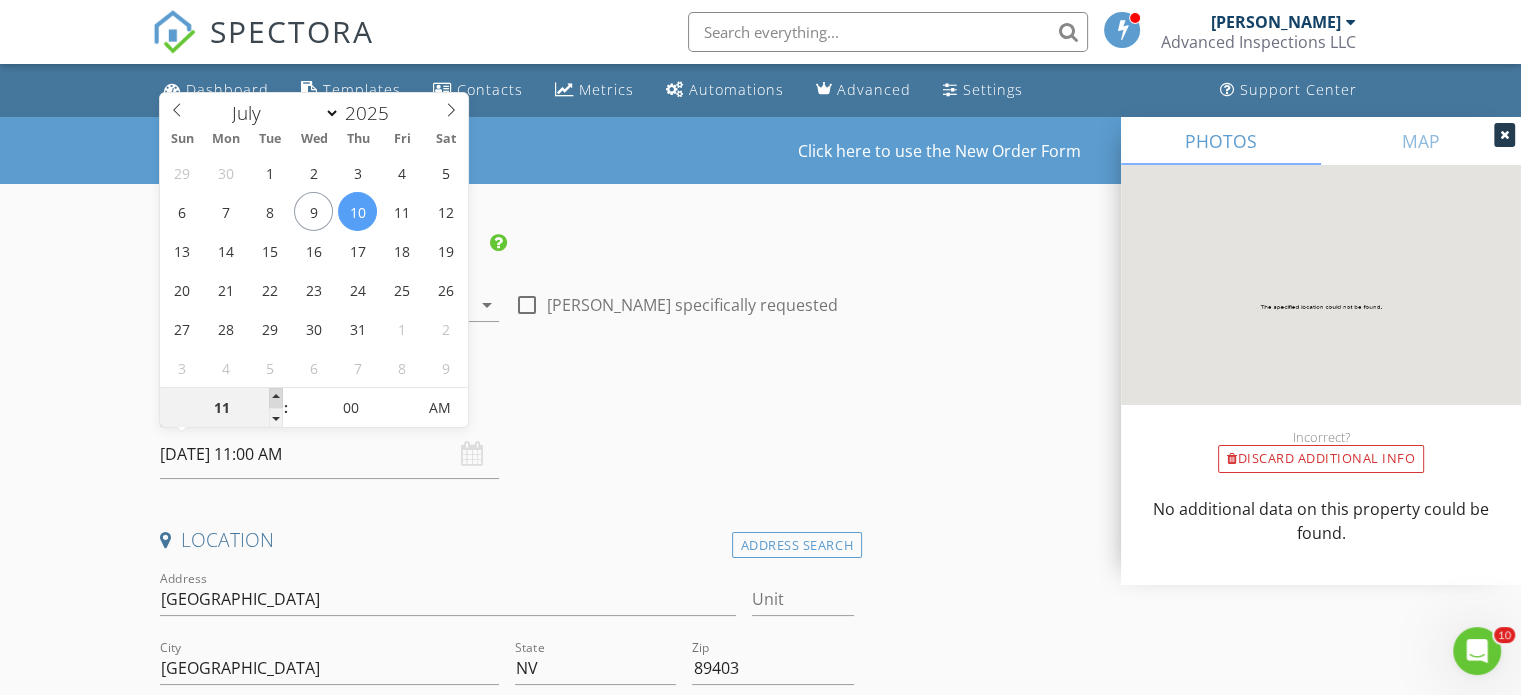 click at bounding box center (276, 398) 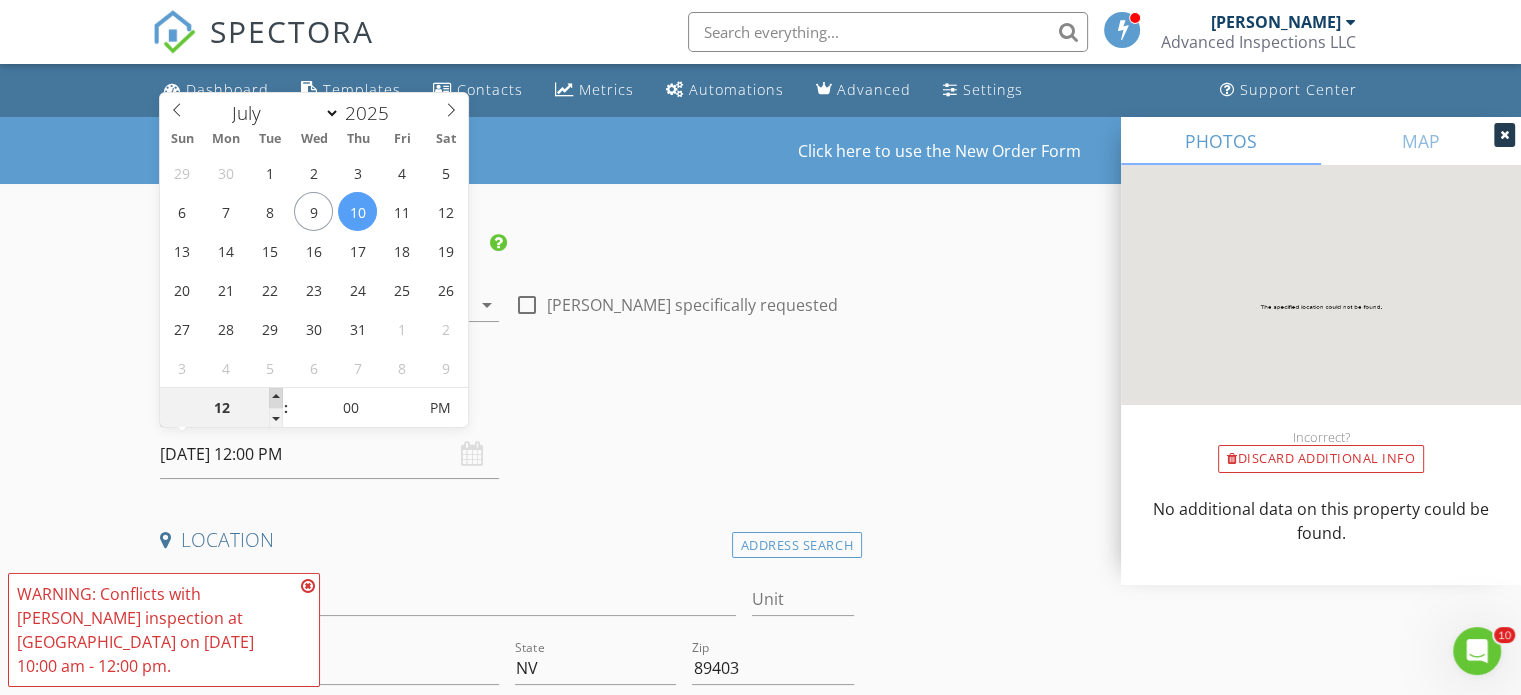 click at bounding box center [276, 398] 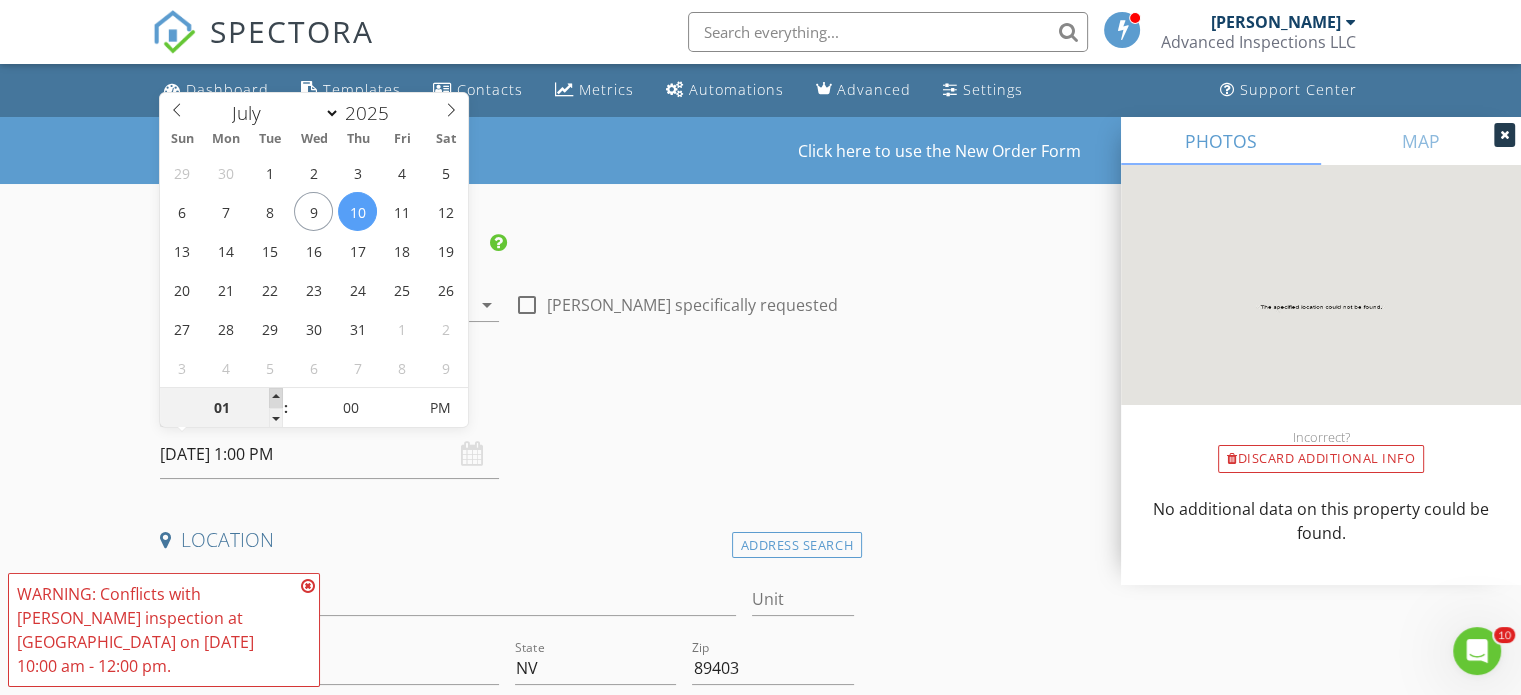 click at bounding box center [276, 398] 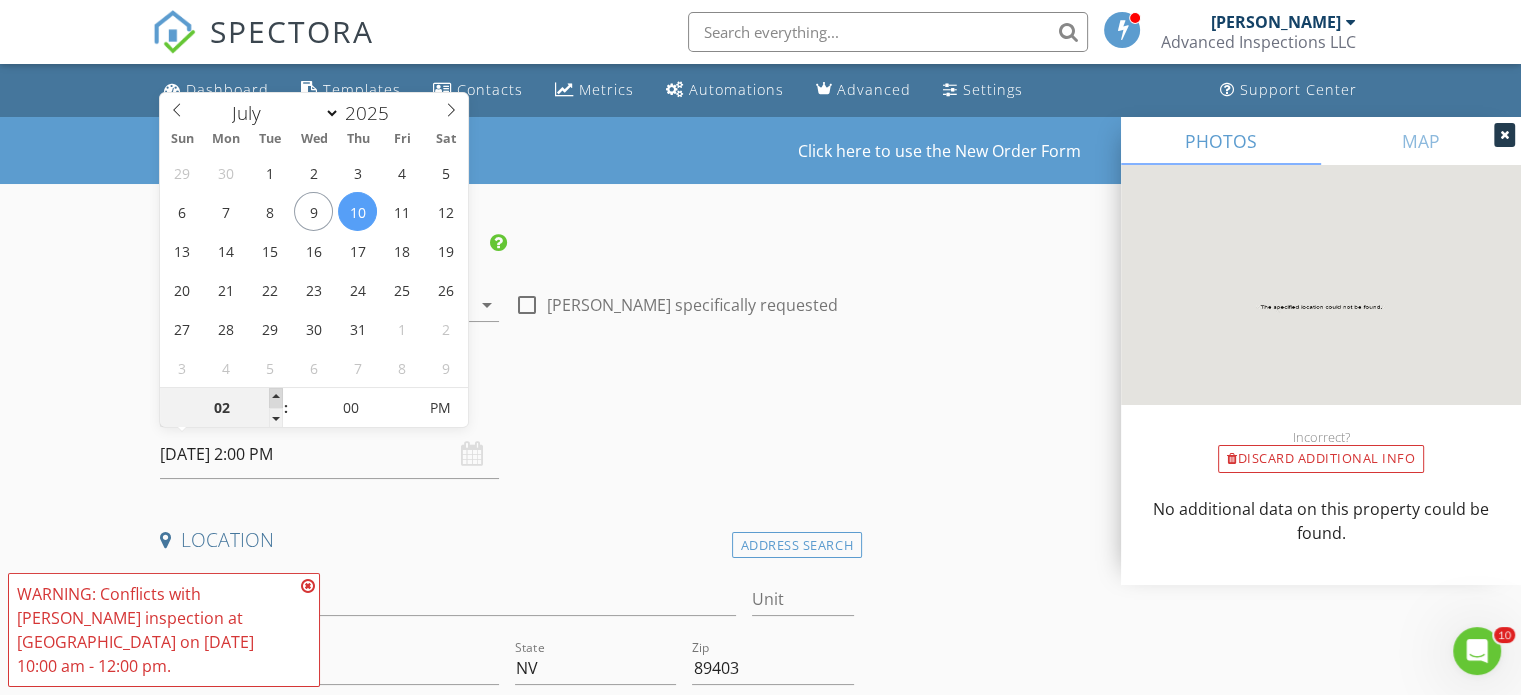 click at bounding box center (276, 398) 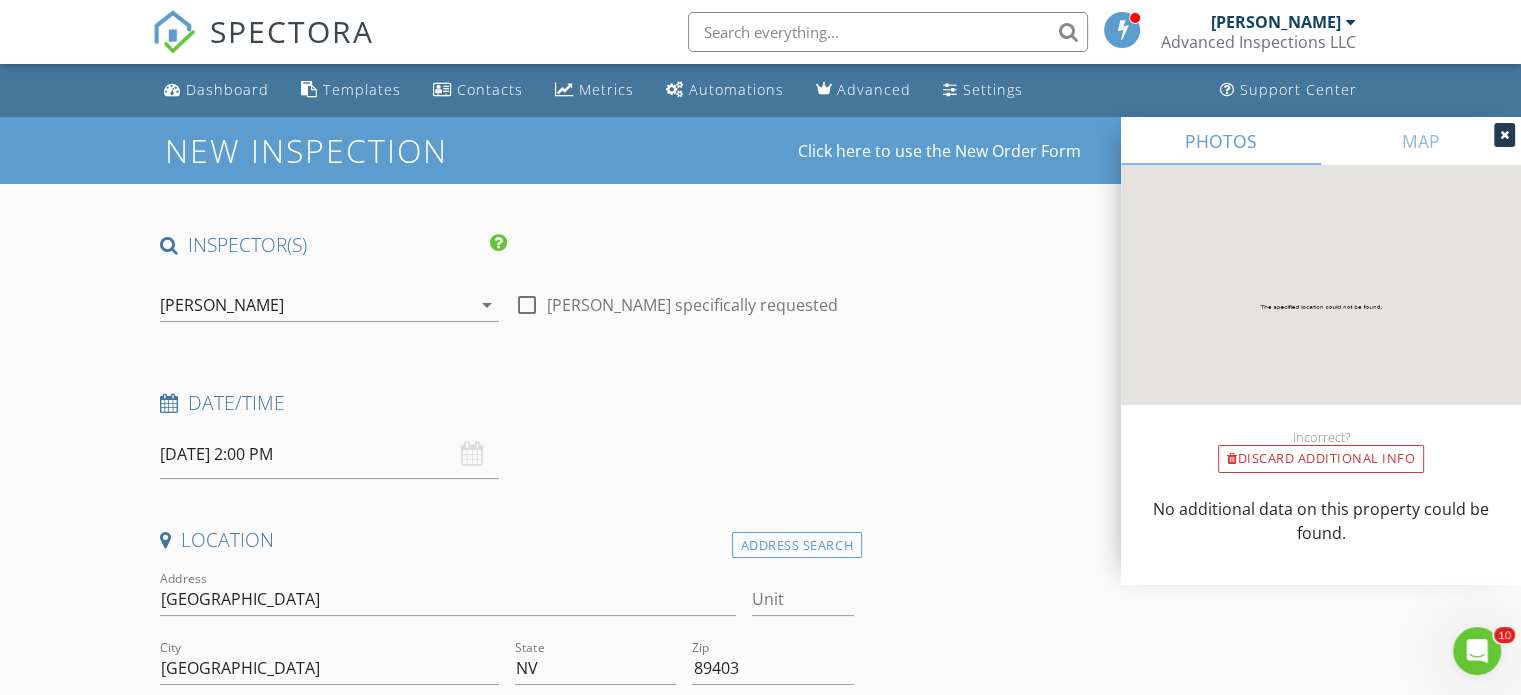 click on "New Inspection
Click here to use the New Order Form
INSPECTOR(S)
check_box   Joel Morgan   PRIMARY   Joel Morgan arrow_drop_down   check_box_outline_blank Joel Morgan specifically requested
Date/Time
07/10/2025 2:00 PM
Location
Address Search       Address 911 Dry Creek Circle   Unit   City Dayton   State NV   Zip 89403   County     Square Feet 1744   Year Built 2025   Foundation arrow_drop_down
client
check_box Enable Client CC email for this inspection   Client Search     check_box_outline_blank Client is a Company/Organization     First Name Andrew   Last Name Brach   Email brachandrew@gmail.com   CC Email   Phone 209-505-7926           Notes   Private Notes
ADD ADDITIONAL client
SERVICES
check_box   Residential Inspection   check_box_outline_blank" at bounding box center [760, 1762] 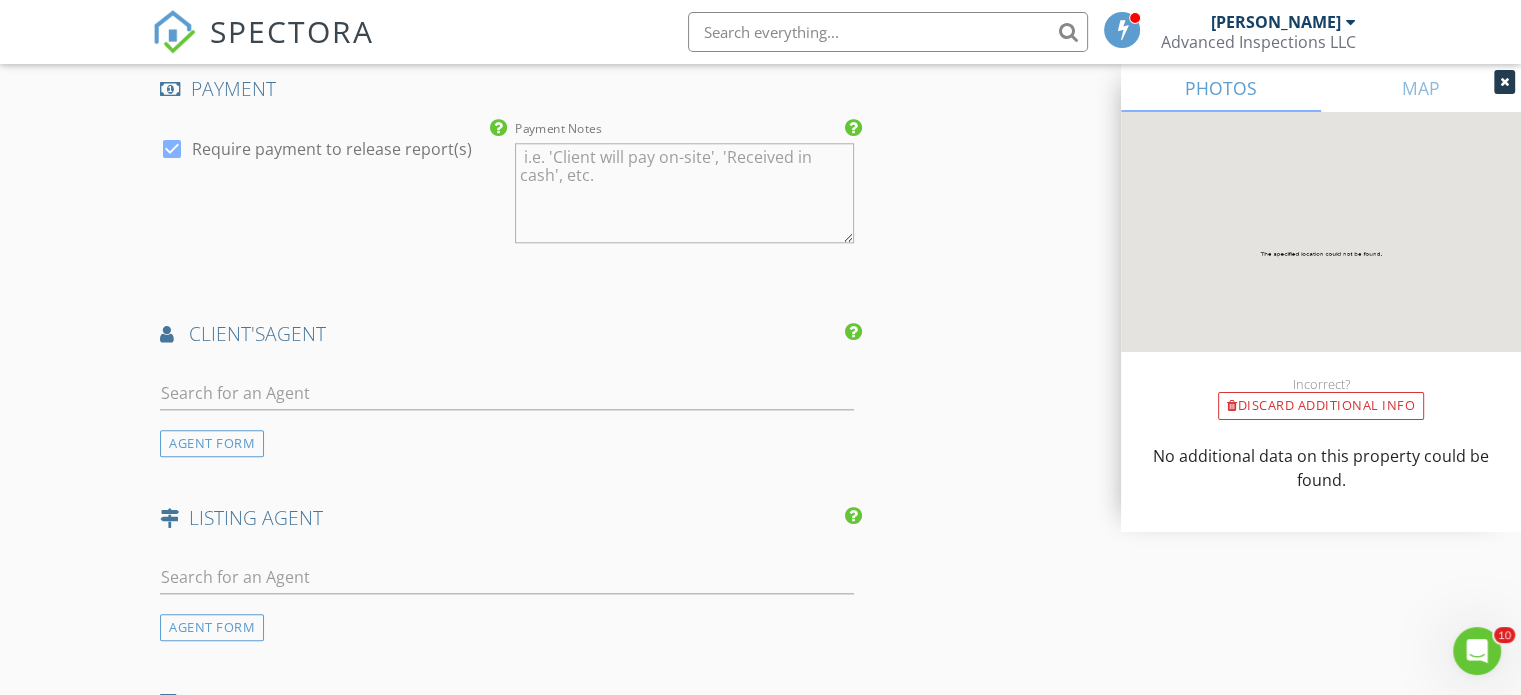 scroll, scrollTop: 2100, scrollLeft: 0, axis: vertical 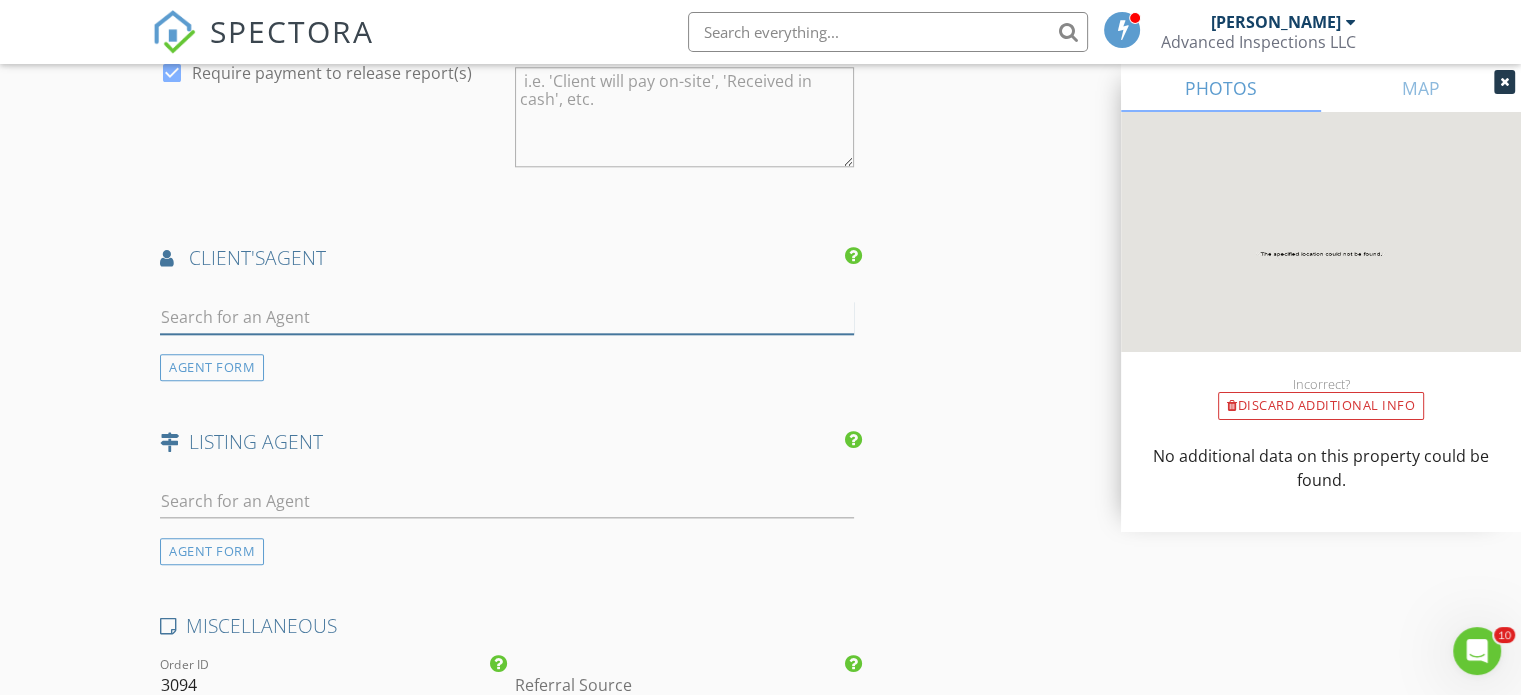 click at bounding box center (507, 317) 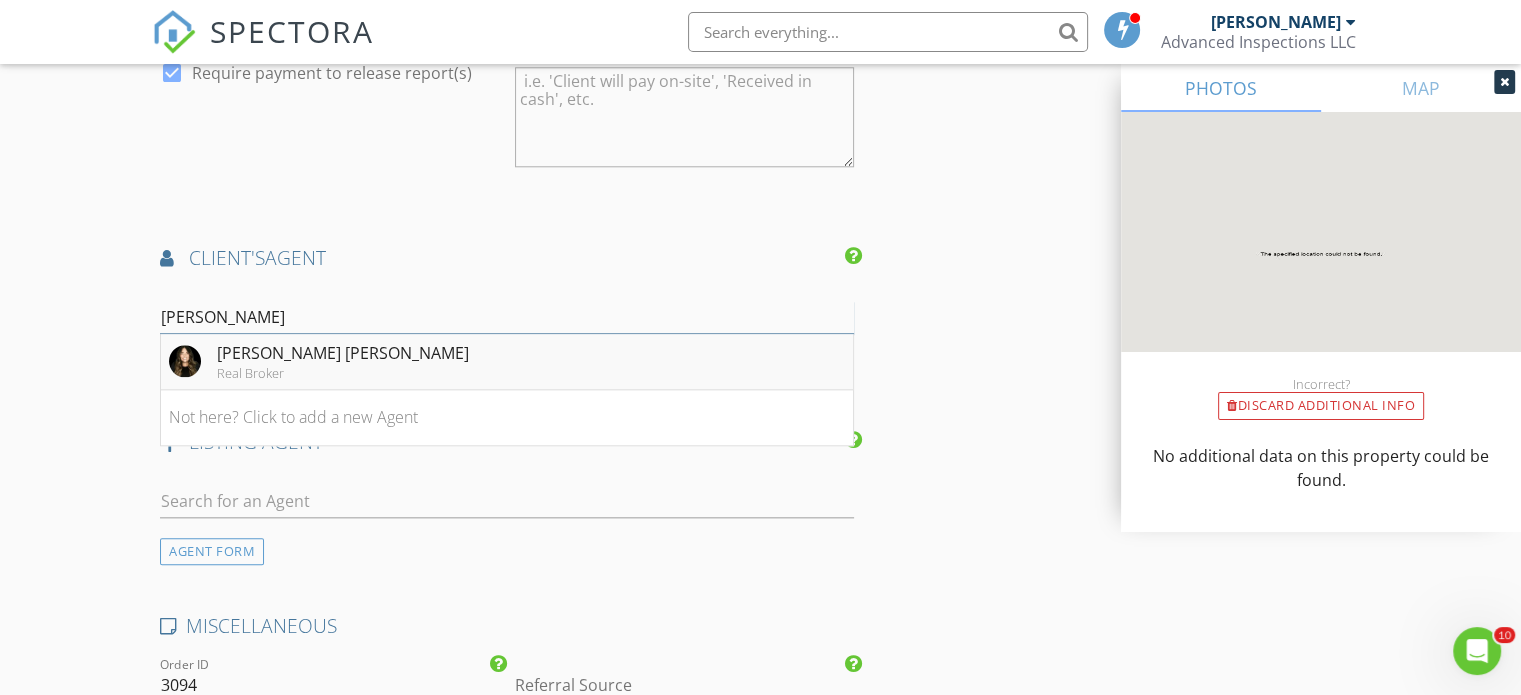 type on "Nicole" 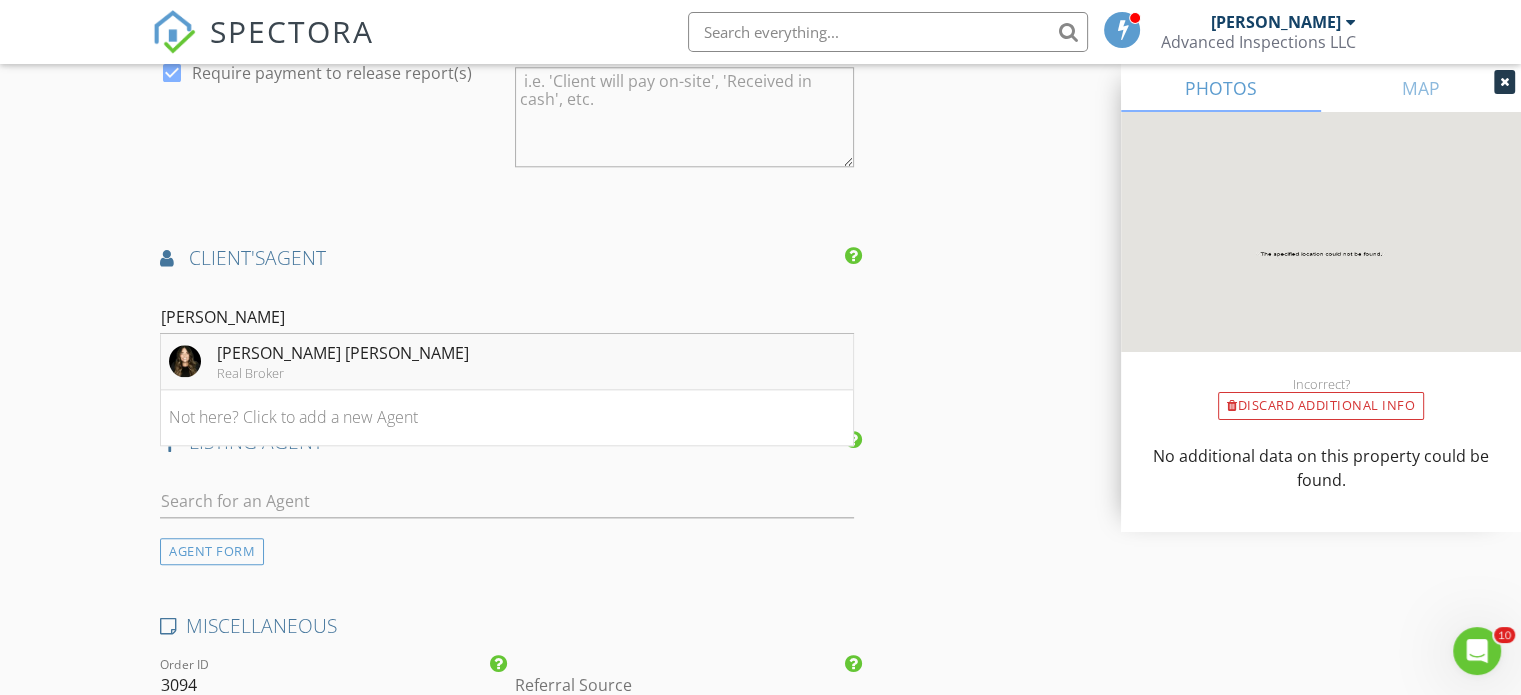 click on "Real Broker" at bounding box center [343, 373] 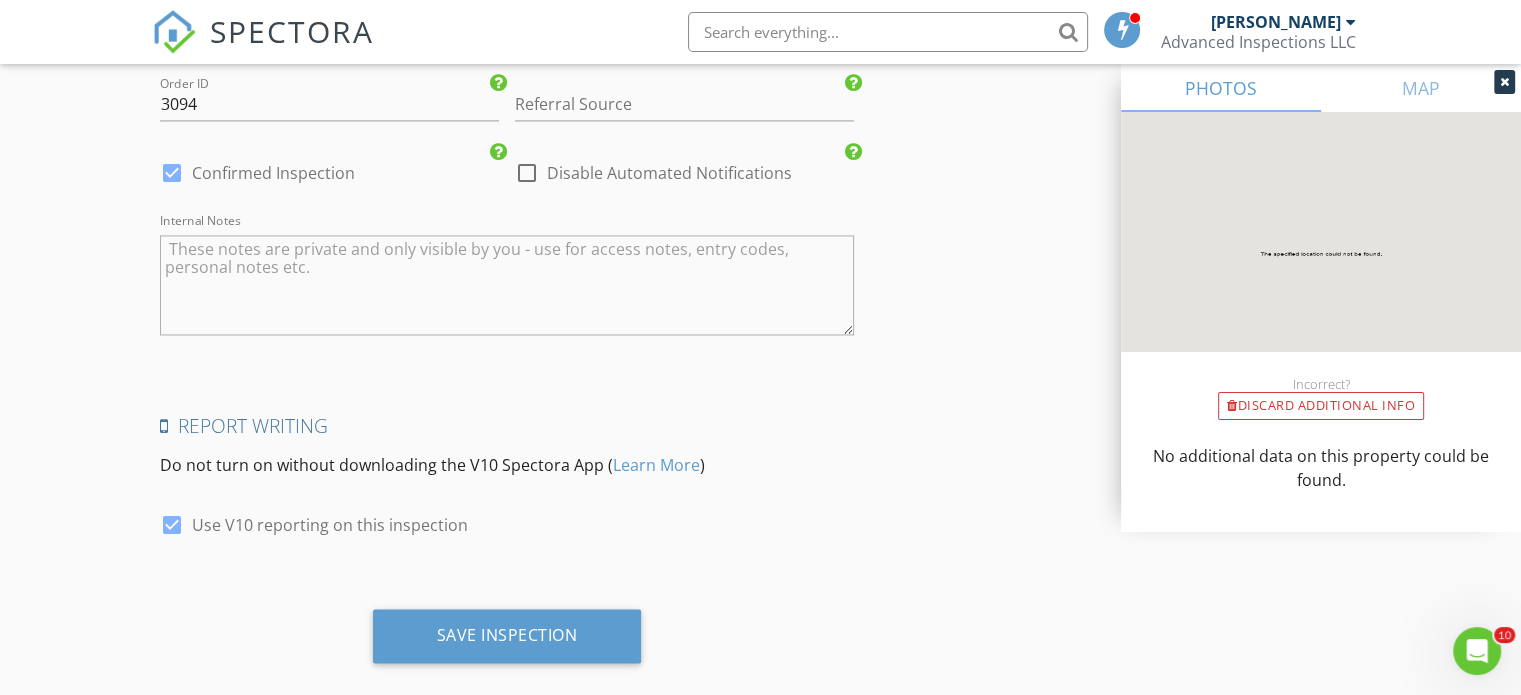 scroll, scrollTop: 3160, scrollLeft: 0, axis: vertical 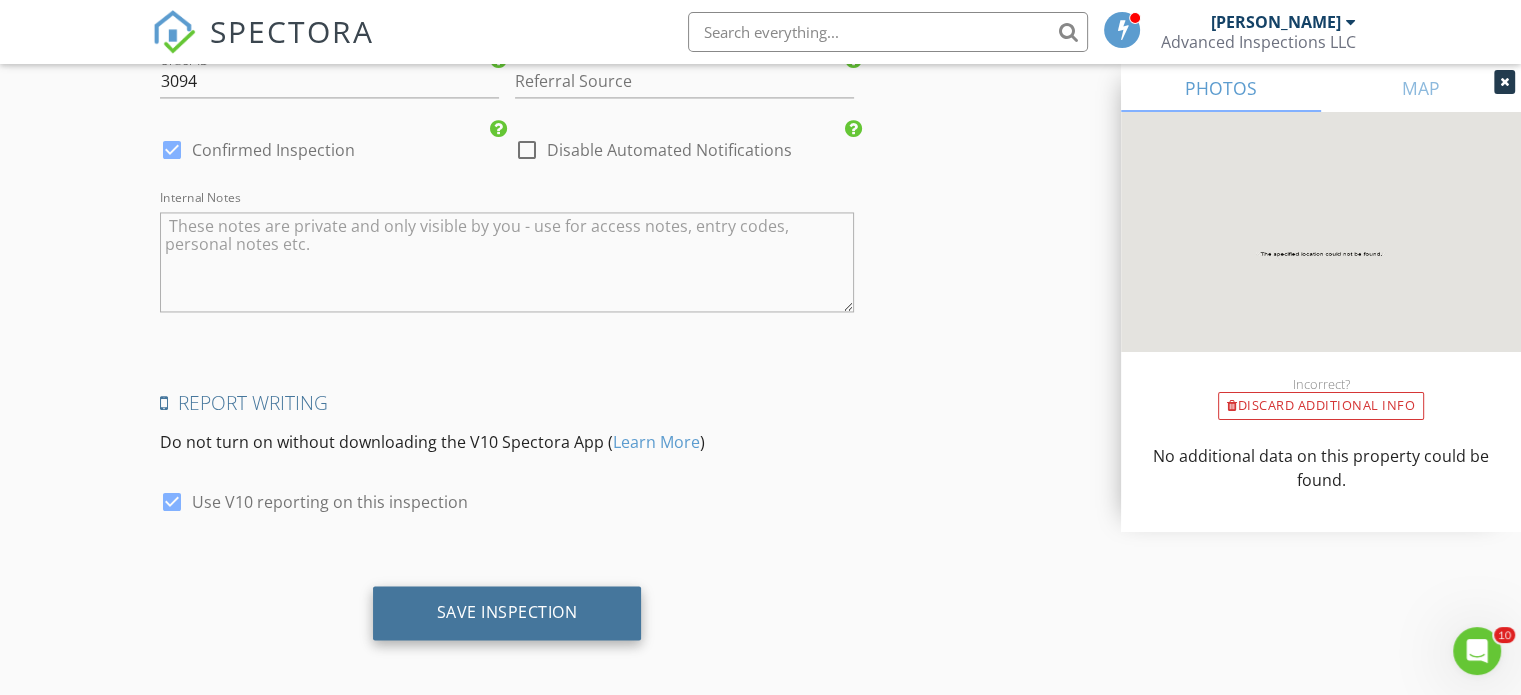 click on "Save Inspection" at bounding box center [507, 612] 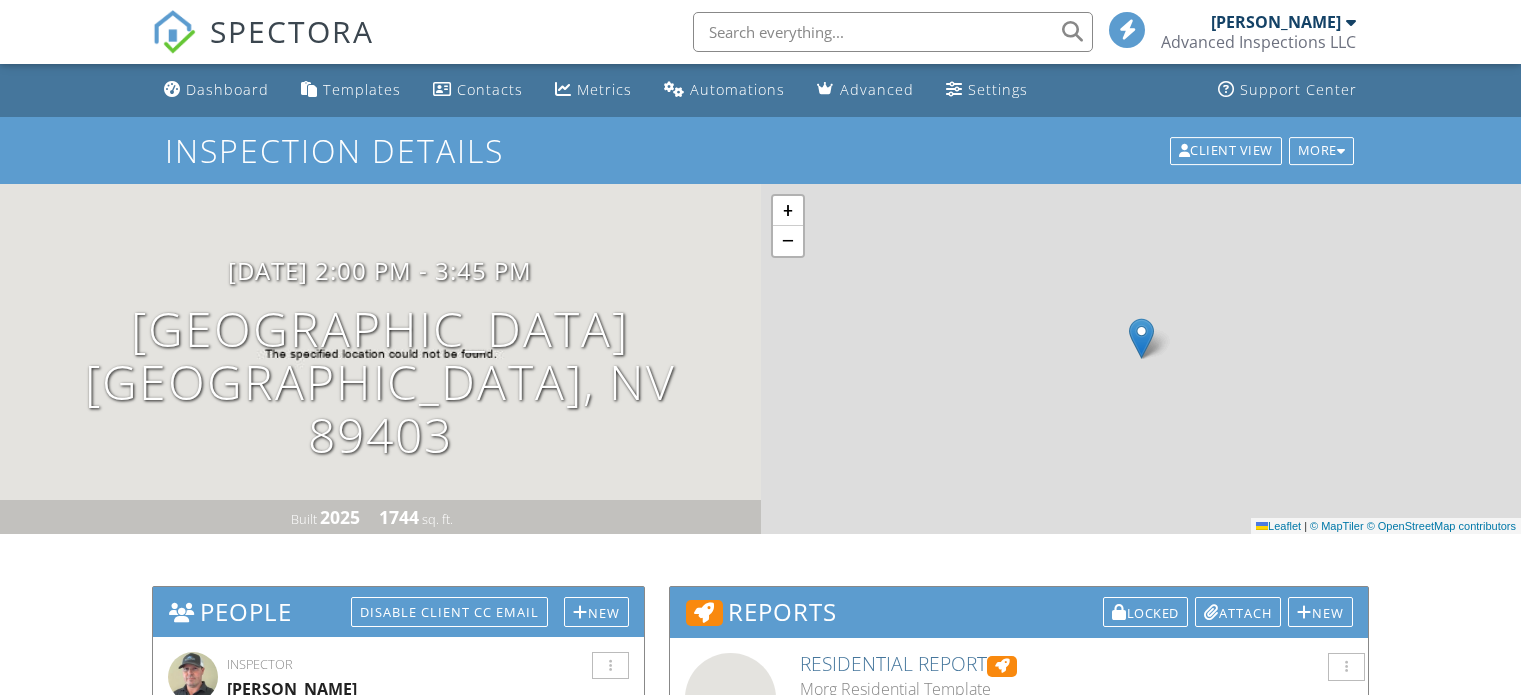 scroll, scrollTop: 0, scrollLeft: 0, axis: both 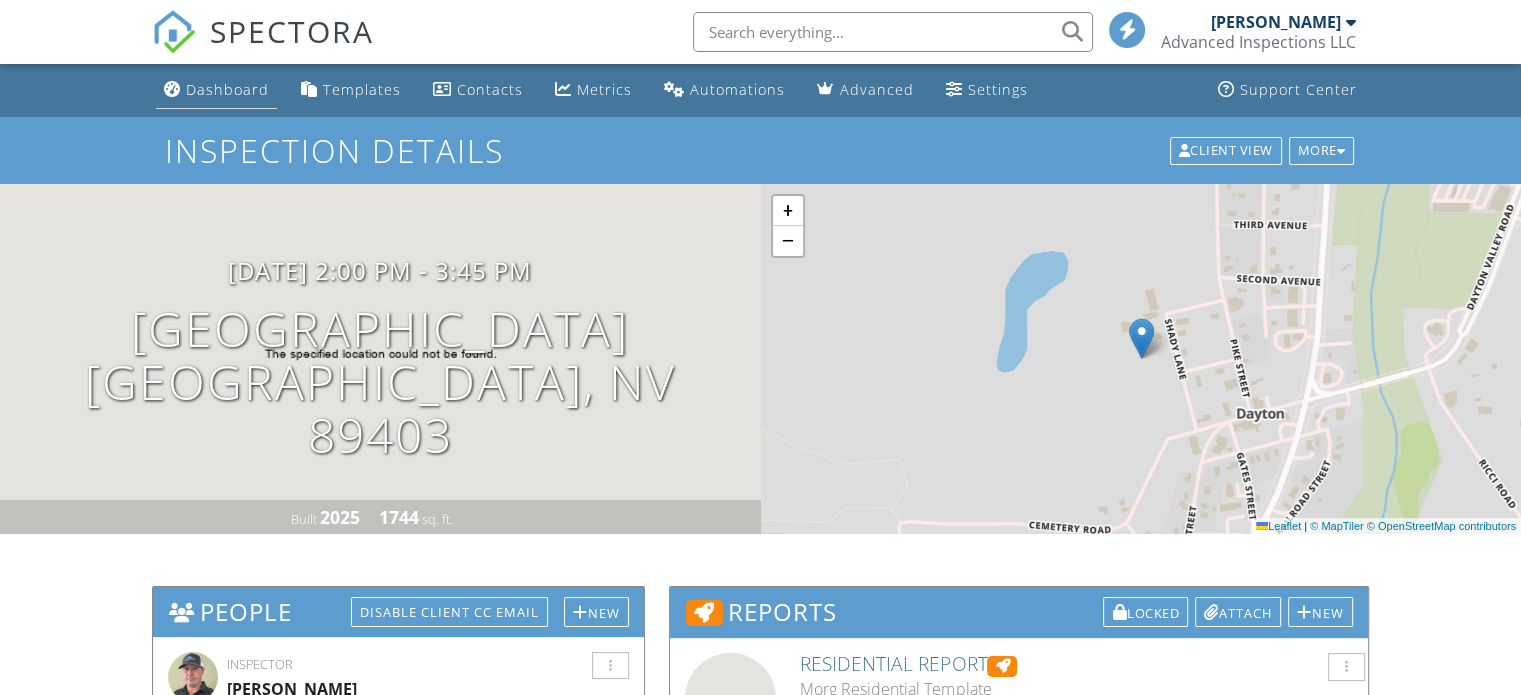 click on "Dashboard" at bounding box center (227, 89) 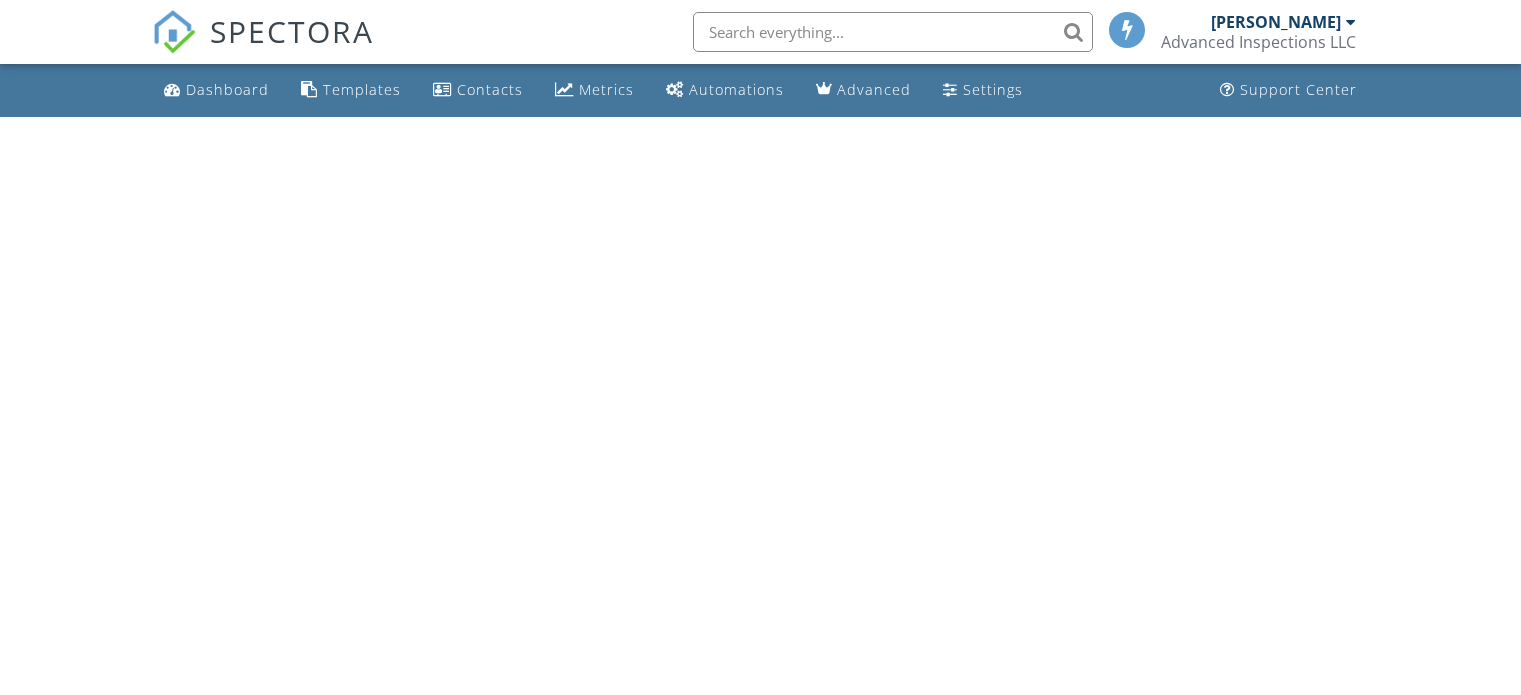 scroll, scrollTop: 0, scrollLeft: 0, axis: both 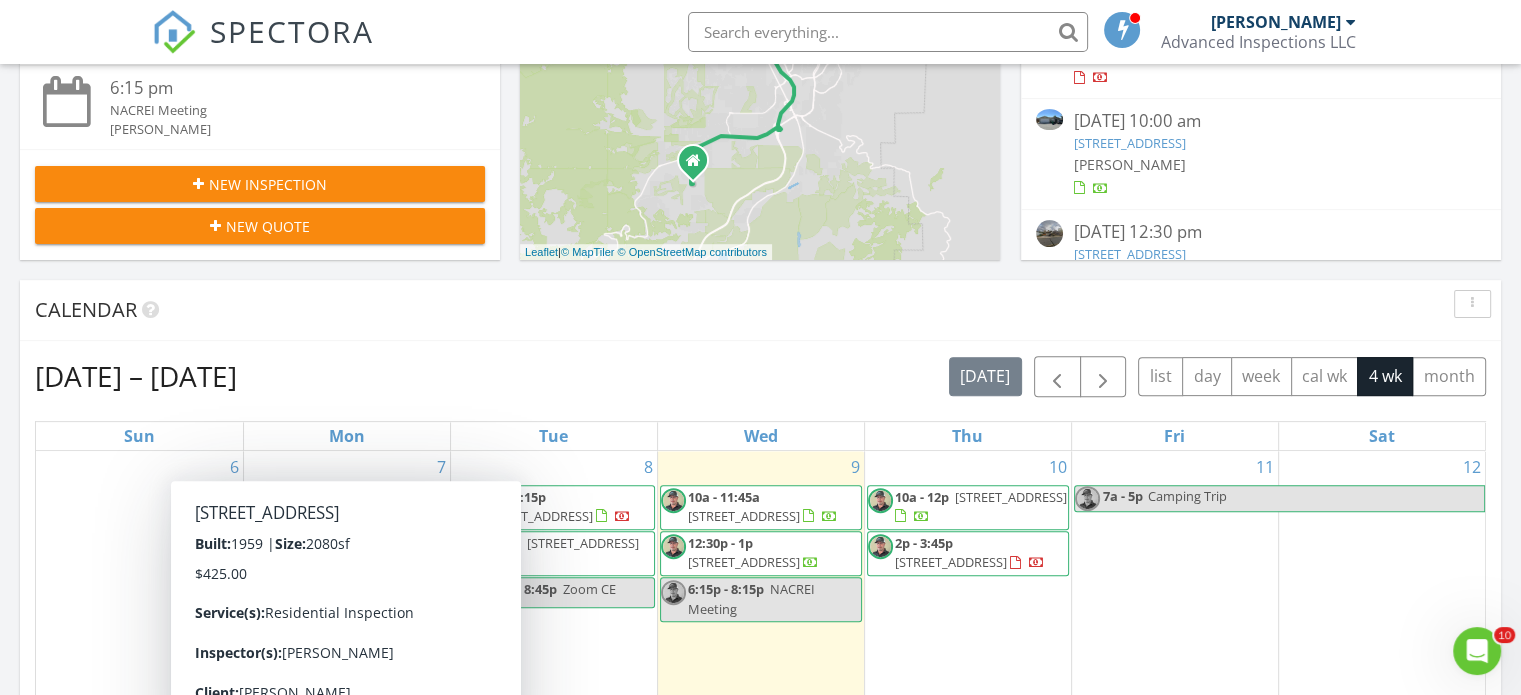 click on "New Inspection" at bounding box center (268, 184) 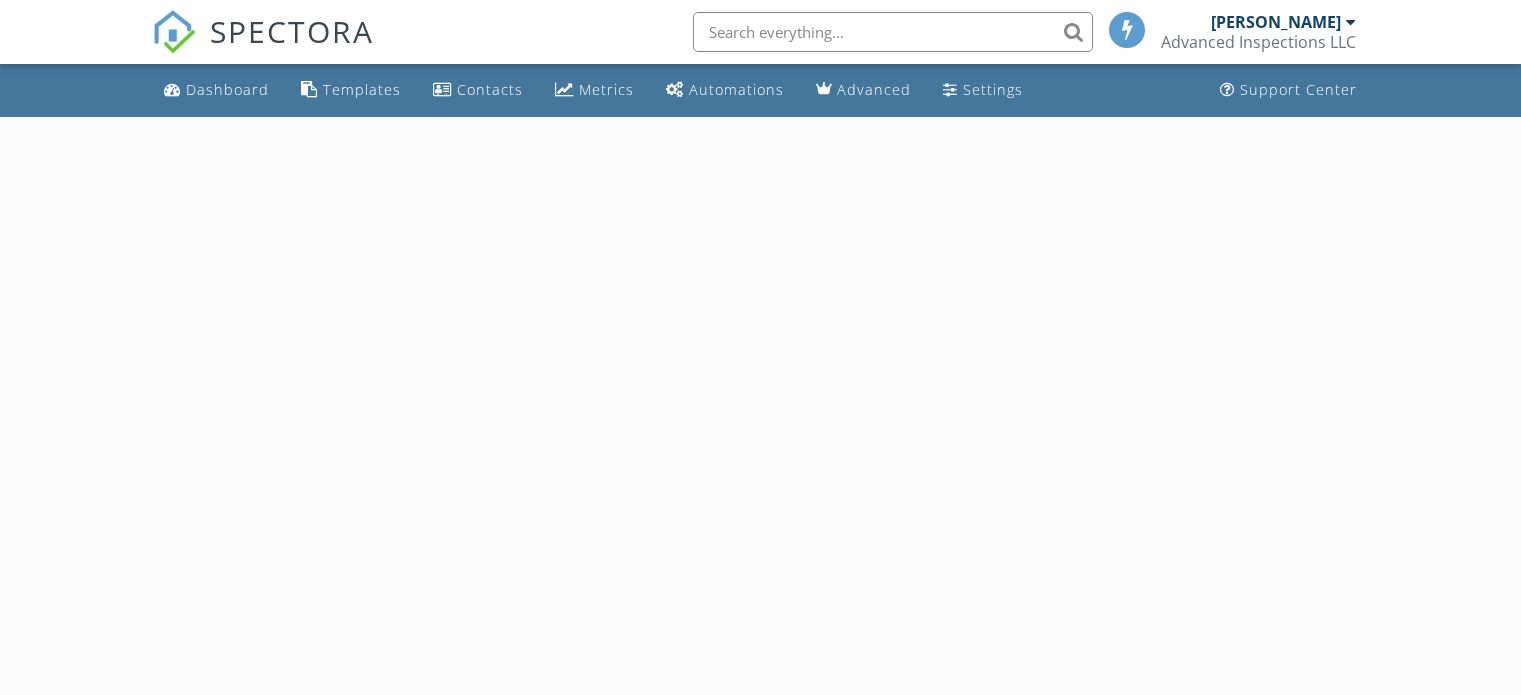 scroll, scrollTop: 0, scrollLeft: 0, axis: both 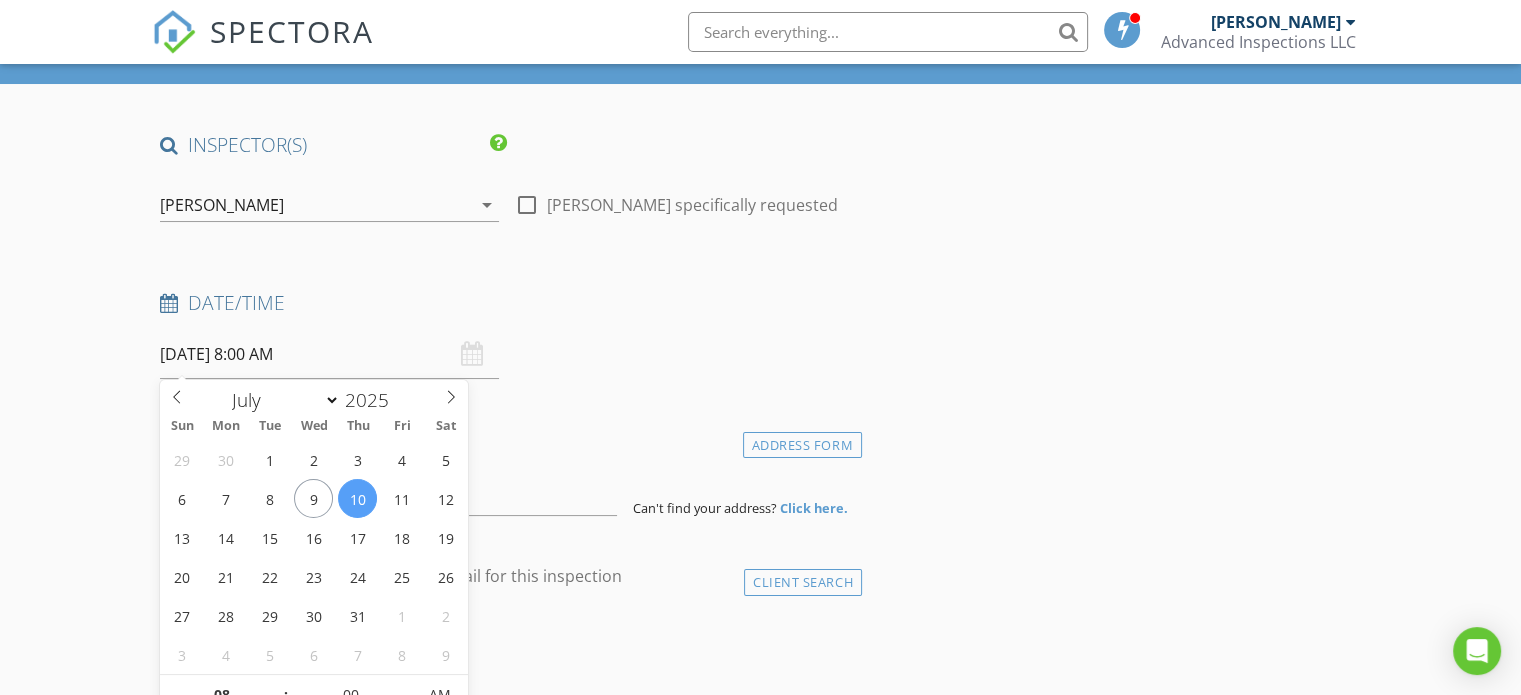 click on "[DATE] 8:00 AM" at bounding box center (329, 354) 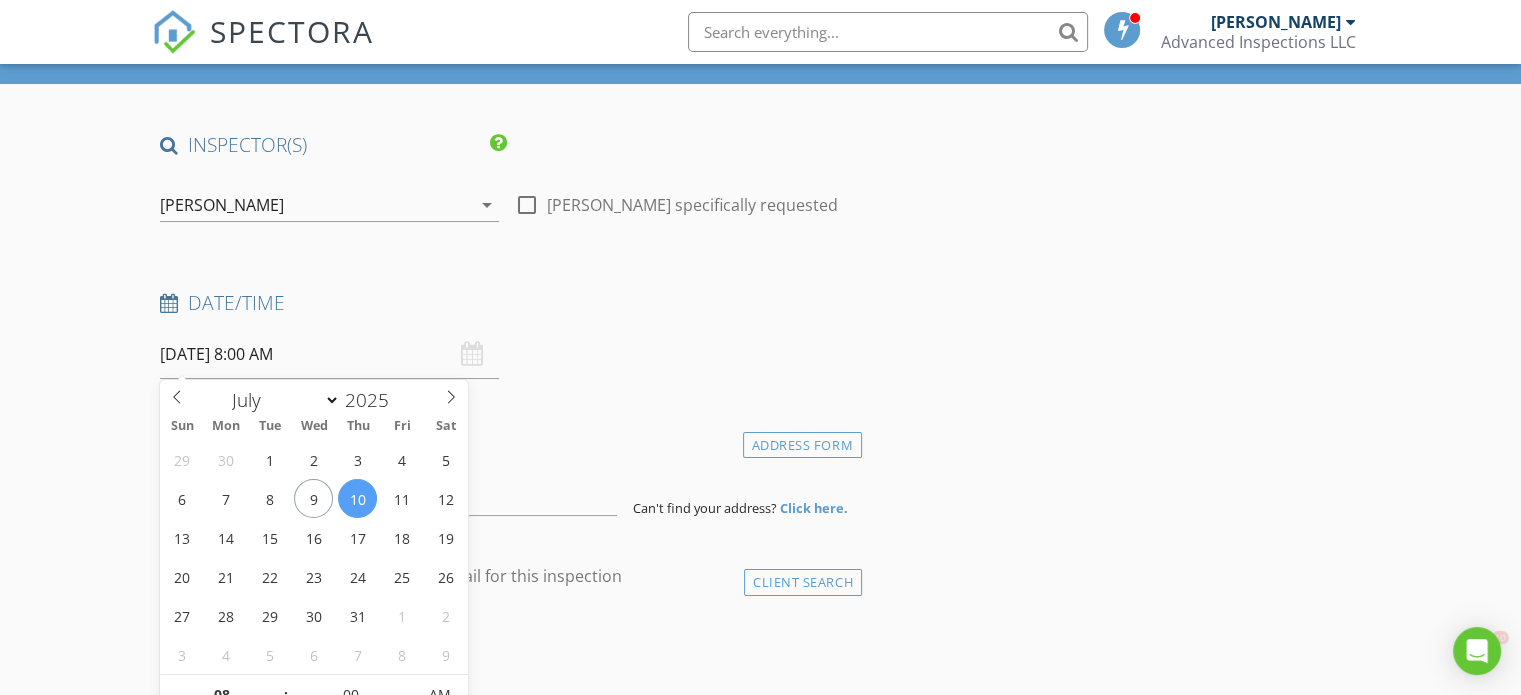 scroll, scrollTop: 0, scrollLeft: 0, axis: both 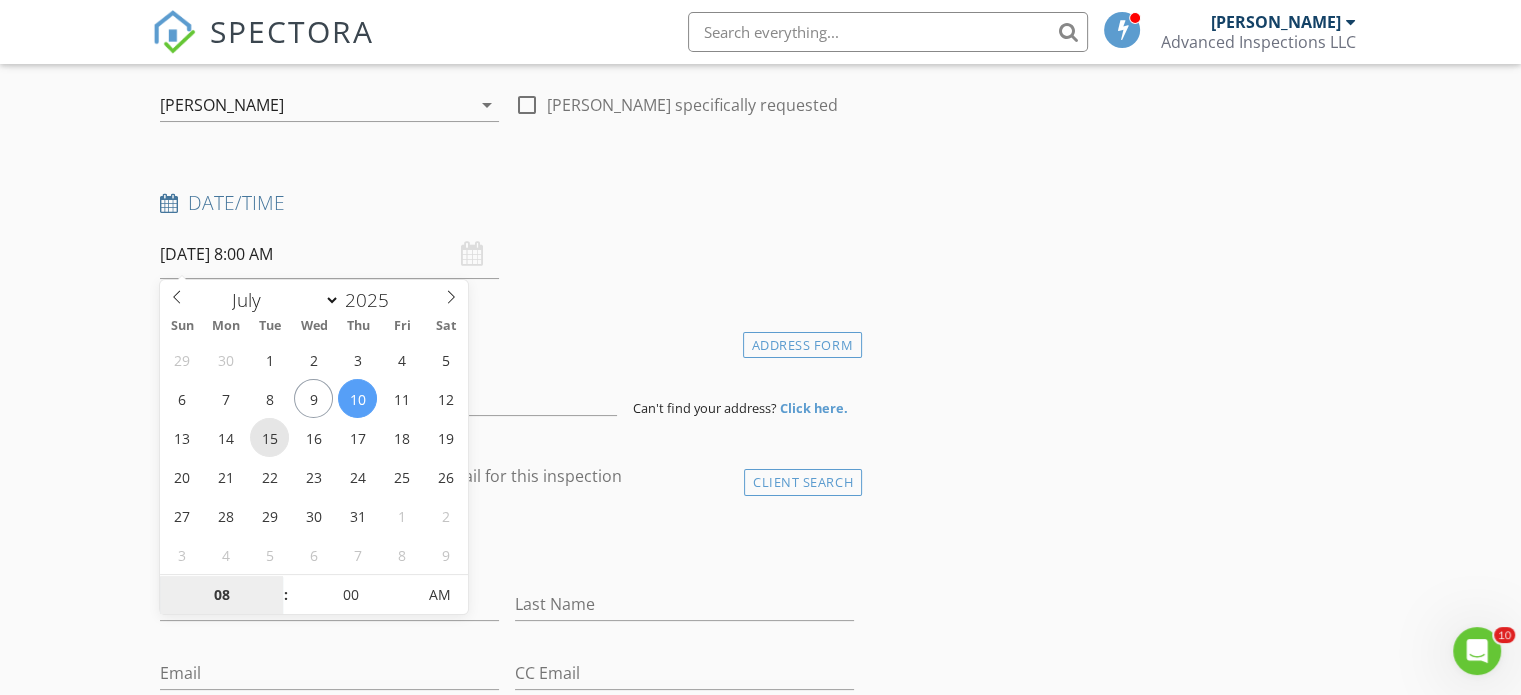 type on "07/15/2025 8:00 AM" 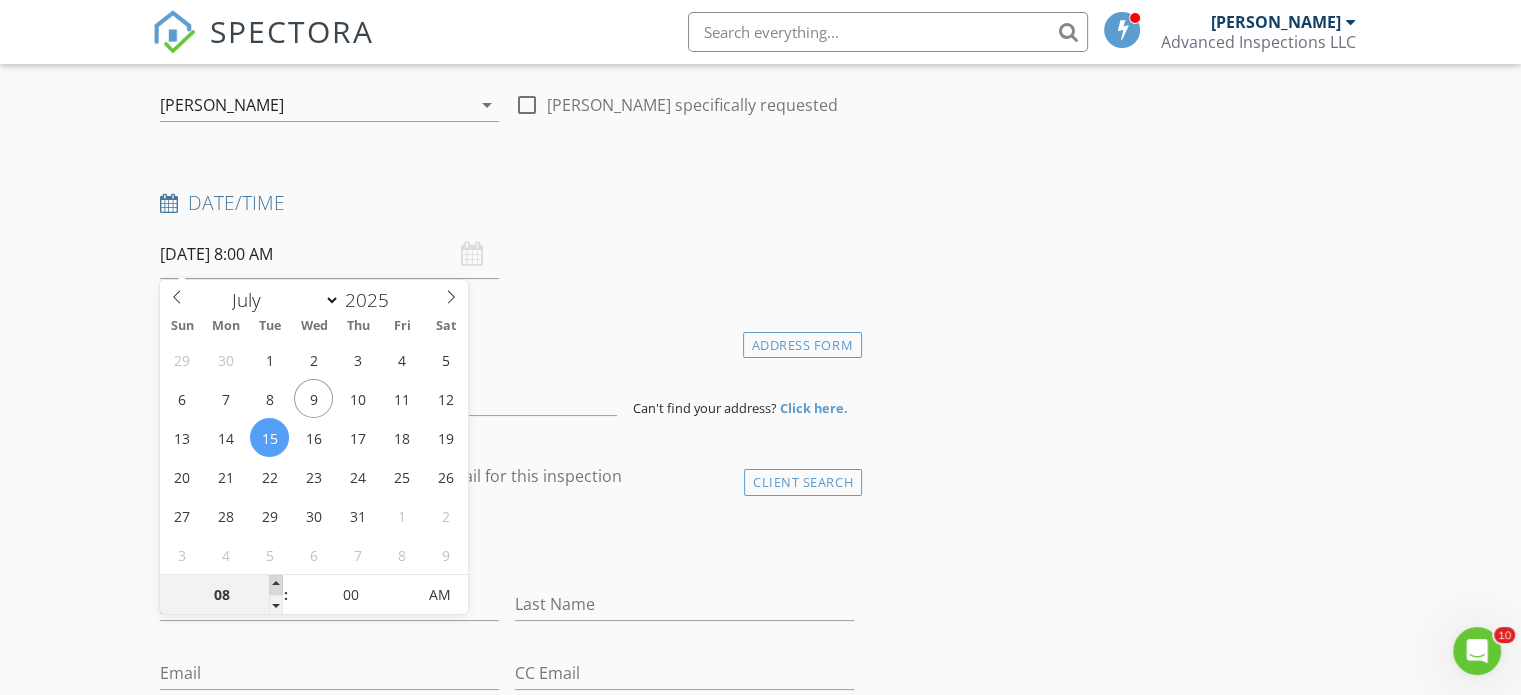 type on "09" 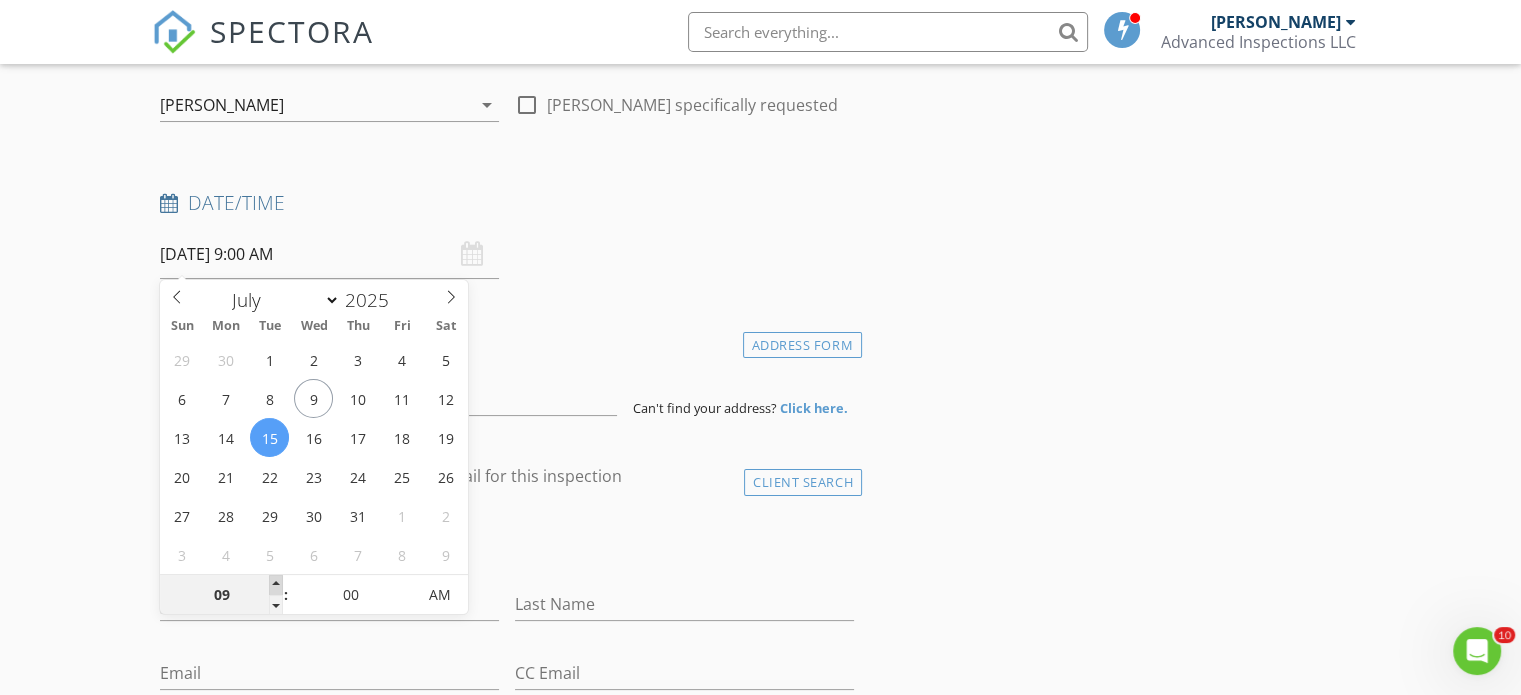 click at bounding box center [276, 585] 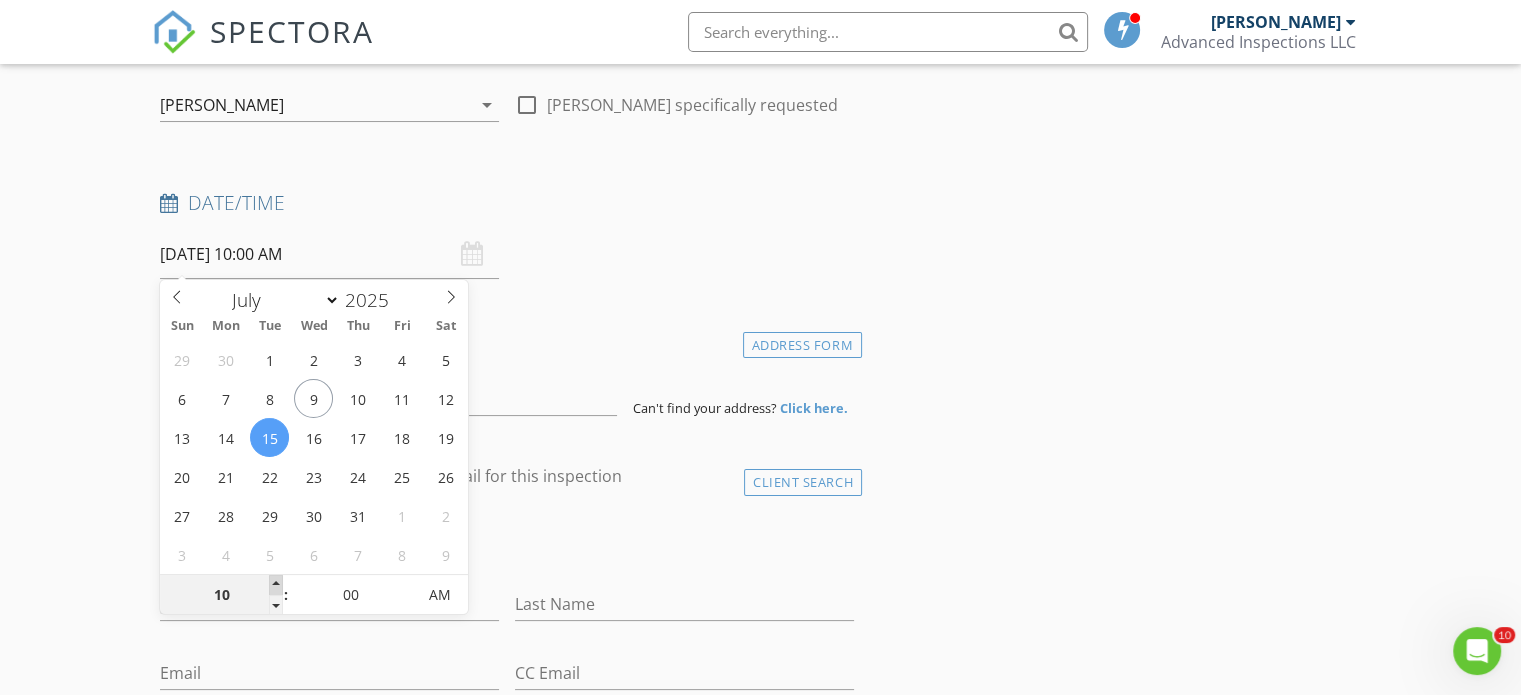 click at bounding box center (276, 585) 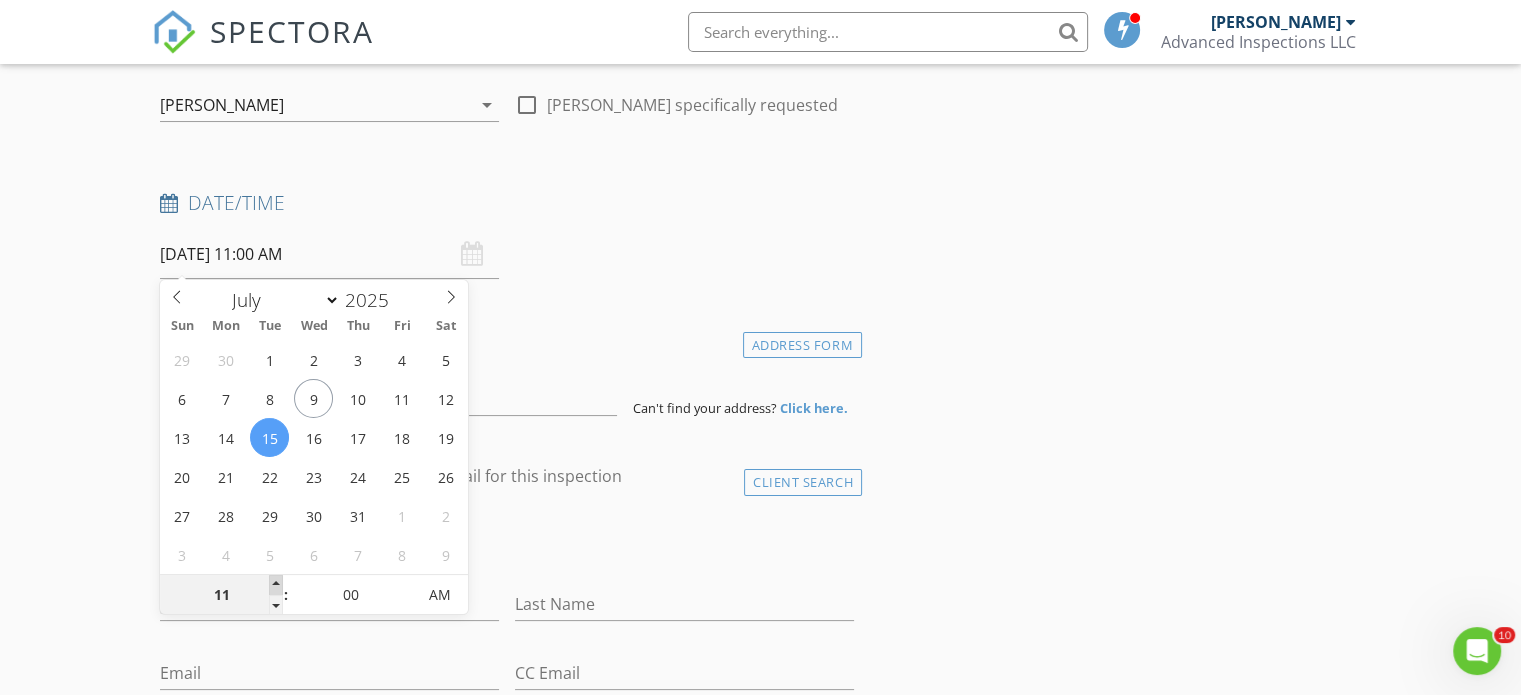 click at bounding box center (276, 585) 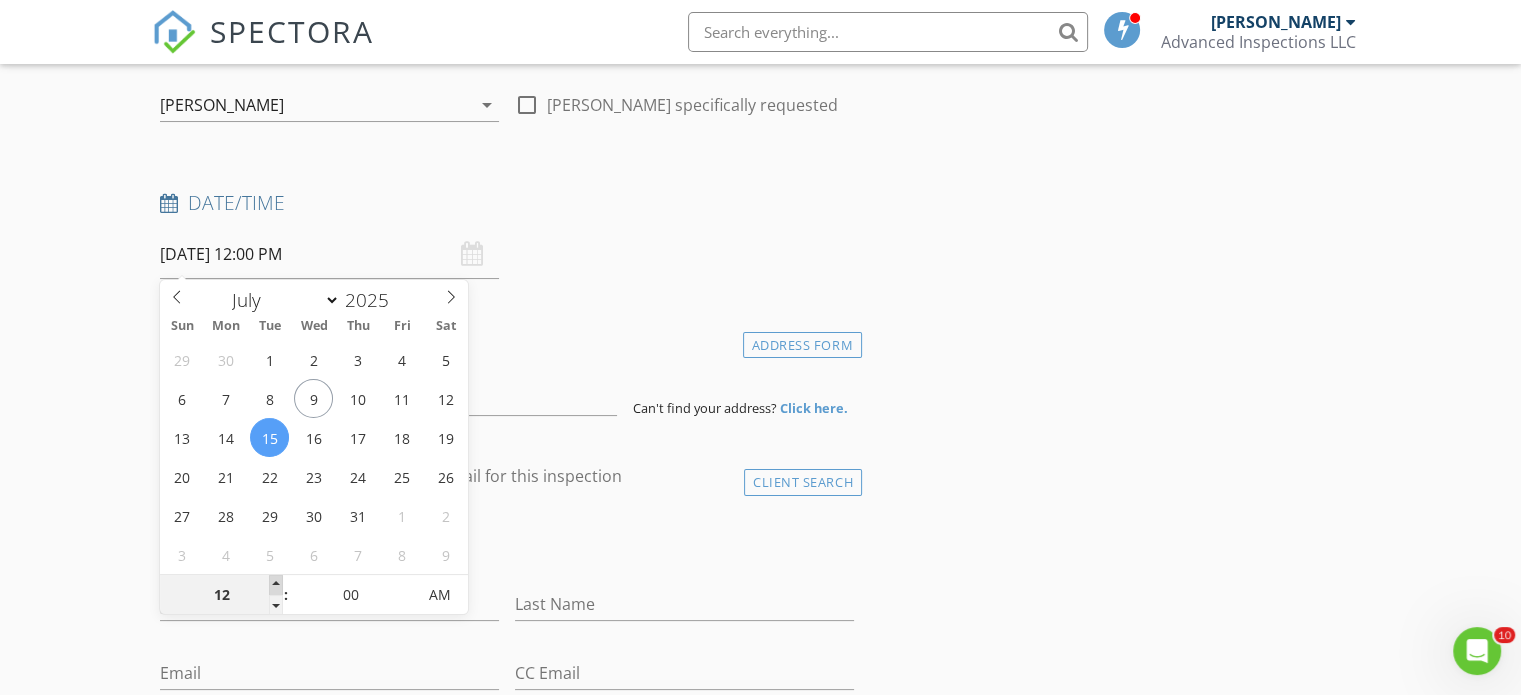 click at bounding box center (276, 585) 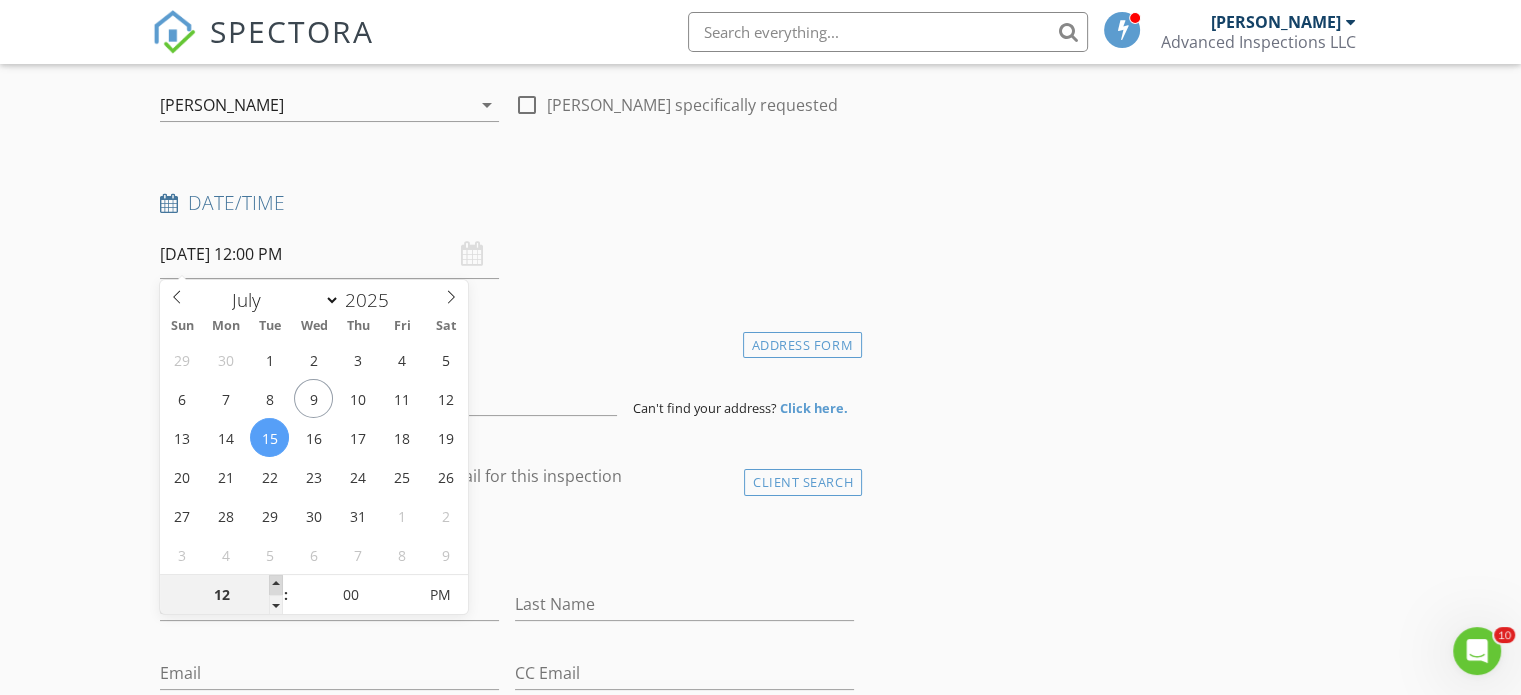 type on "01" 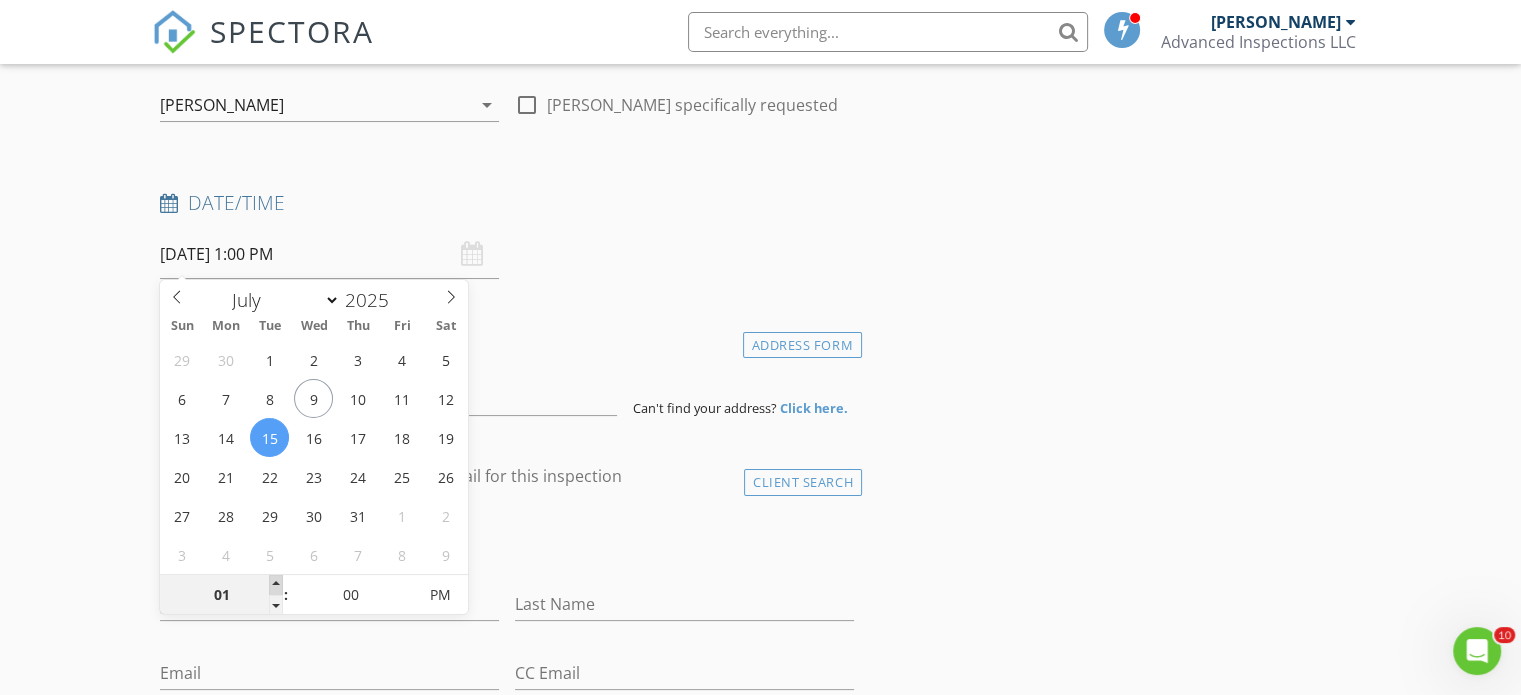 click at bounding box center (276, 585) 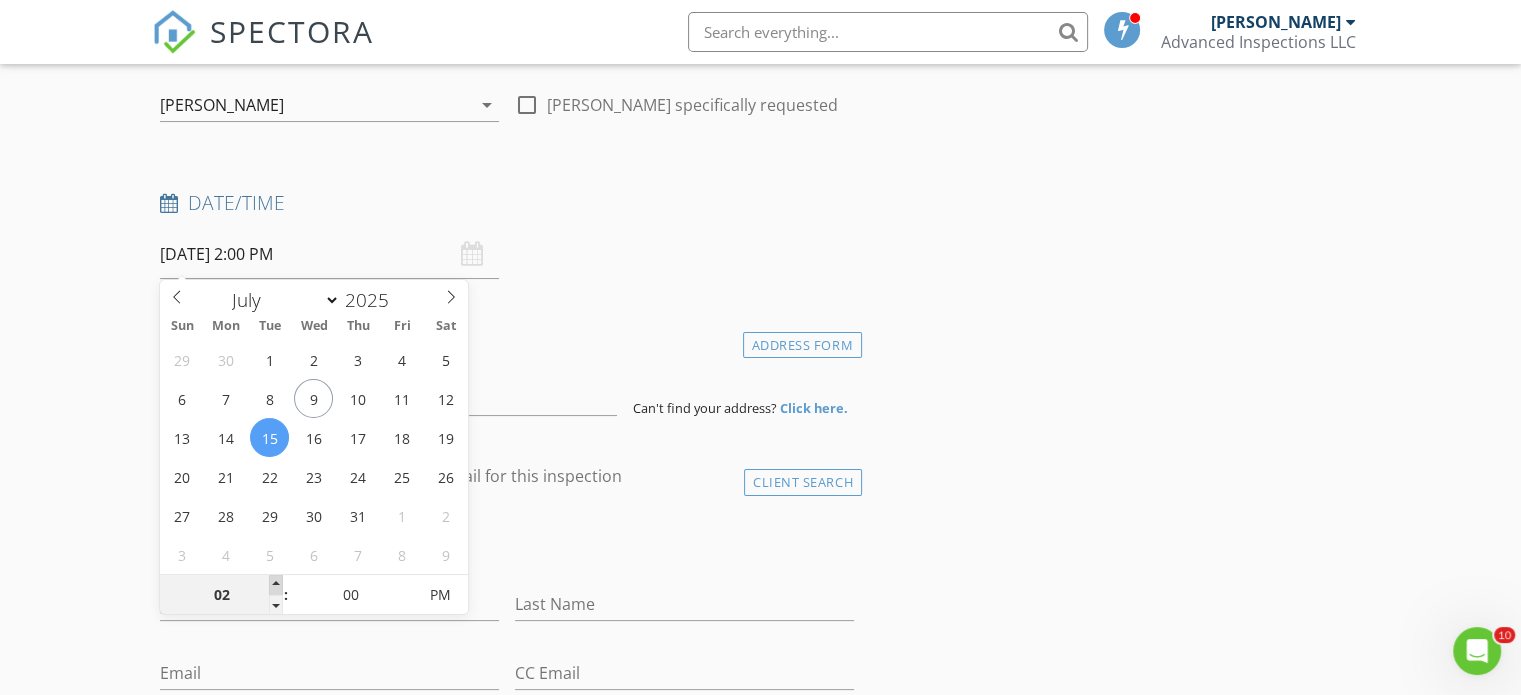 click at bounding box center [276, 585] 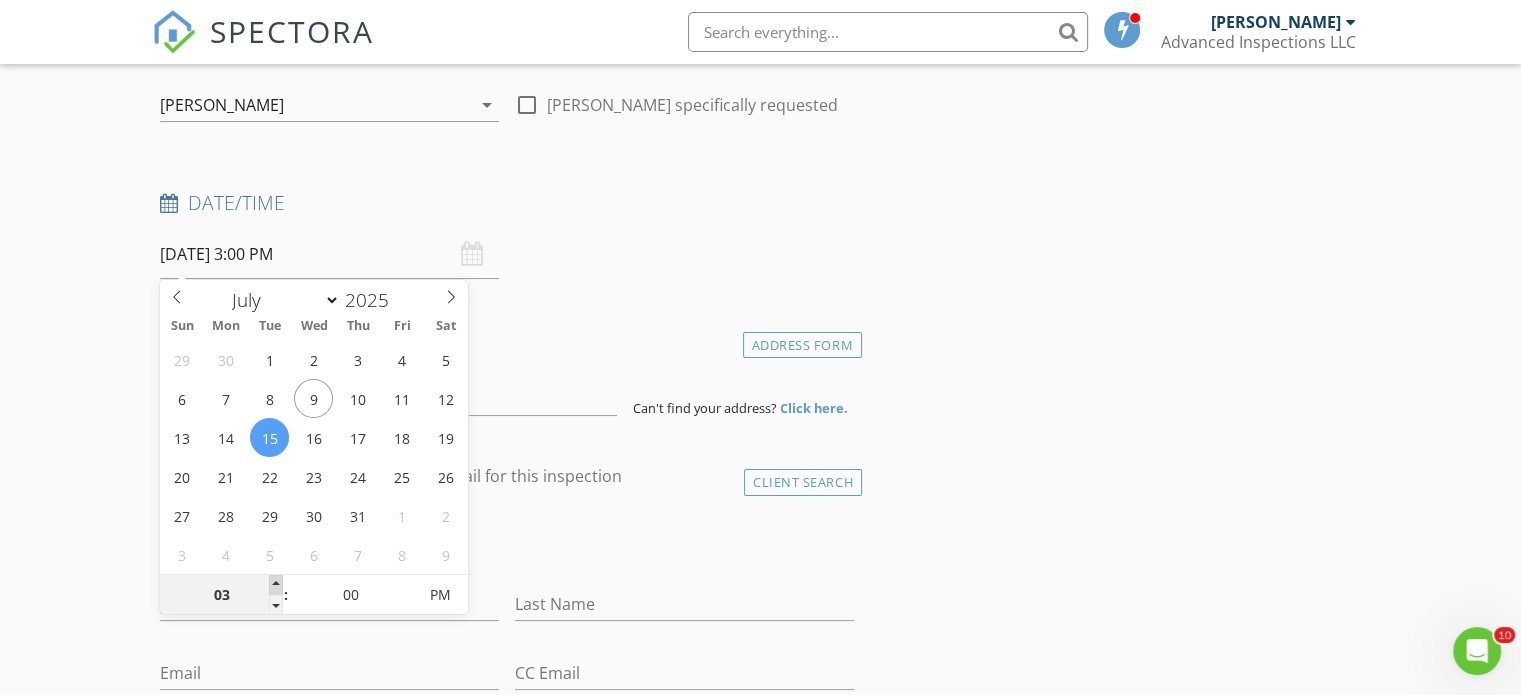 click at bounding box center (276, 585) 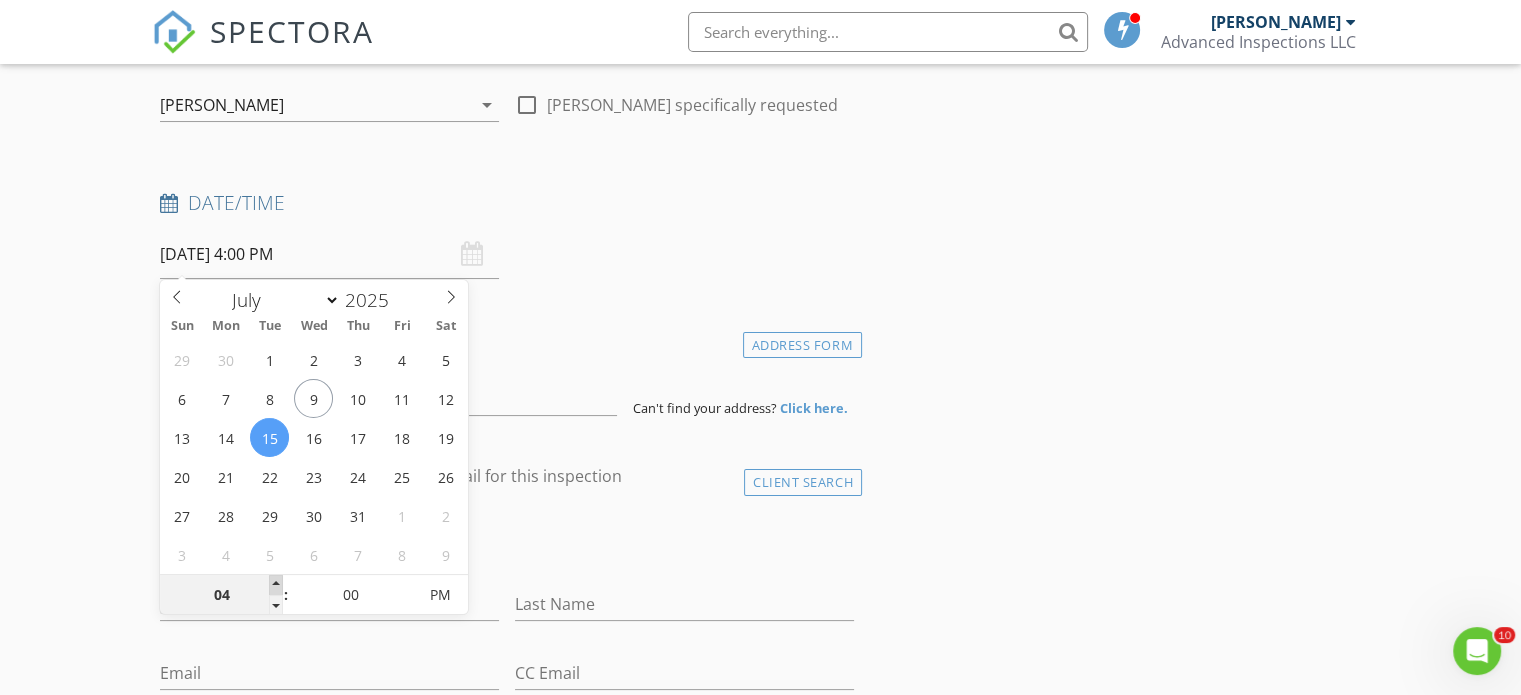 click at bounding box center (276, 585) 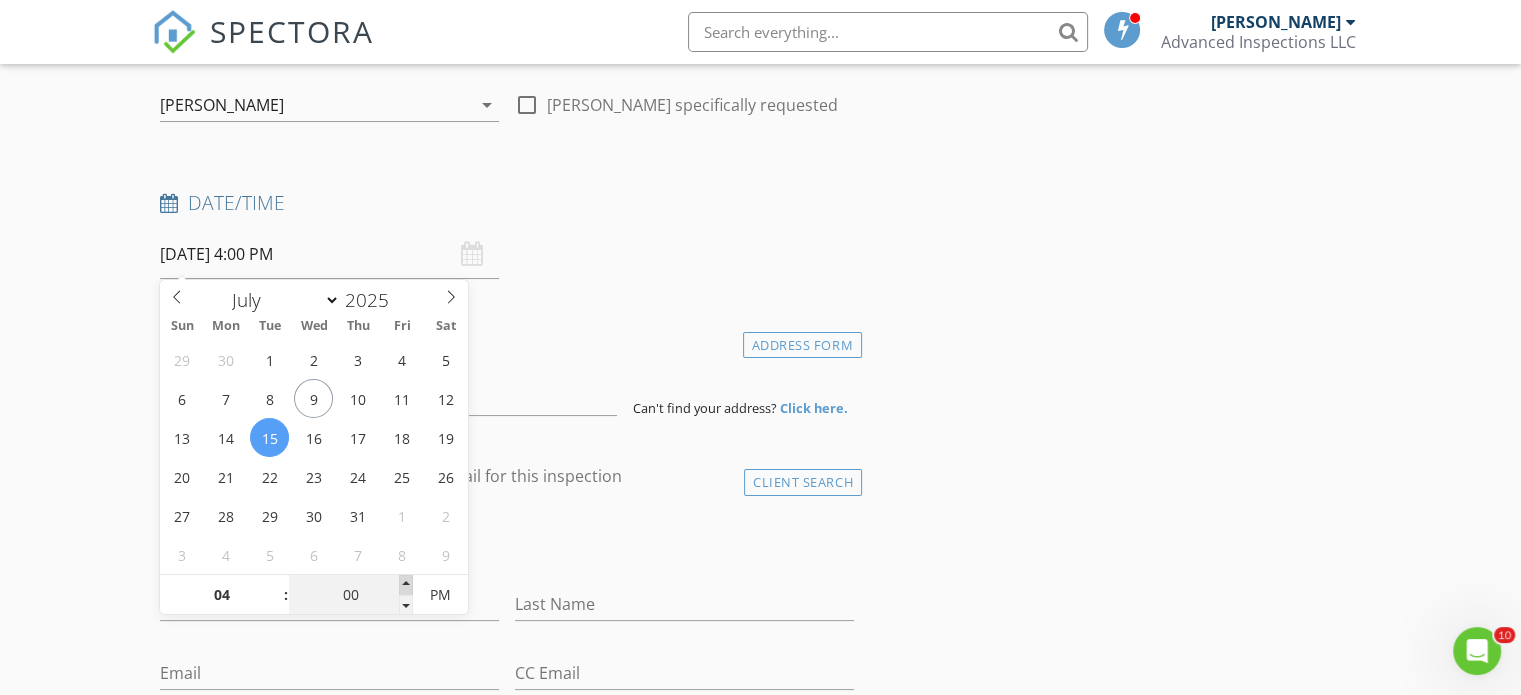 type on "05" 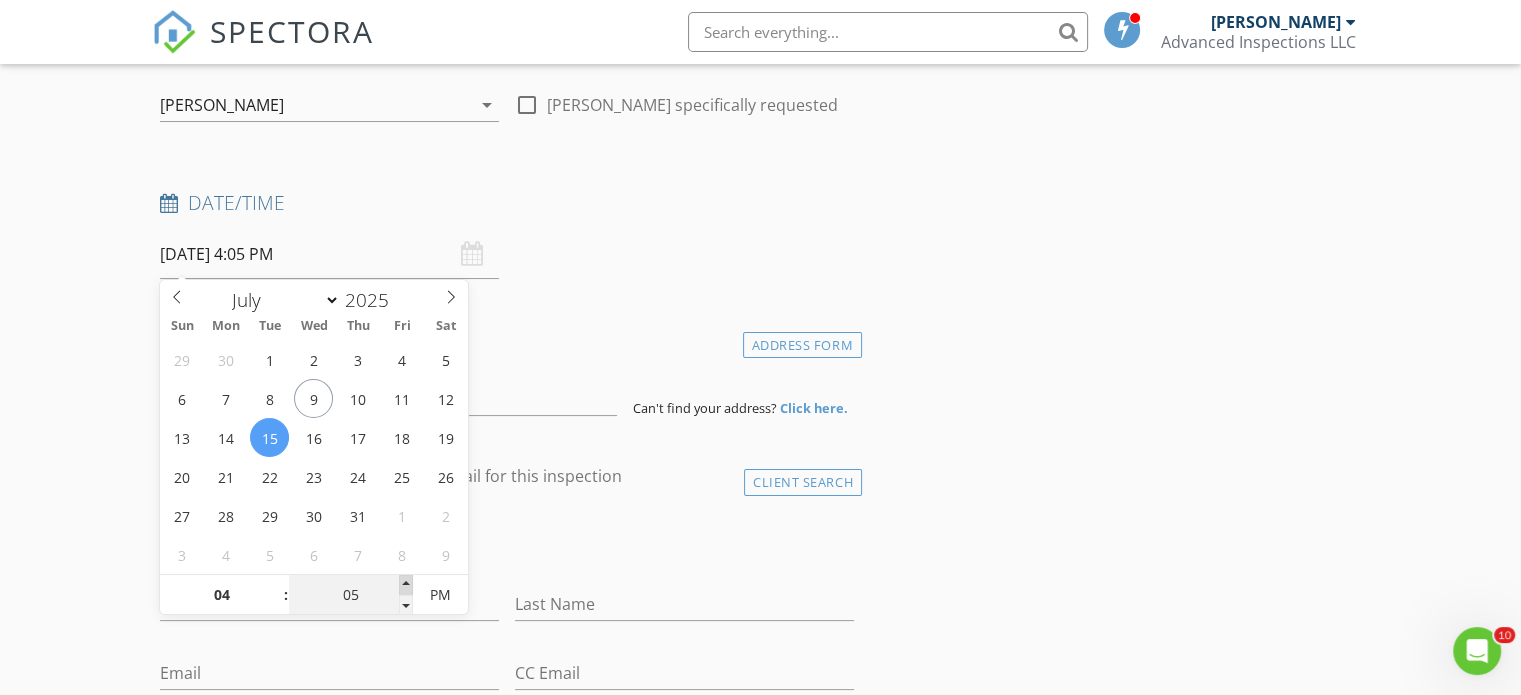 click at bounding box center [406, 585] 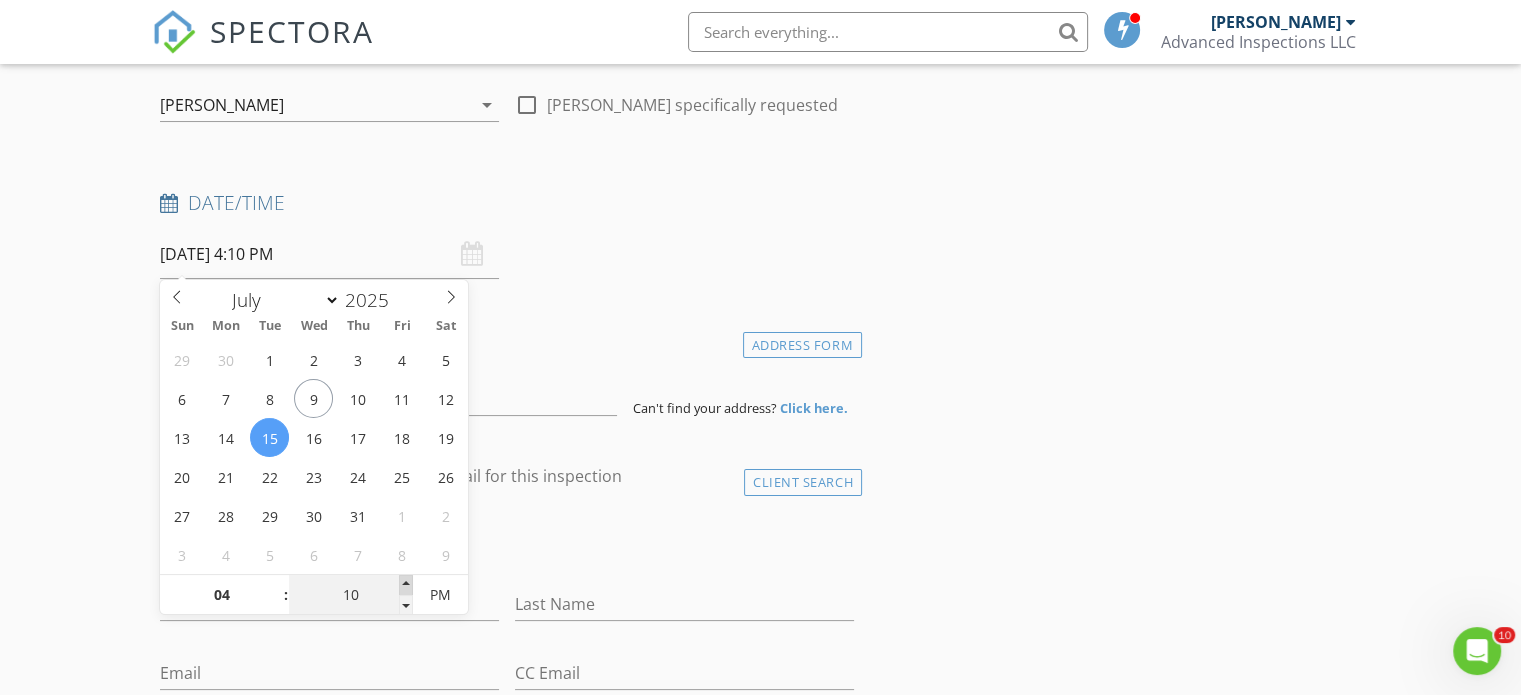 type on "15" 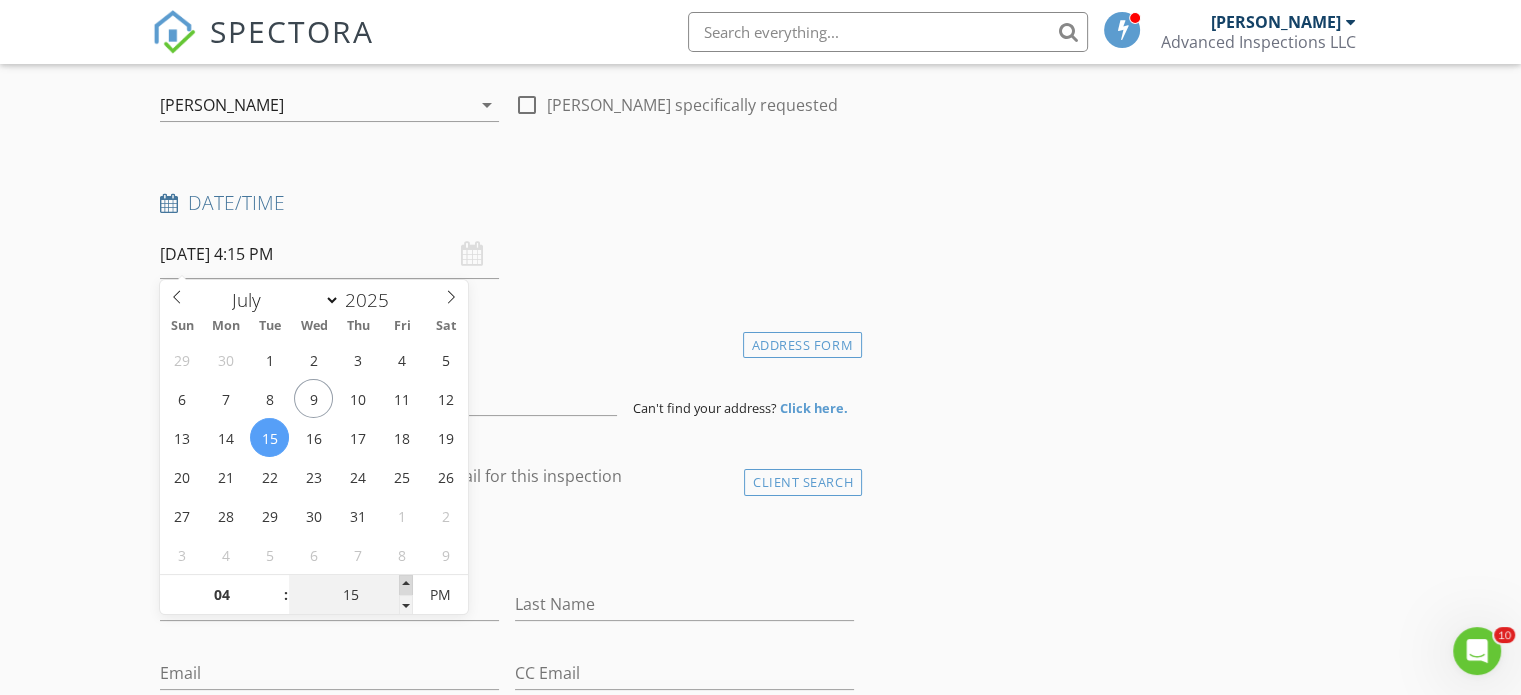 click at bounding box center [406, 585] 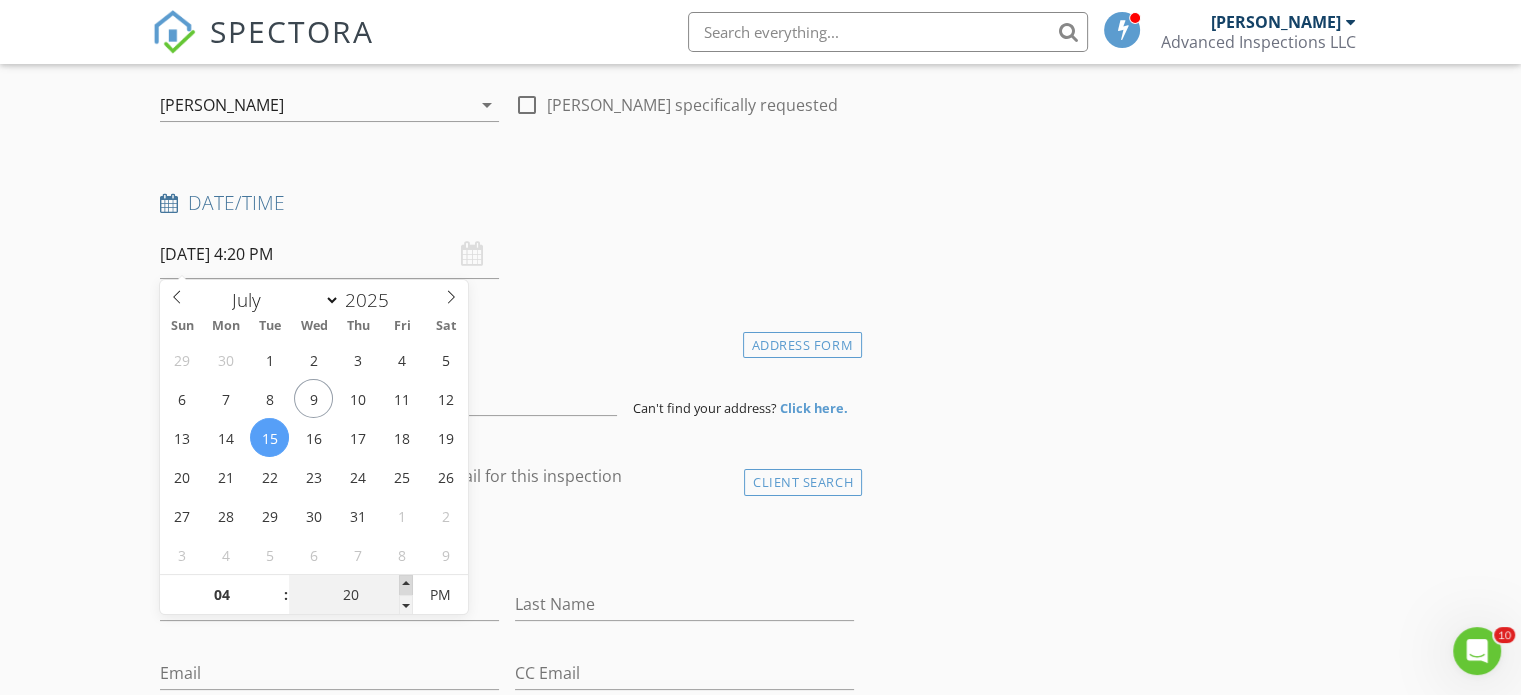 click at bounding box center [406, 585] 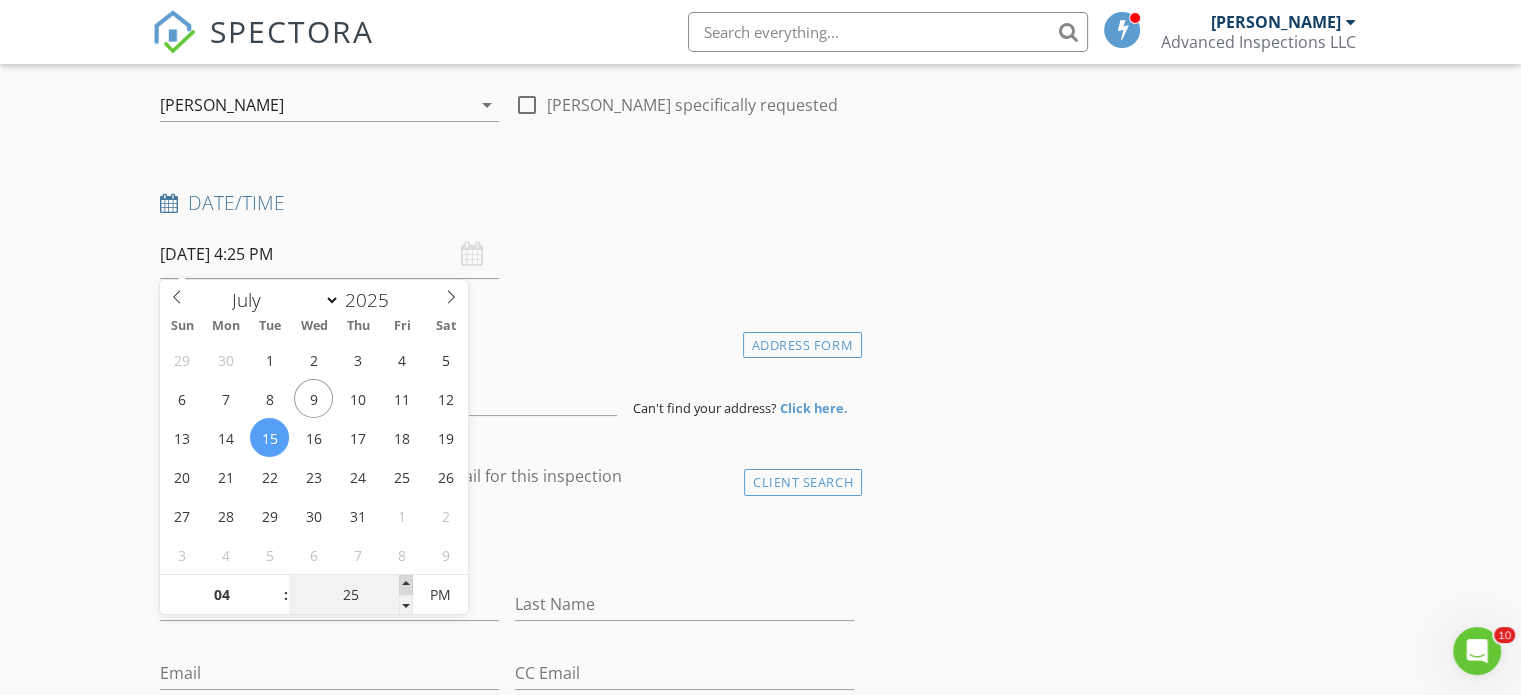 click at bounding box center (406, 585) 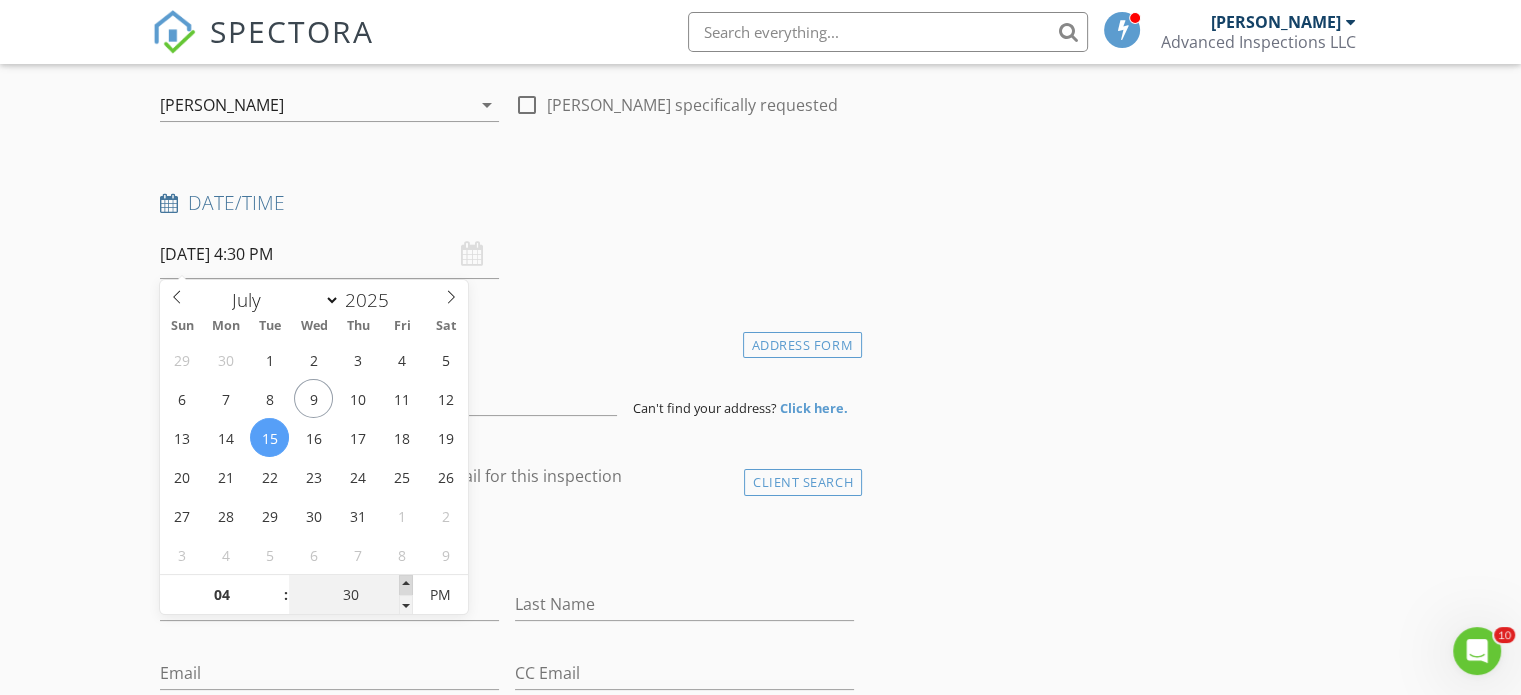 click at bounding box center (406, 585) 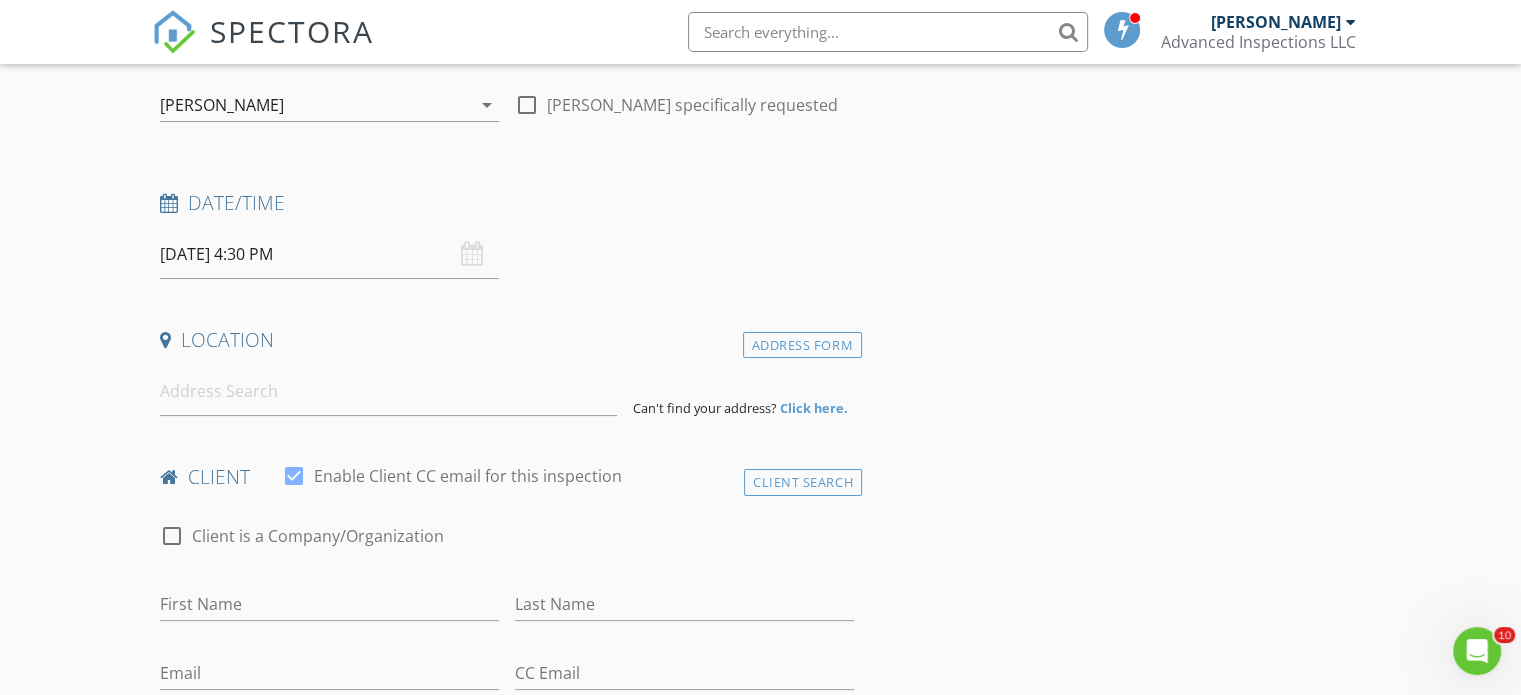 click on "New Inspection
Click here to use the New Order Form
INSPECTOR(S)
check_box   Joel Morgan   PRIMARY   Joel Morgan arrow_drop_down   check_box_outline_blank Joel Morgan specifically requested
Date/Time
07/15/2025 4:30 PM
Location
Address Form       Can't find your address?   Click here.
client
check_box Enable Client CC email for this inspection   Client Search     check_box_outline_blank Client is a Company/Organization     First Name   Last Name   Email   CC Email   Phone           Notes   Private Notes
ADD ADDITIONAL client
SERVICES
check_box_outline_blank   Residential Inspection   check_box_outline_blank   Residential Inspection - Condo/Townhome   check_box_outline_blank   Re-Inspection   check_box_outline_blank   Roof Inspection   check_box_outline_blank" at bounding box center [760, 1433] 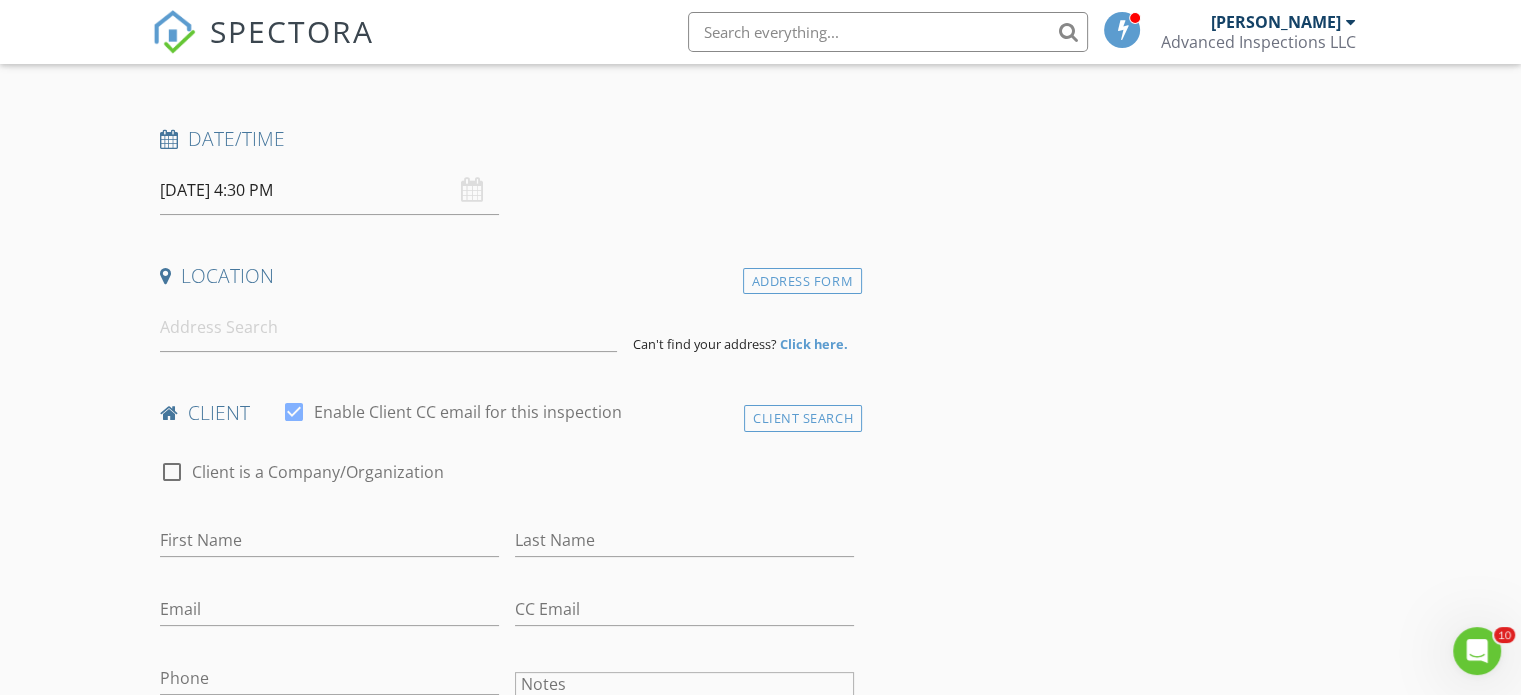 scroll, scrollTop: 300, scrollLeft: 0, axis: vertical 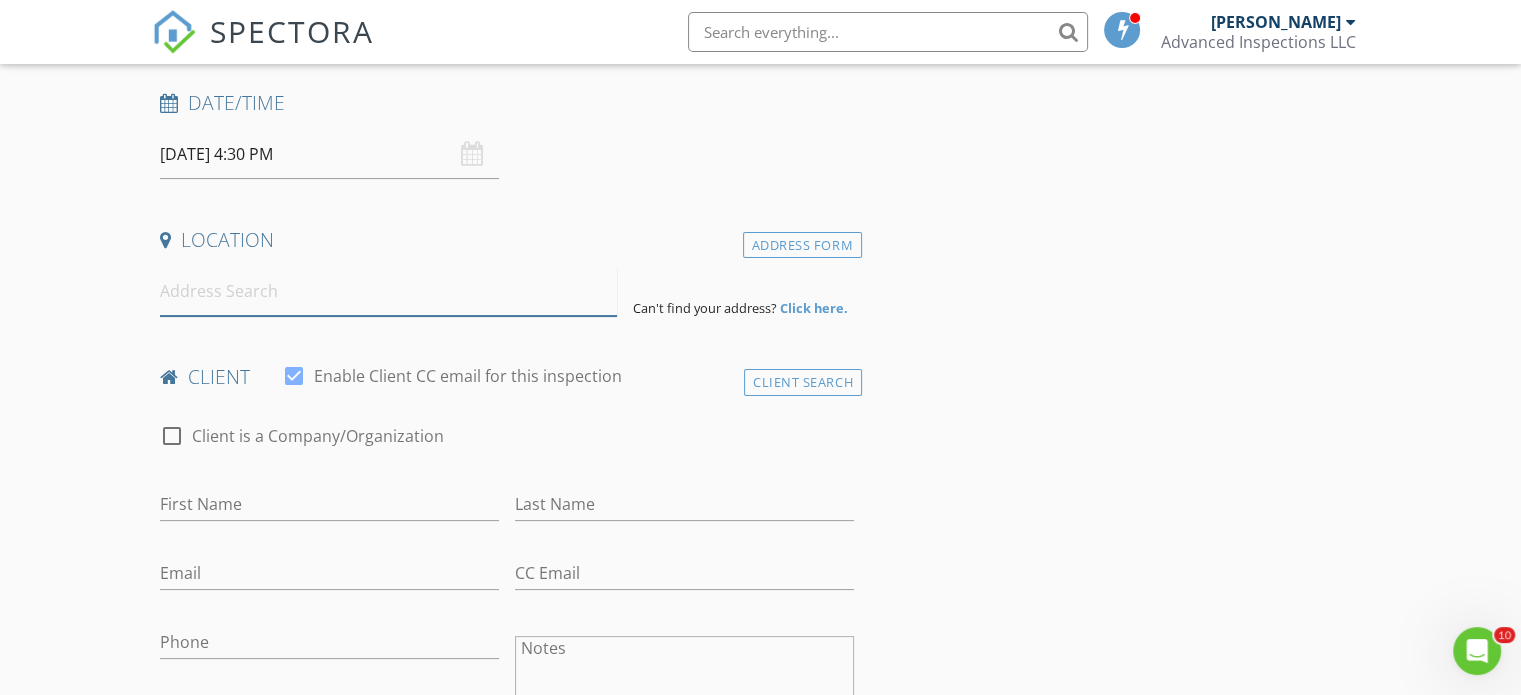 click at bounding box center (388, 291) 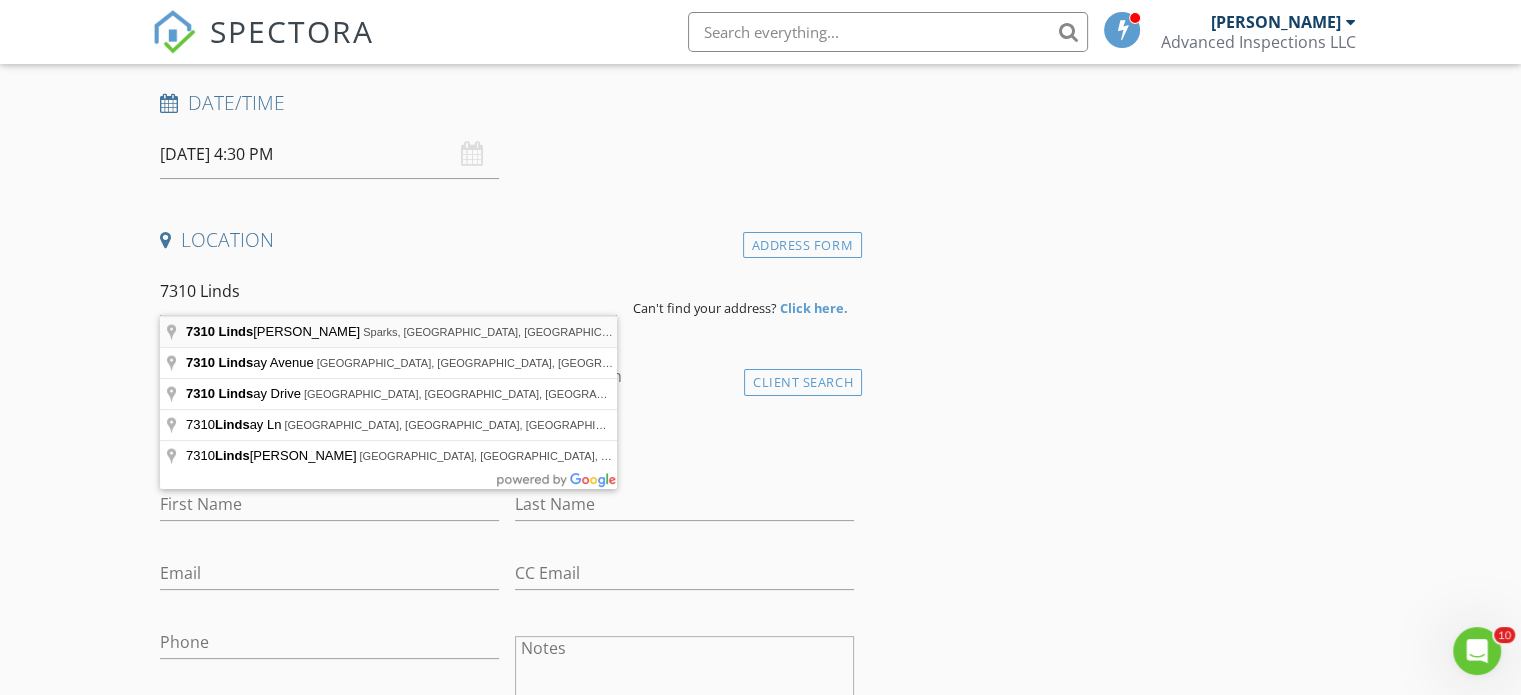 type on "7310 Lindsey Lane, Sparks, NV, USA" 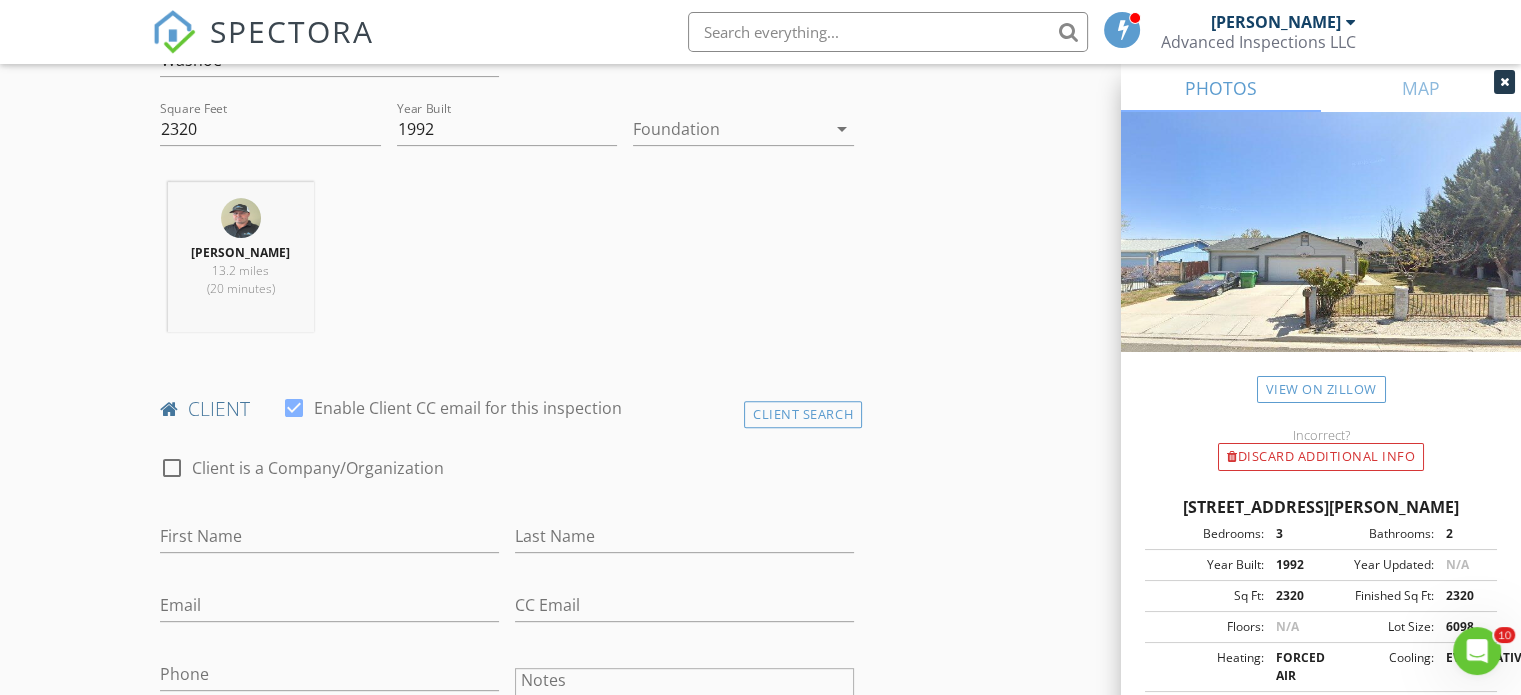 scroll, scrollTop: 700, scrollLeft: 0, axis: vertical 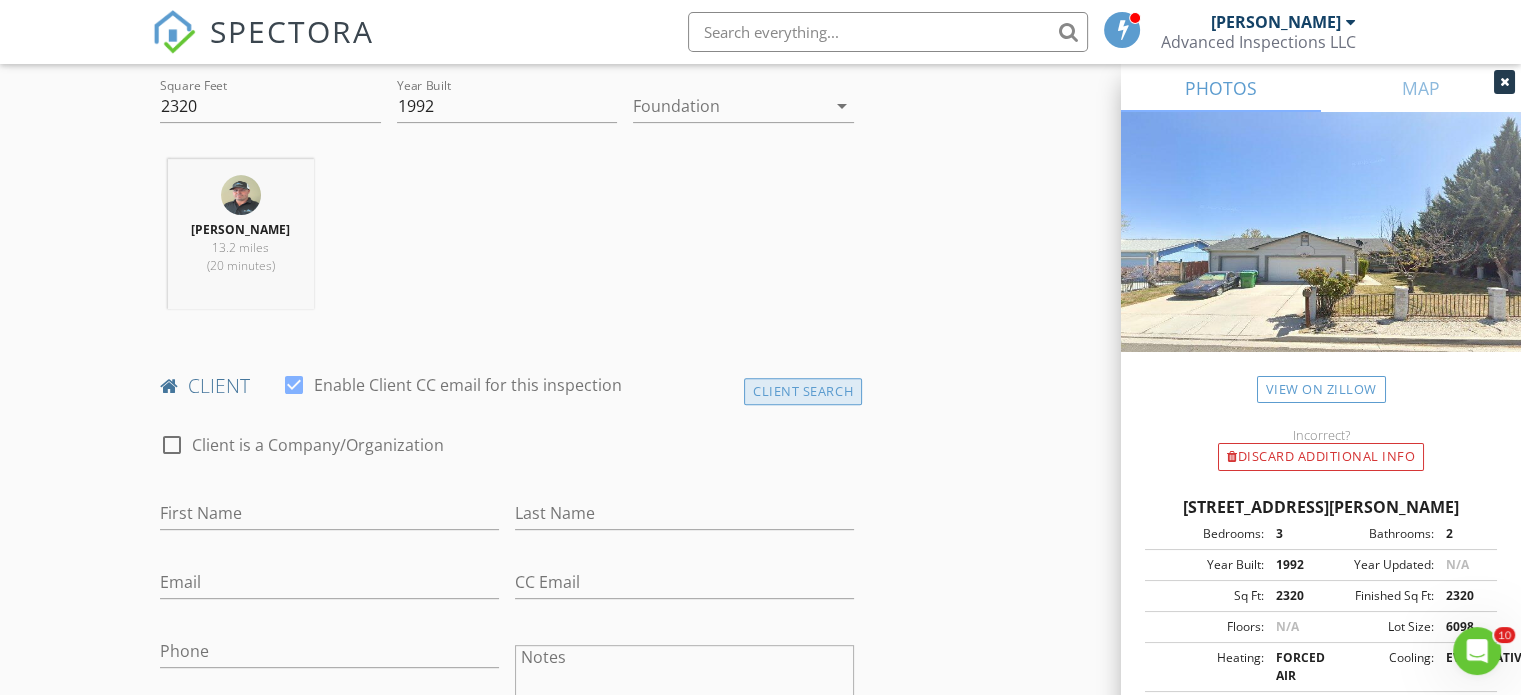 click on "Client Search" at bounding box center (803, 391) 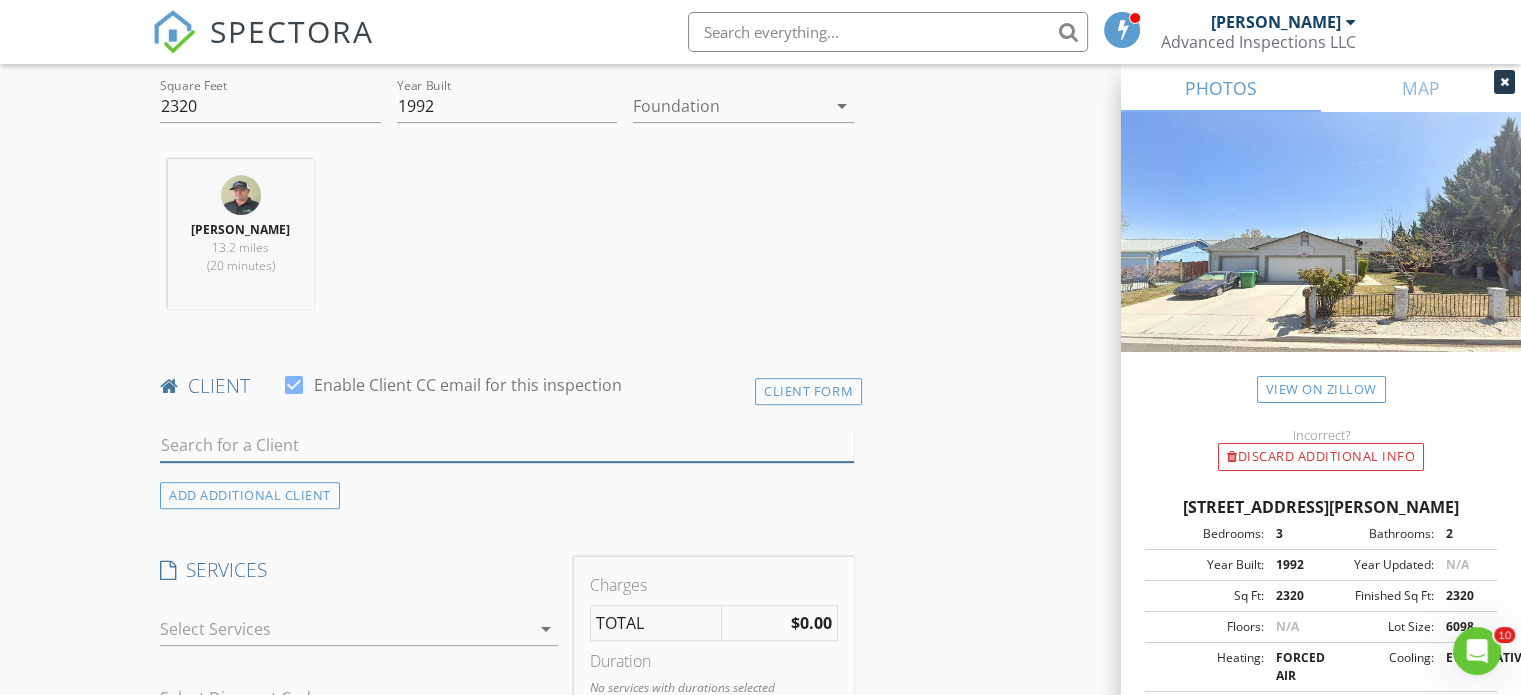 click at bounding box center [507, 445] 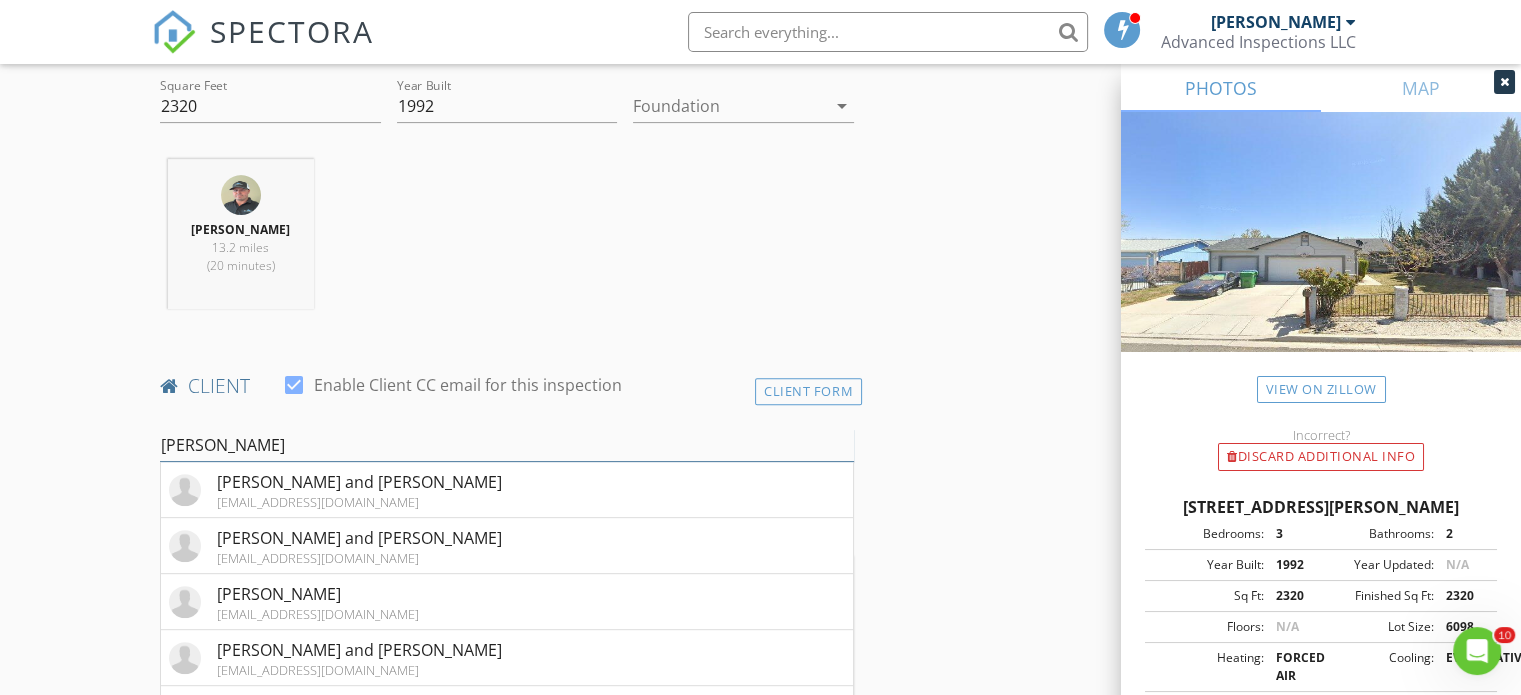 click on "jeff" at bounding box center [507, 445] 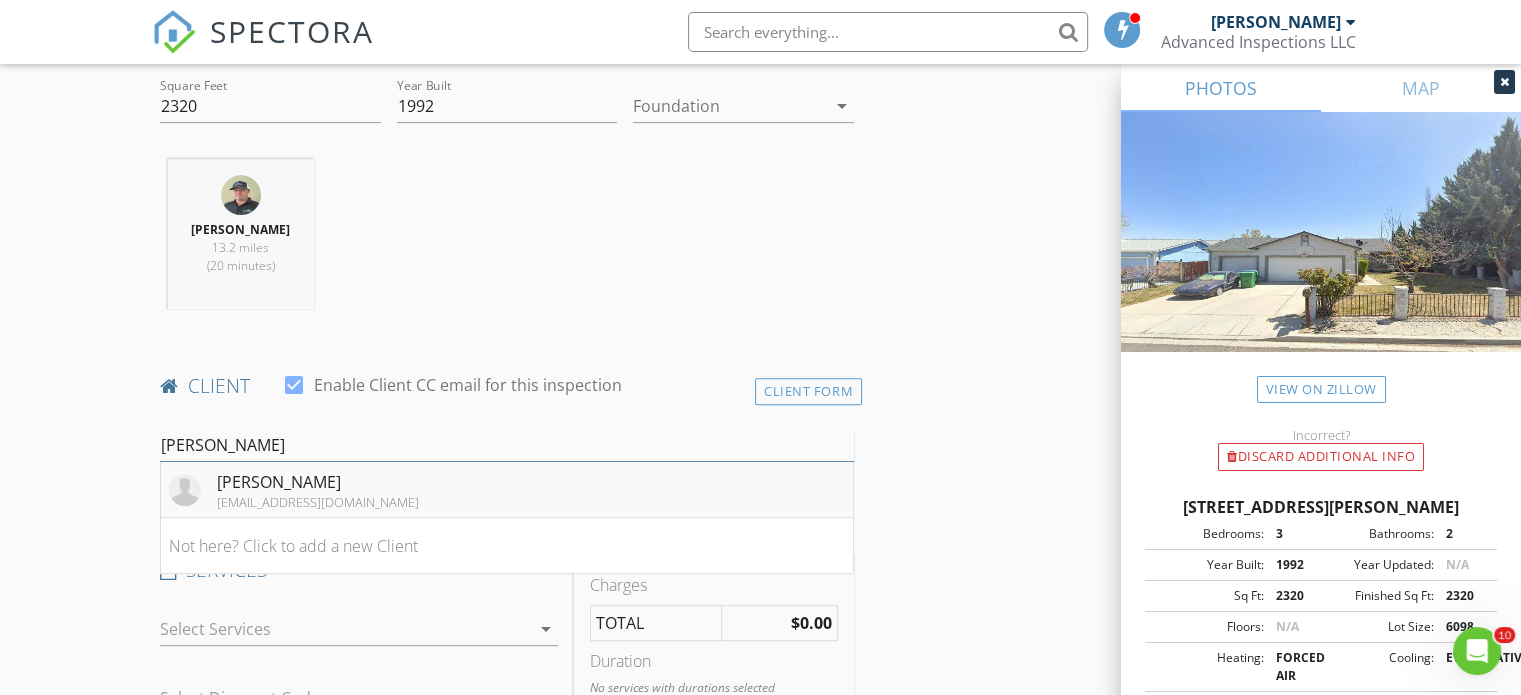 type on "jeff veasl" 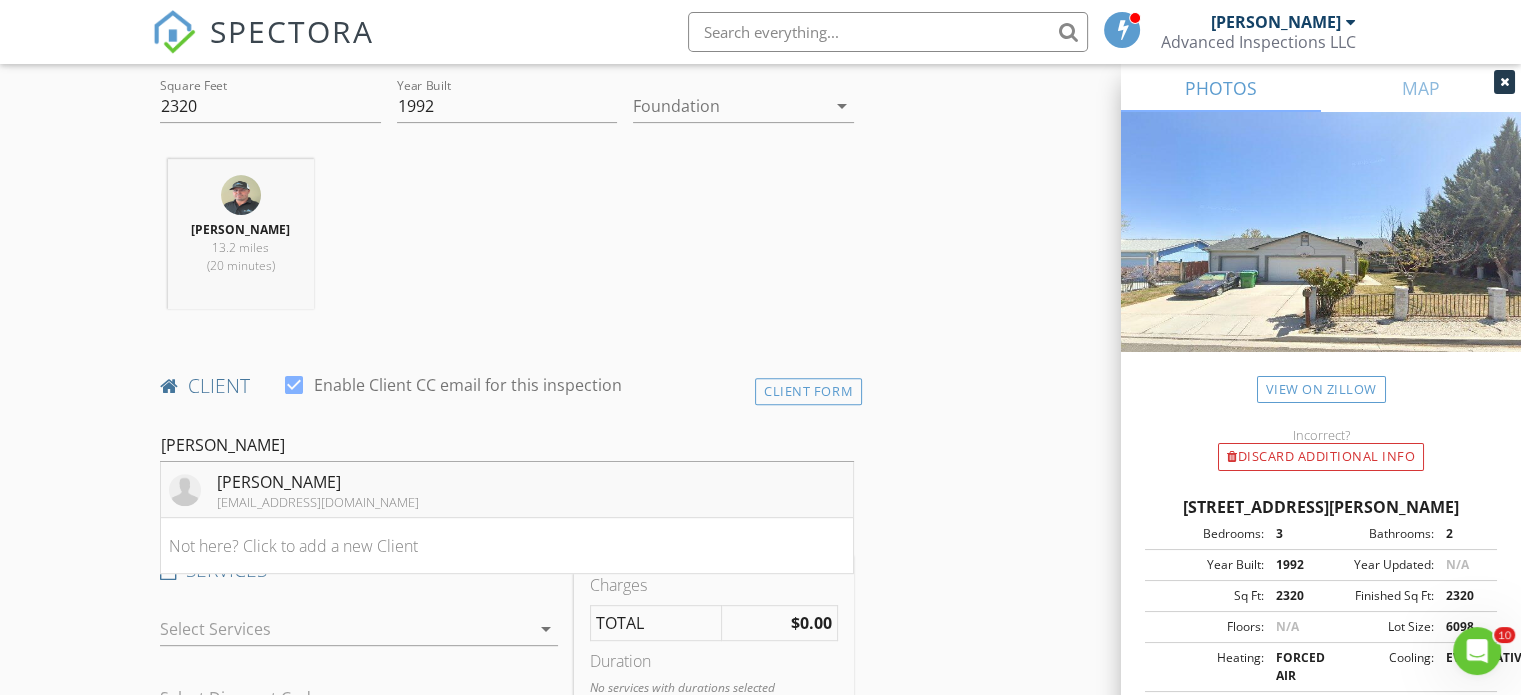 click on "admin@jveasley.com" at bounding box center (318, 502) 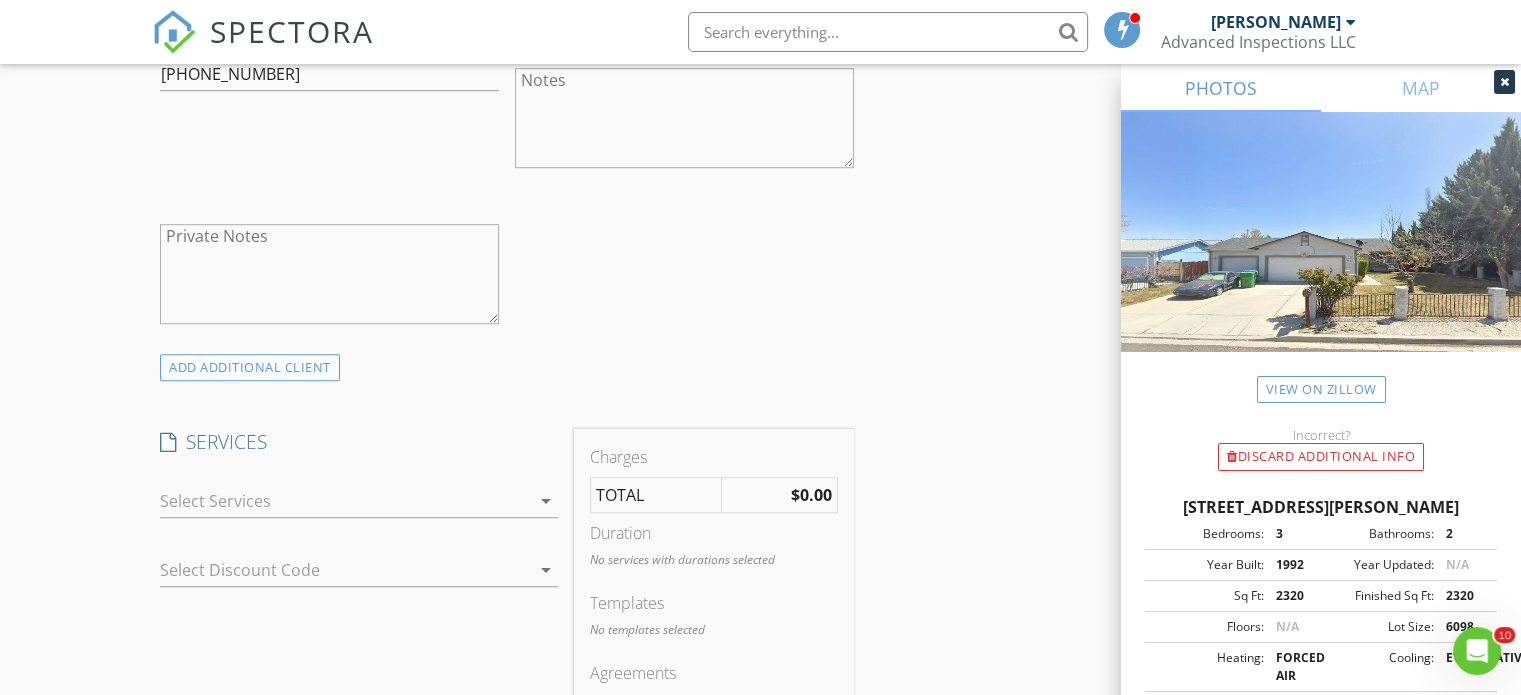 scroll, scrollTop: 1400, scrollLeft: 0, axis: vertical 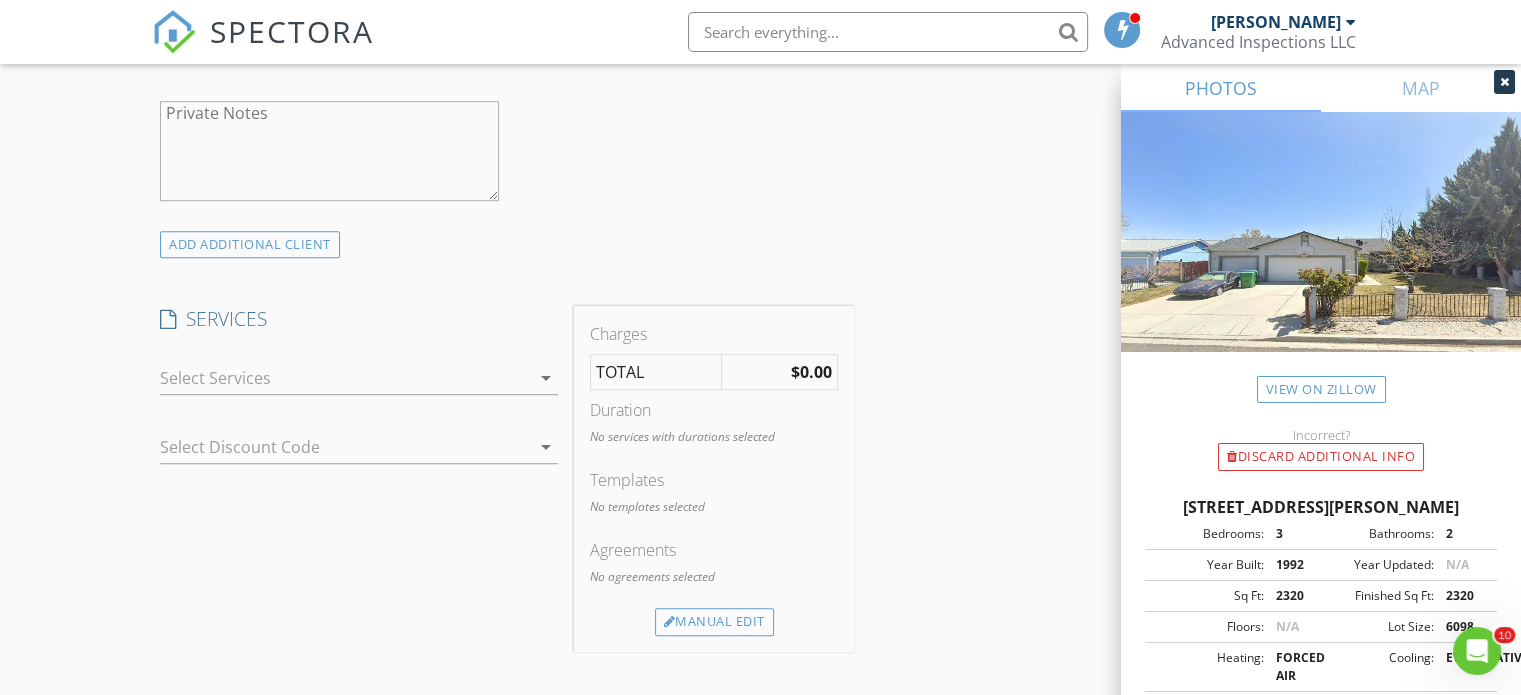click at bounding box center (345, 378) 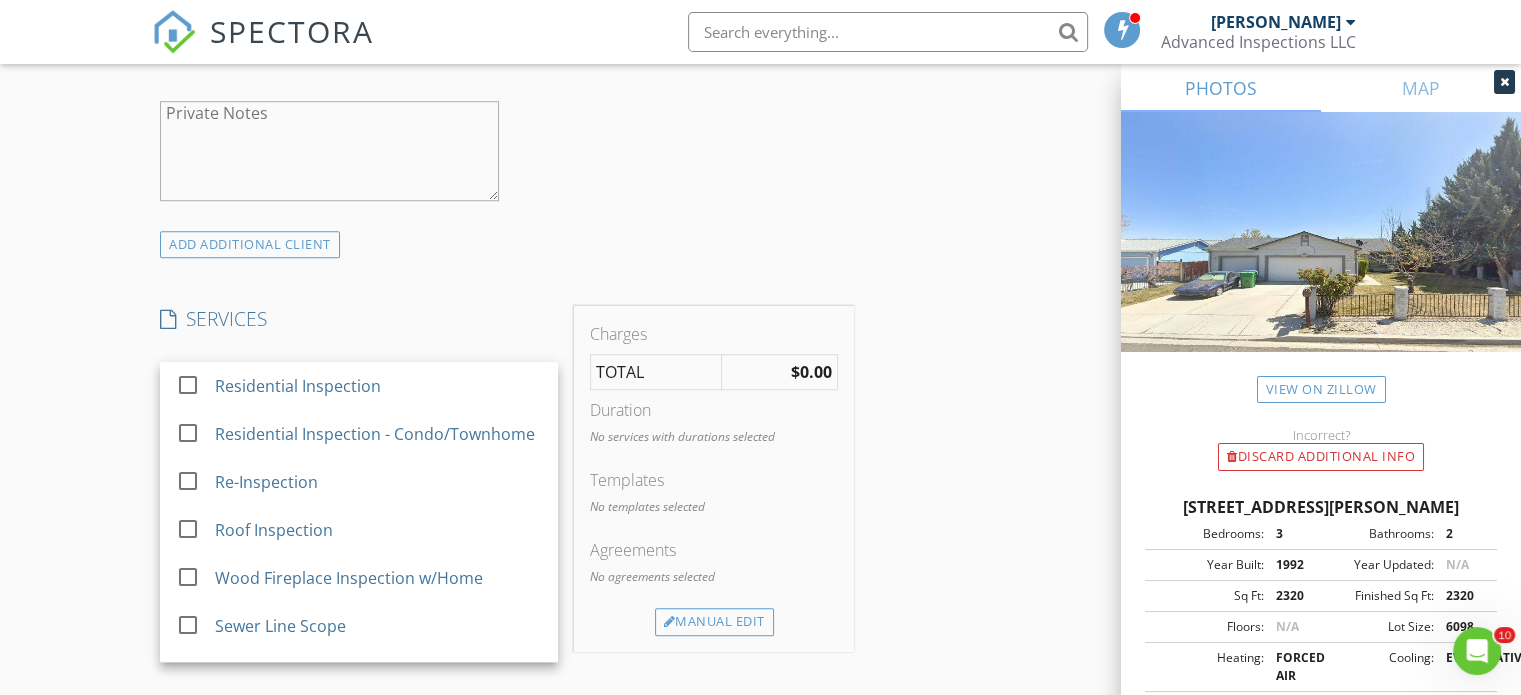 click on "Residential Inspection" at bounding box center (298, 386) 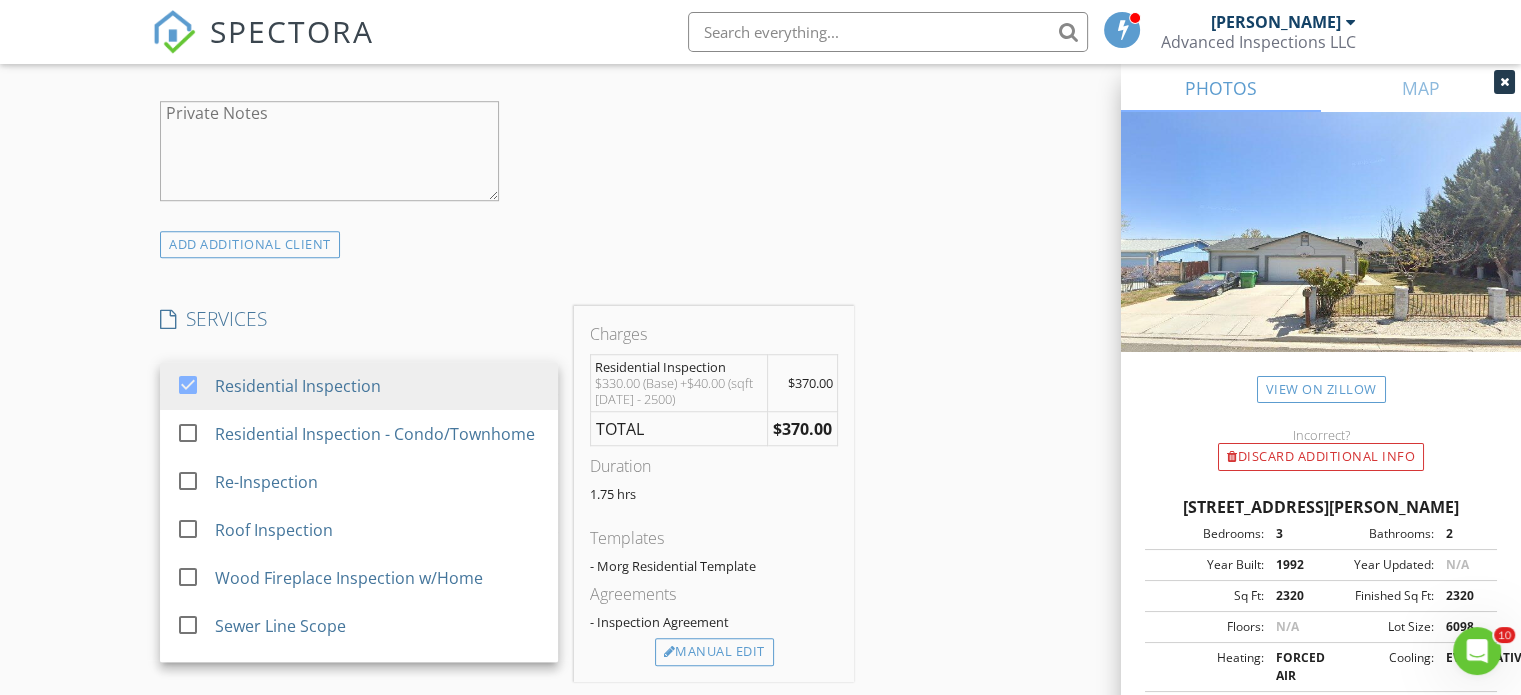 click on "INSPECTOR(S)
check_box   Joel Morgan   PRIMARY   Joel Morgan arrow_drop_down   check_box_outline_blank Joel Morgan specifically requested
Date/Time
07/15/2025 4:30 PM
Location
Address Search       Address 7310 Lindsey Ln   Unit   City Sparks   State NV   Zip 89436   County Washoe     Square Feet 2320   Year Built 1992   Foundation arrow_drop_down     Joel Morgan     13.2 miles     (20 minutes)
client
check_box Enable Client CC email for this inspection   Client Search     check_box_outline_blank Client is a Company/Organization     First Name Jeff   Last Name Veasley   Email admin@jveasley.com   CC Email   Phone 775-997-5558           Notes   Private Notes
ADD ADDITIONAL client
SERVICES
check_box   Residential Inspection   check_box_outline_blank     check_box_outline_blank" at bounding box center [760, 486] 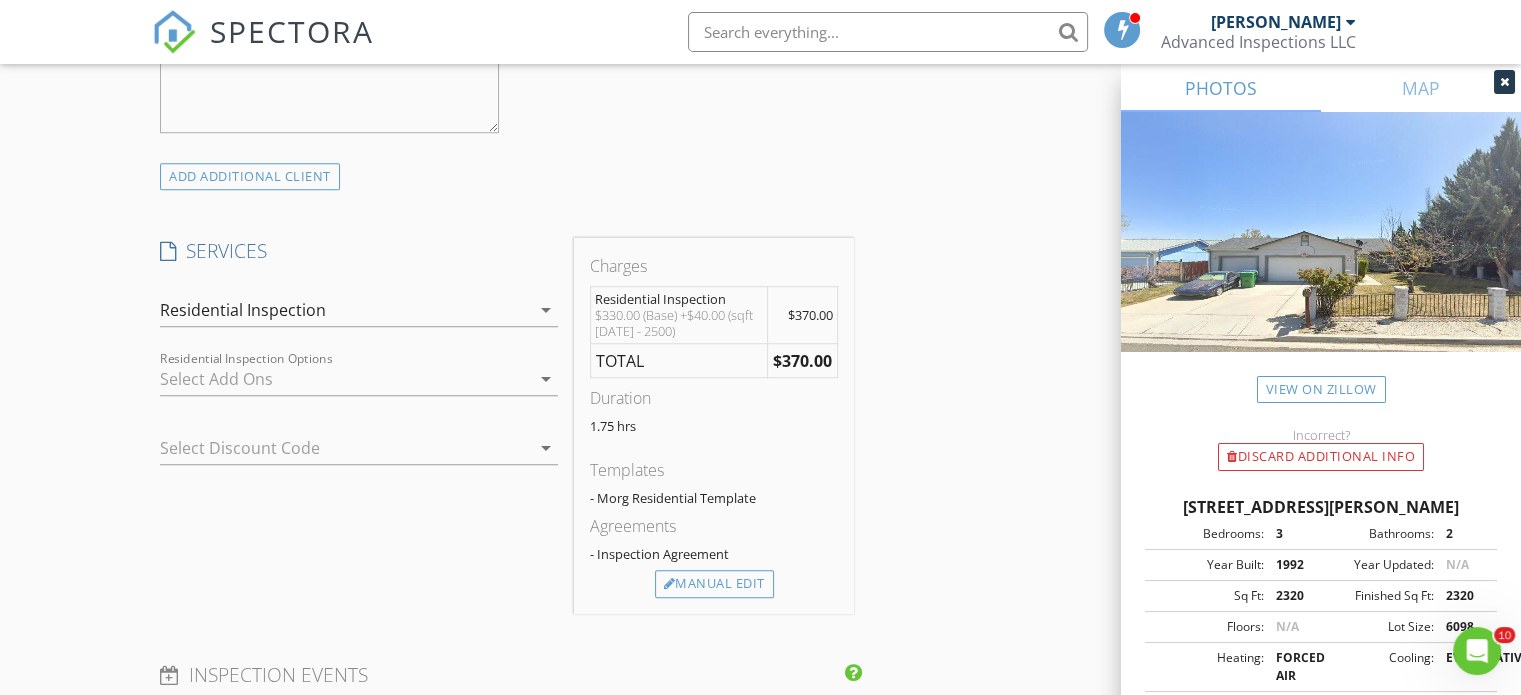 scroll, scrollTop: 1500, scrollLeft: 0, axis: vertical 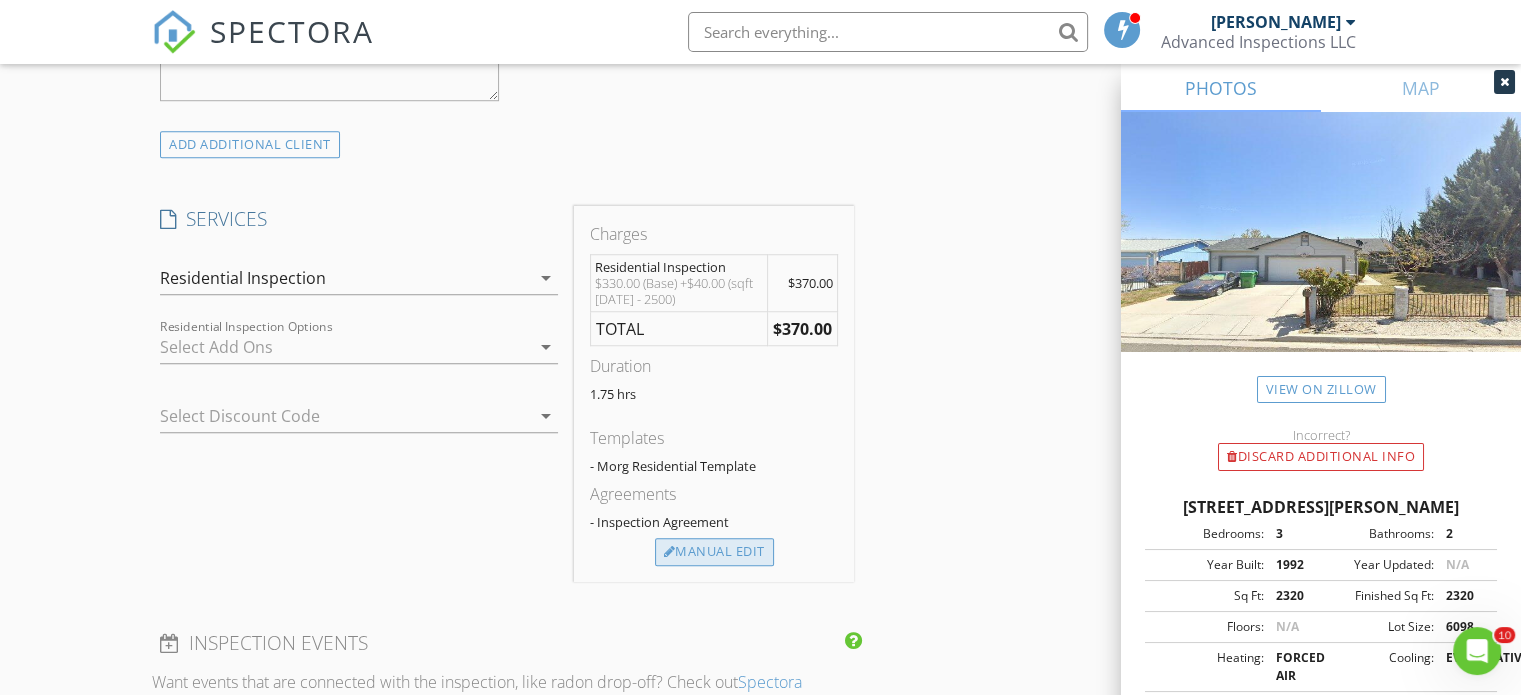 click on "Manual Edit" at bounding box center (714, 552) 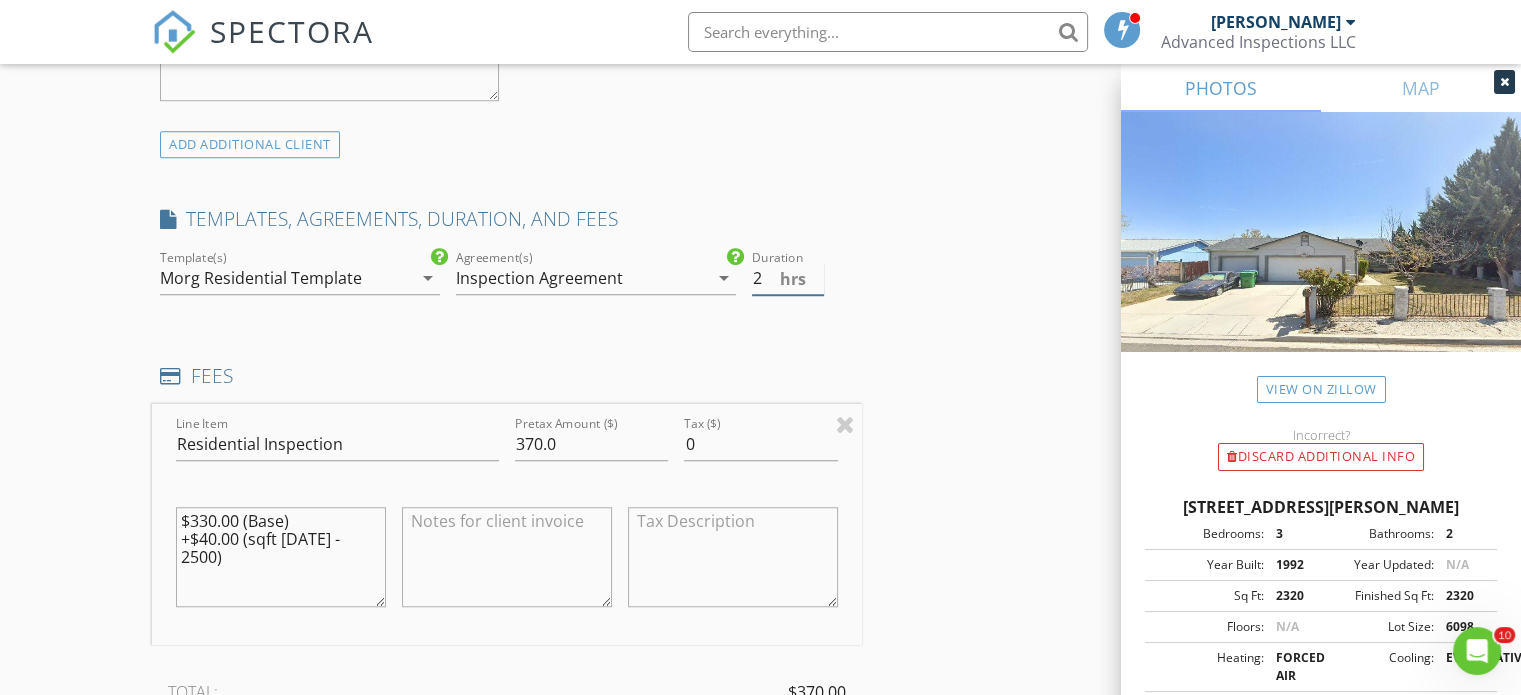 type on "2" 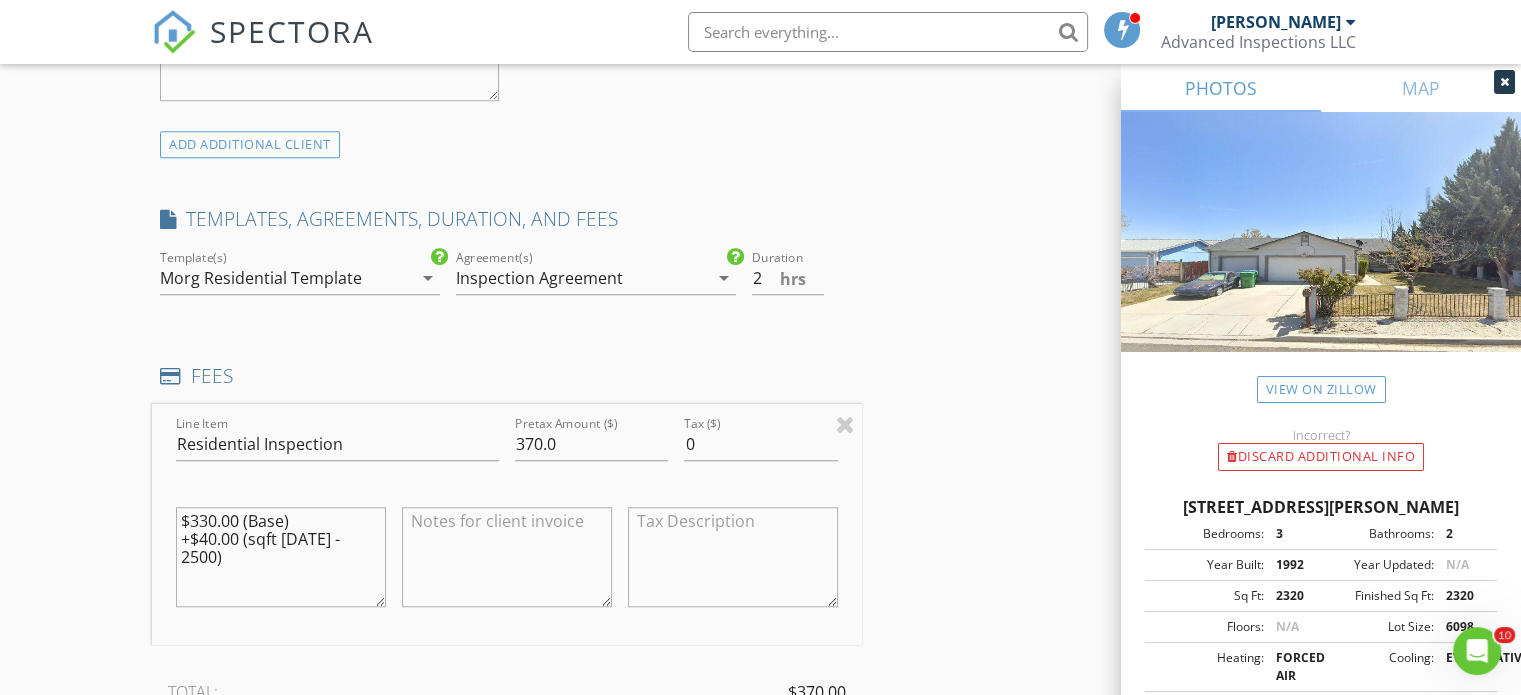 click at bounding box center [507, 557] 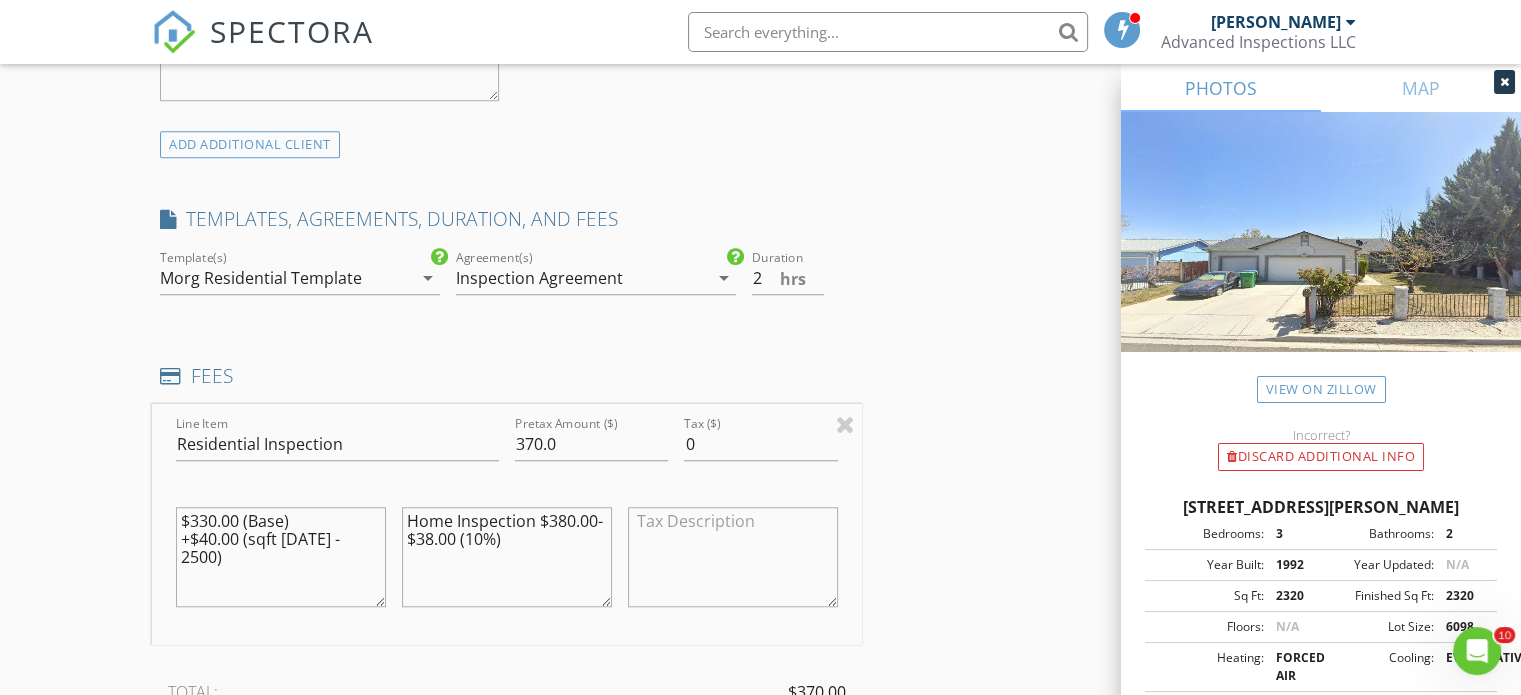 click on "Home Inspection $380.00- $38.00 (10%)" at bounding box center [507, 557] 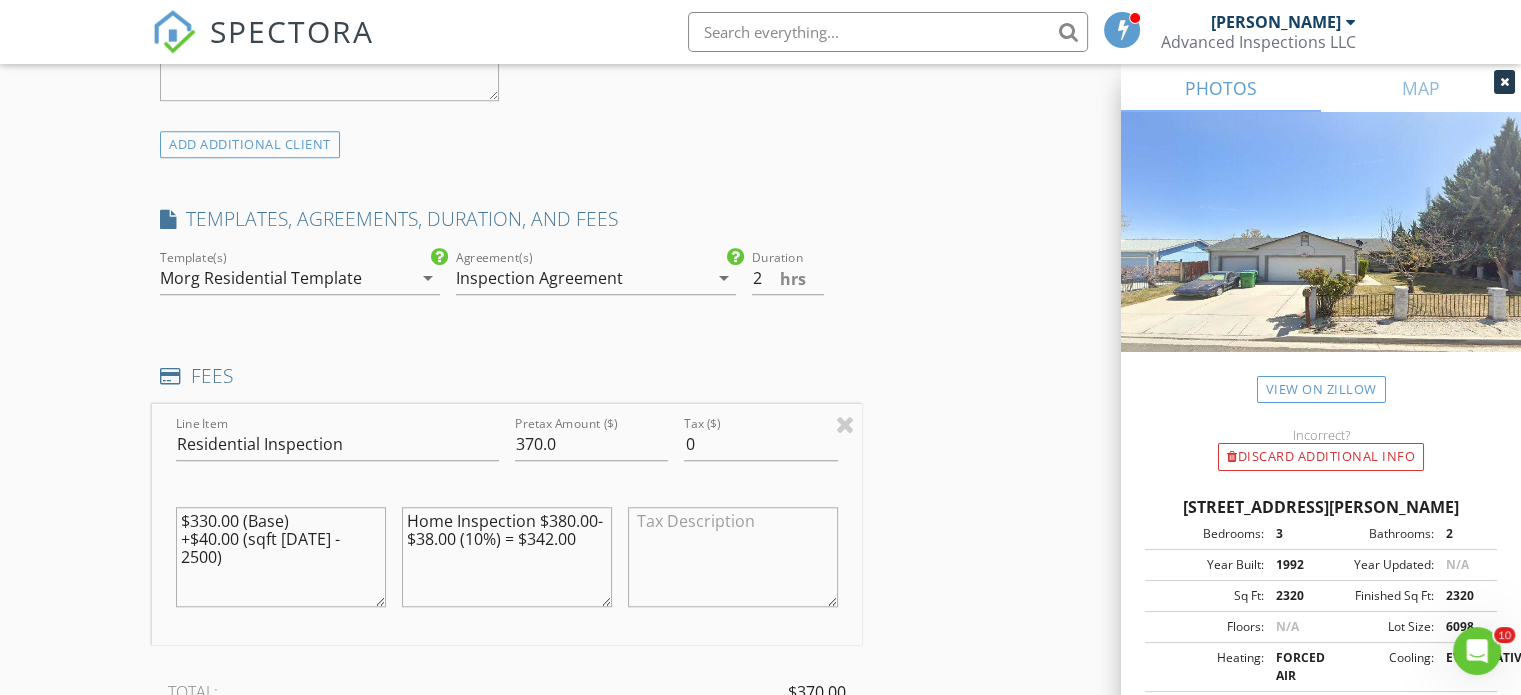 click on "Home Inspection $380.00- $38.00 (10%) = $342.00" at bounding box center (507, 557) 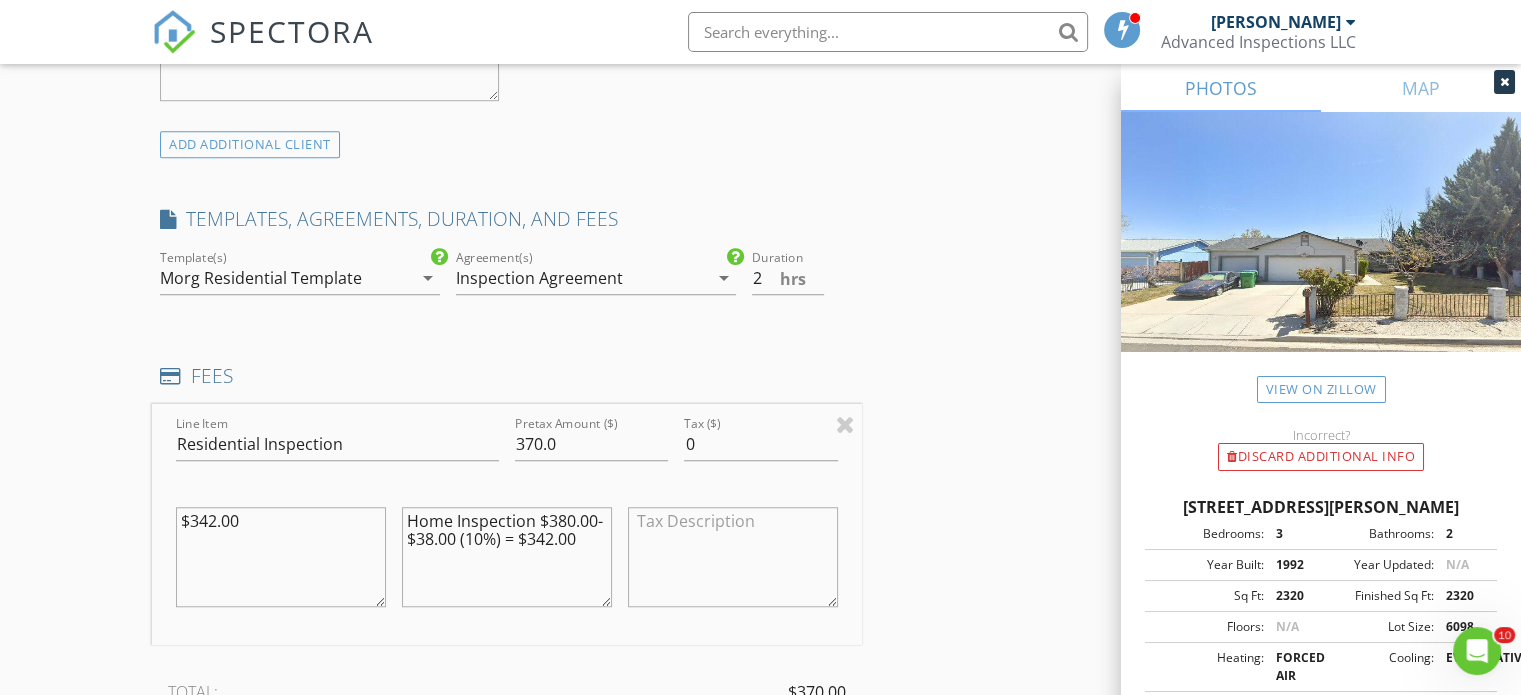 type on "$342.00" 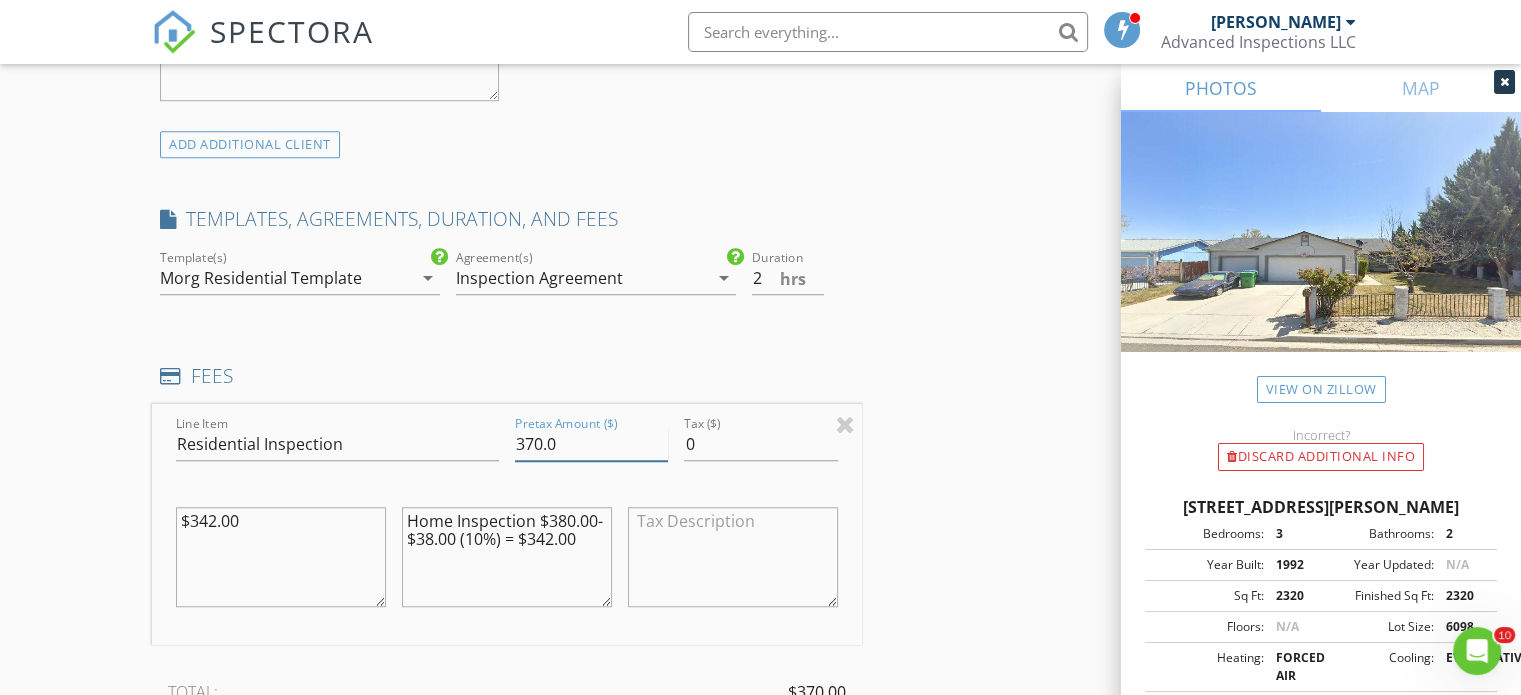 click on "370.0" at bounding box center [591, 444] 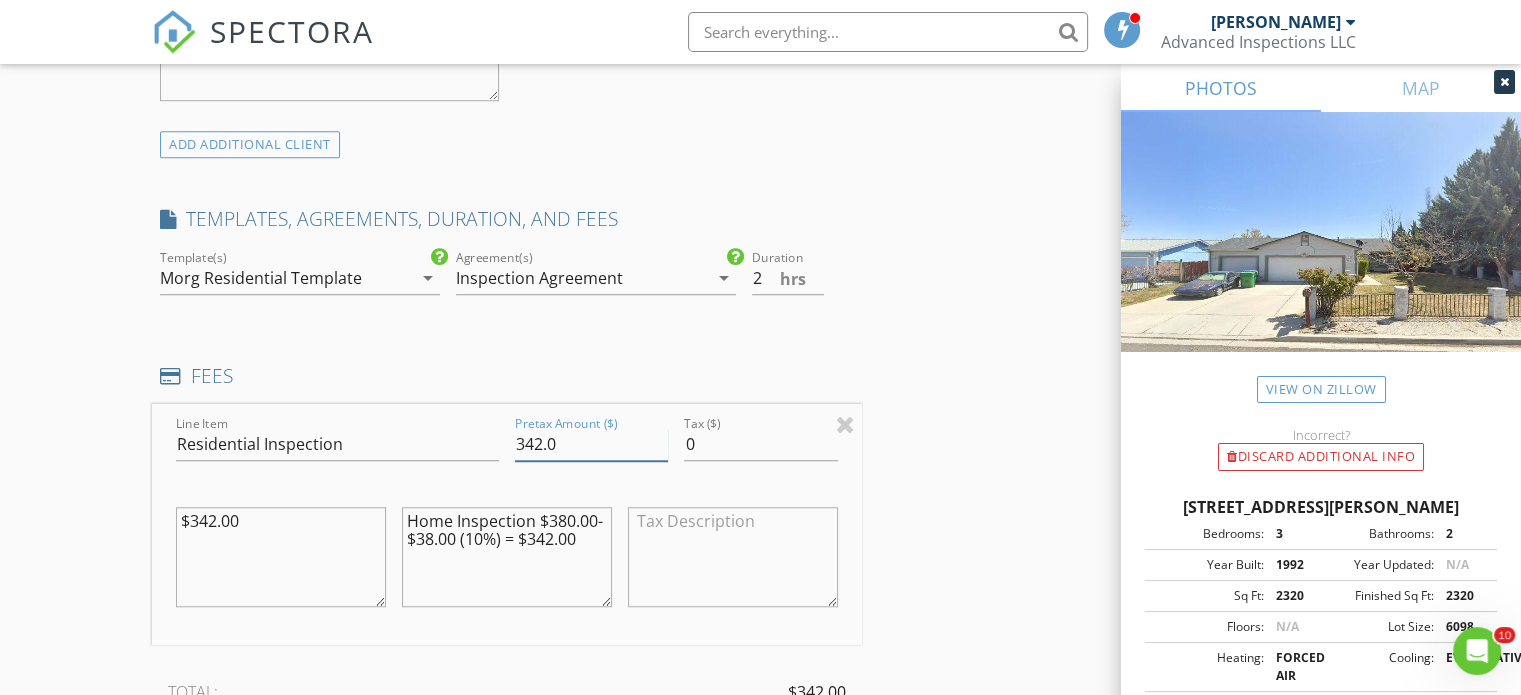 type on "342.0" 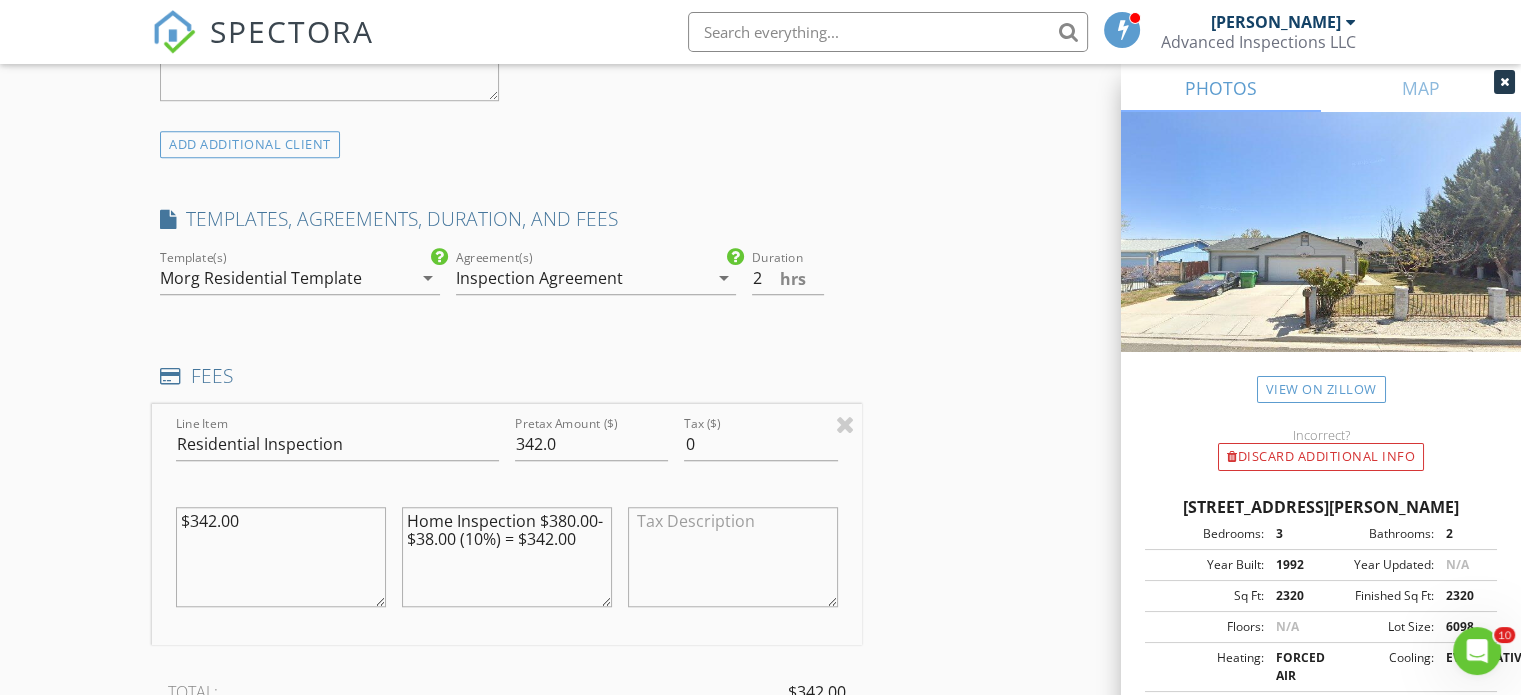 click on "INSPECTOR(S)
check_box   Joel Morgan   PRIMARY   Joel Morgan arrow_drop_down   check_box_outline_blank Joel Morgan specifically requested
Date/Time
07/15/2025 4:30 PM
Location
Address Search       Address 7310 Lindsey Ln   Unit   City Sparks   State NV   Zip 89436   County Washoe     Square Feet 2320   Year Built 1992   Foundation arrow_drop_down     Joel Morgan     13.2 miles     (20 minutes)
client
check_box Enable Client CC email for this inspection   Client Search     check_box_outline_blank Client is a Company/Organization     First Name Jeff   Last Name Veasley   Email admin@jveasley.com   CC Email   Phone 775-997-5558           Notes   Private Notes
ADD ADDITIONAL client
SERVICES
check_box   Residential Inspection   check_box_outline_blank     check_box_outline_blank" at bounding box center (760, 480) 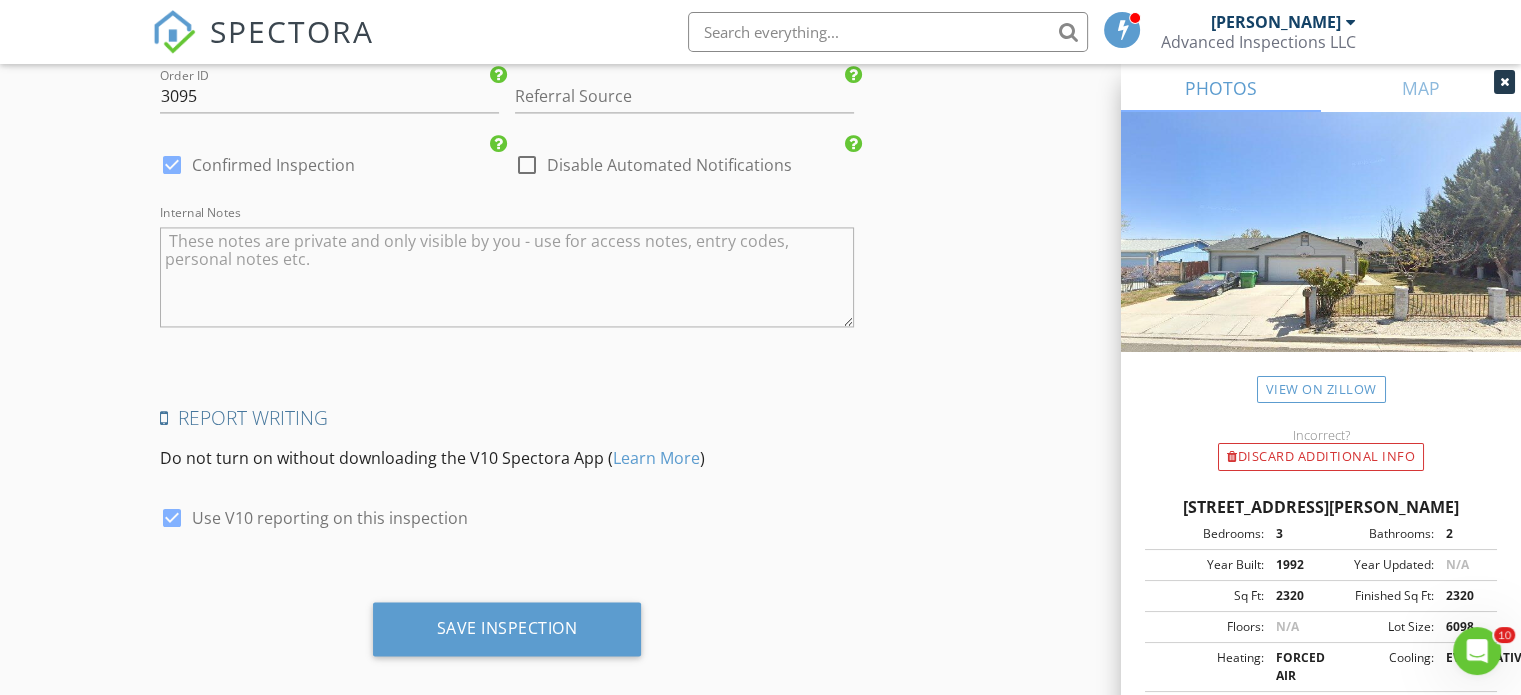 scroll, scrollTop: 3076, scrollLeft: 0, axis: vertical 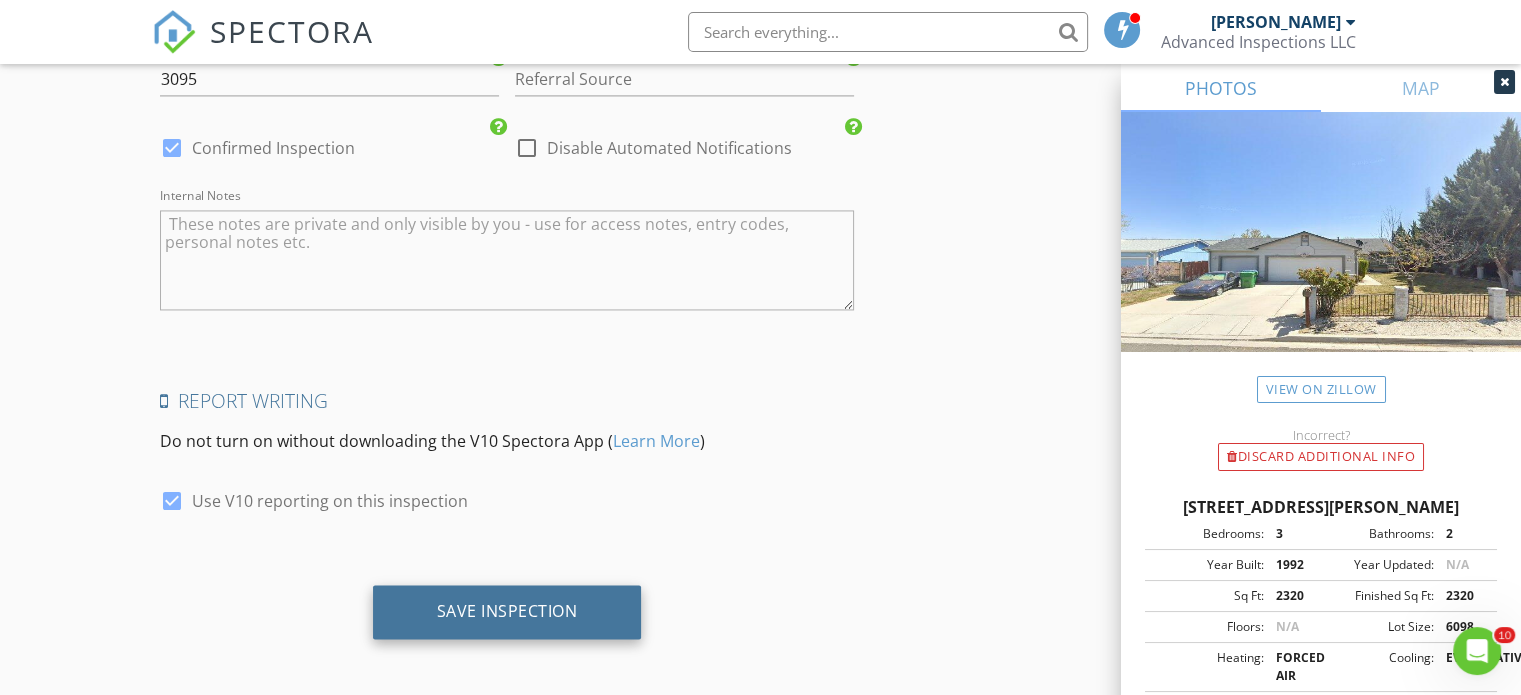 click on "Save Inspection" at bounding box center (507, 611) 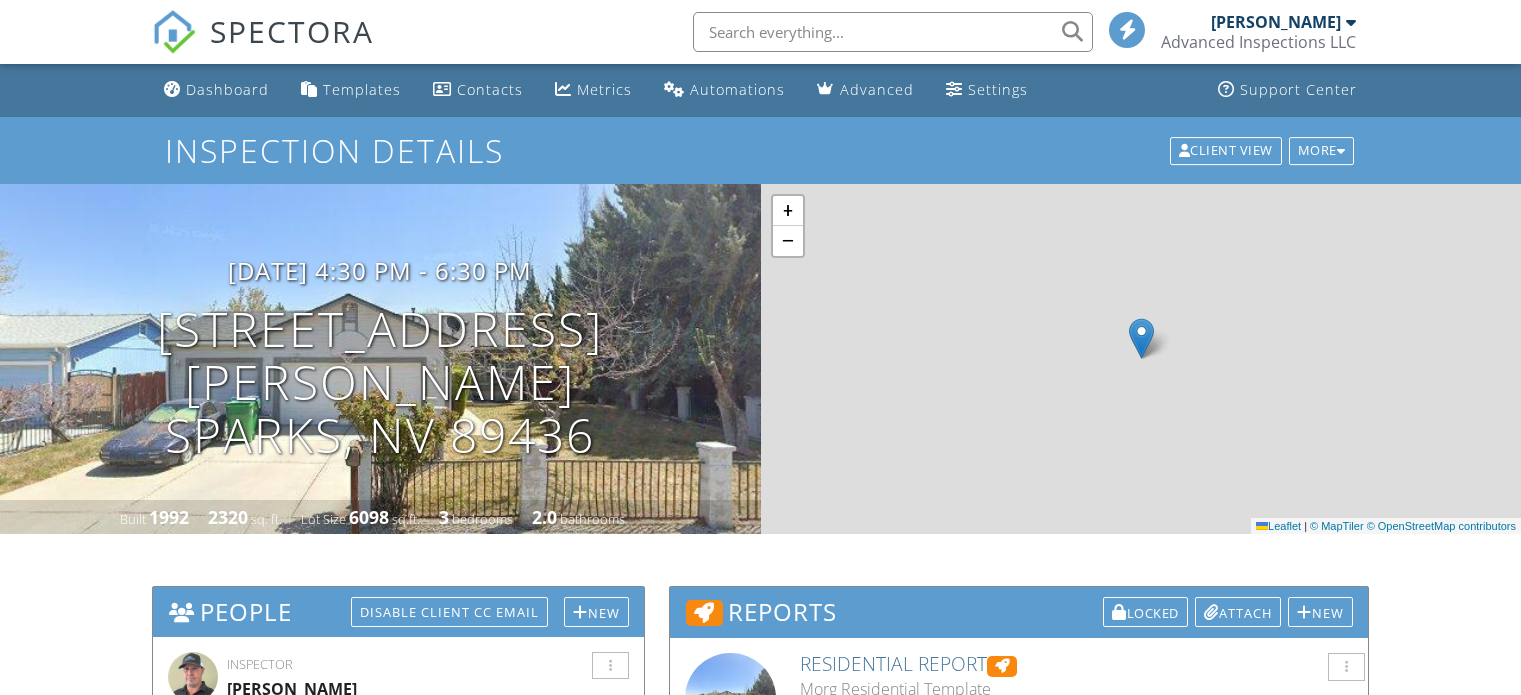 scroll, scrollTop: 0, scrollLeft: 0, axis: both 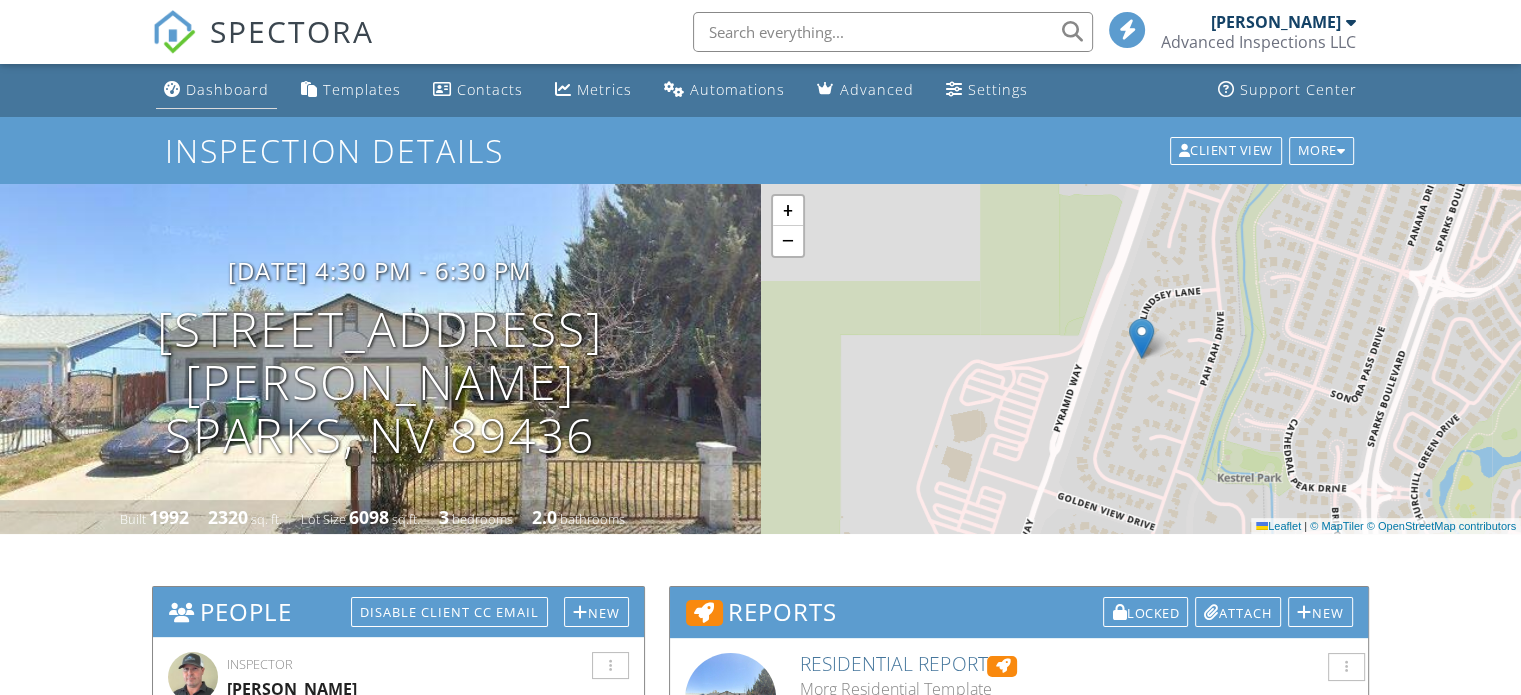 click on "Dashboard" at bounding box center (227, 89) 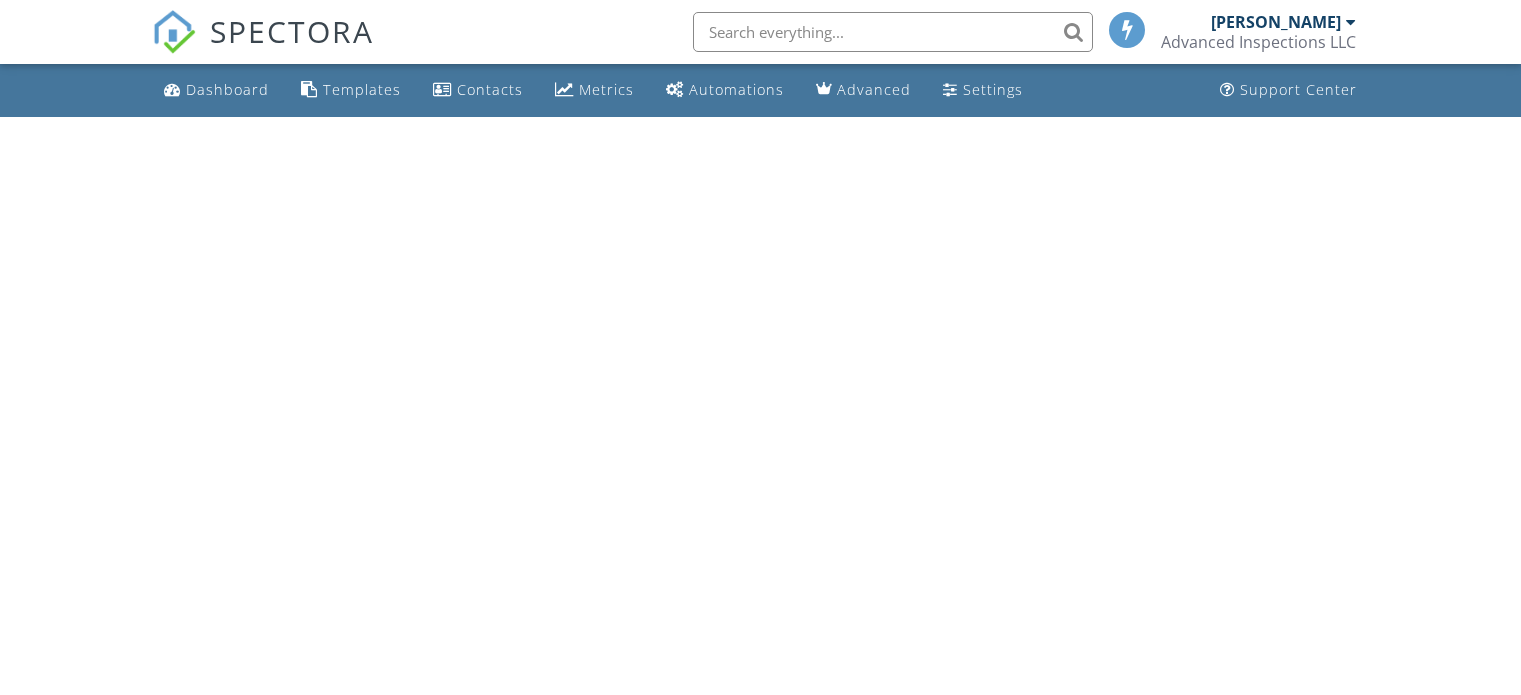 scroll, scrollTop: 0, scrollLeft: 0, axis: both 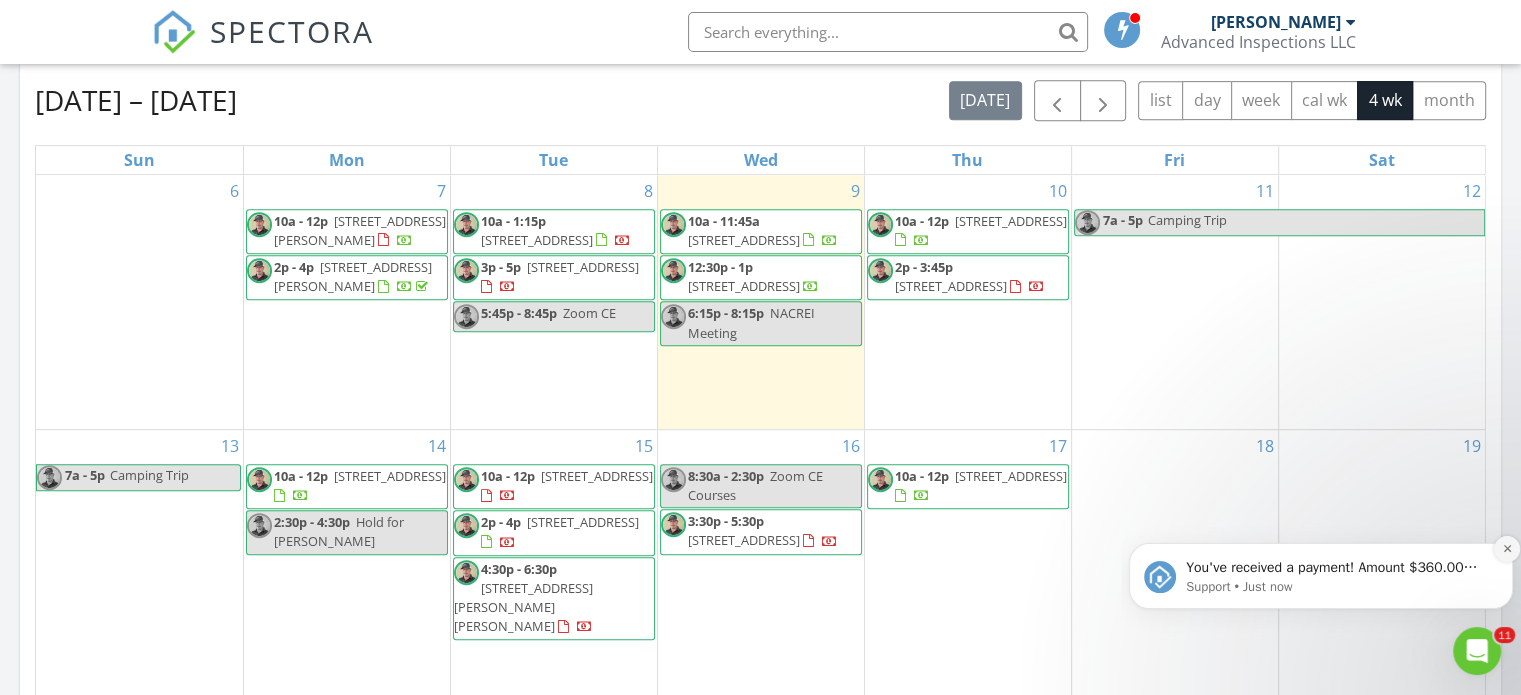 click 